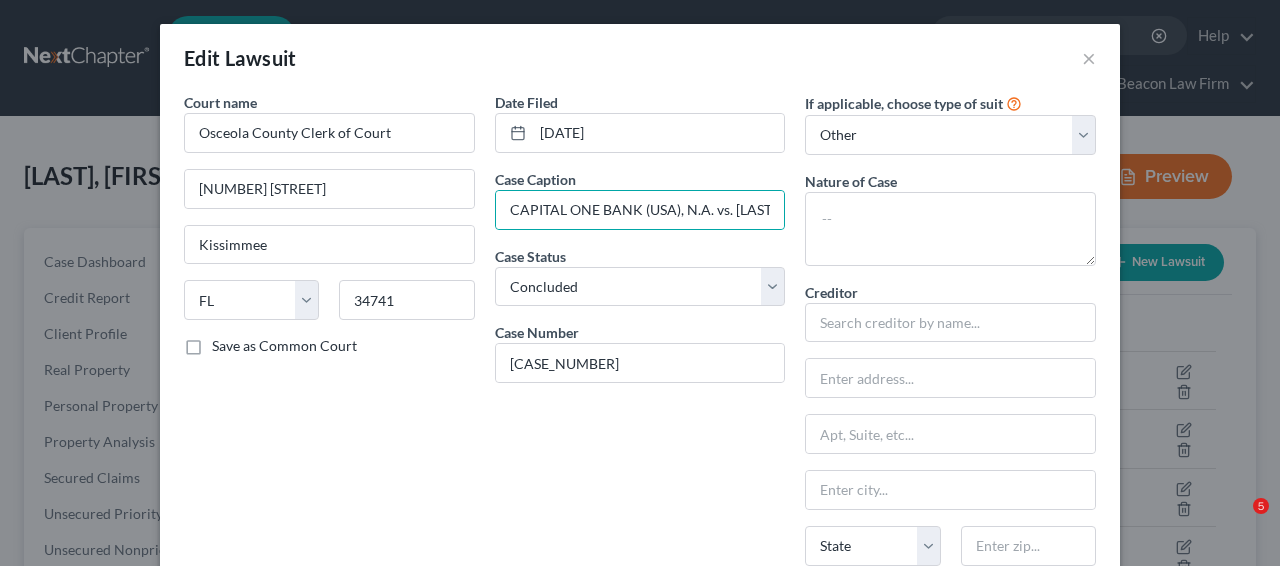 select on "9" 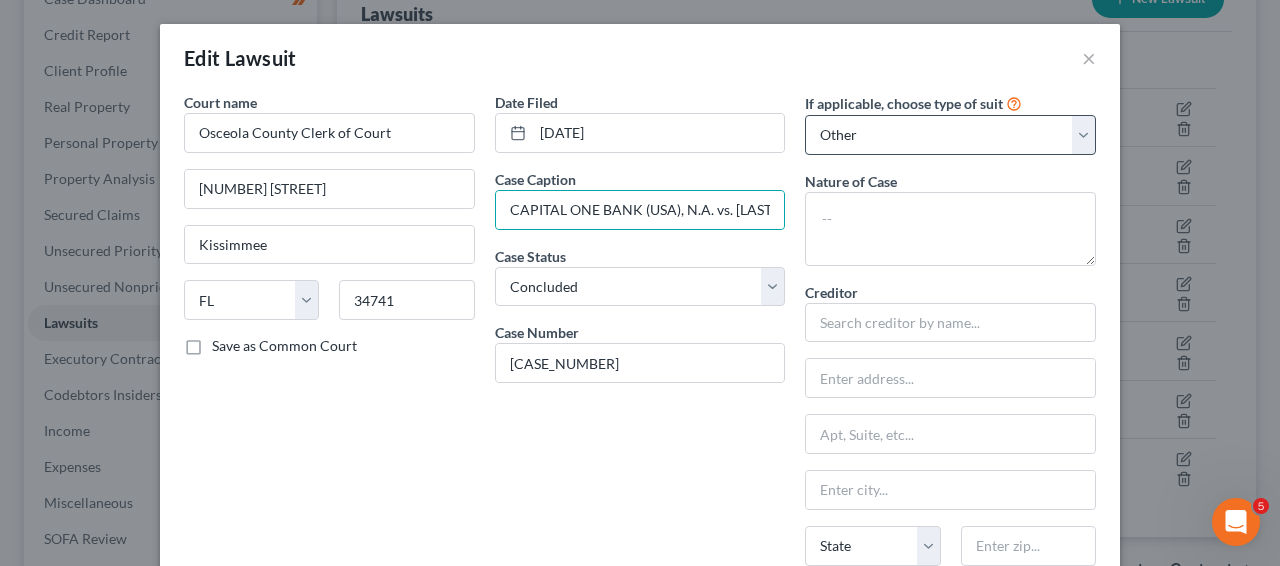 scroll, scrollTop: 0, scrollLeft: 0, axis: both 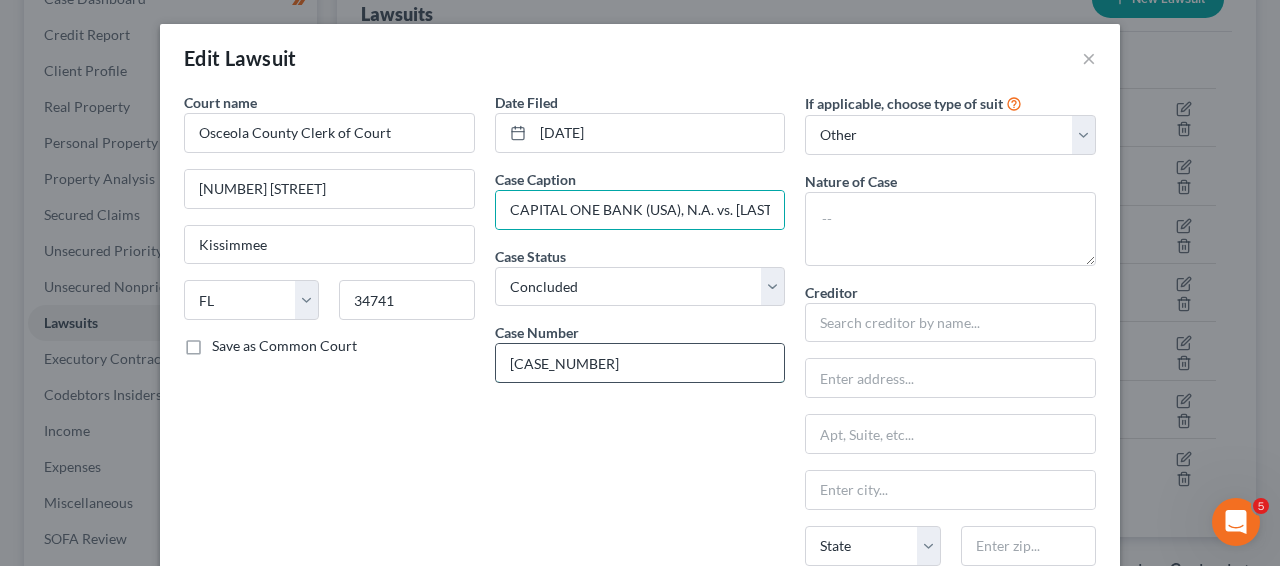 click on "[CASE_NUMBER]" at bounding box center (640, 363) 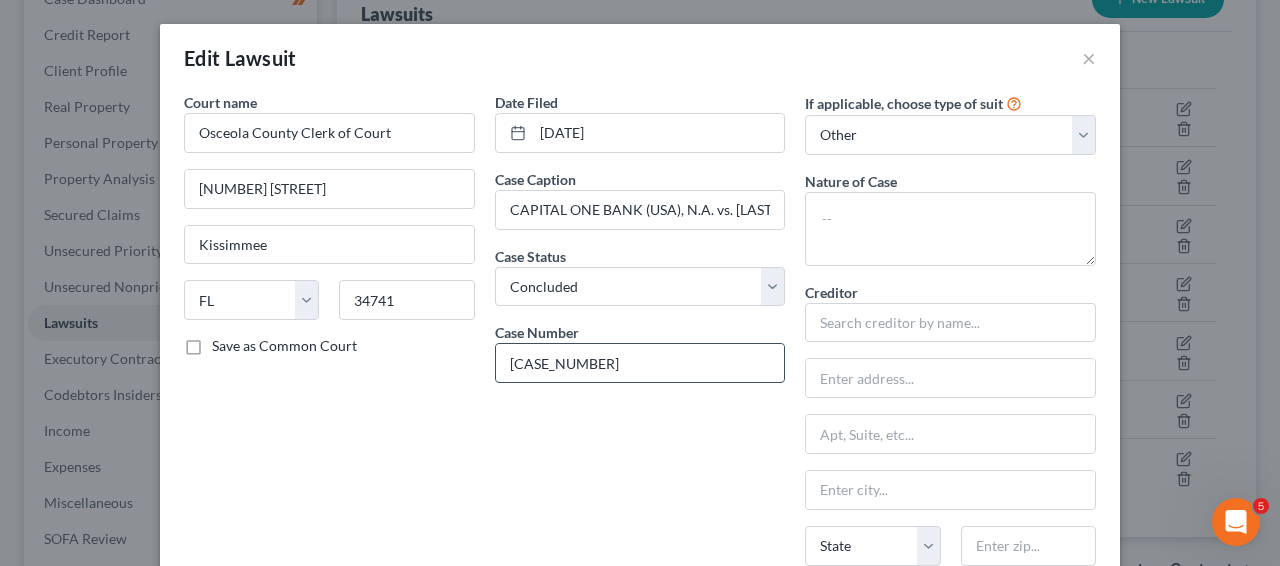 click on "[CASE_NUMBER]" at bounding box center [640, 363] 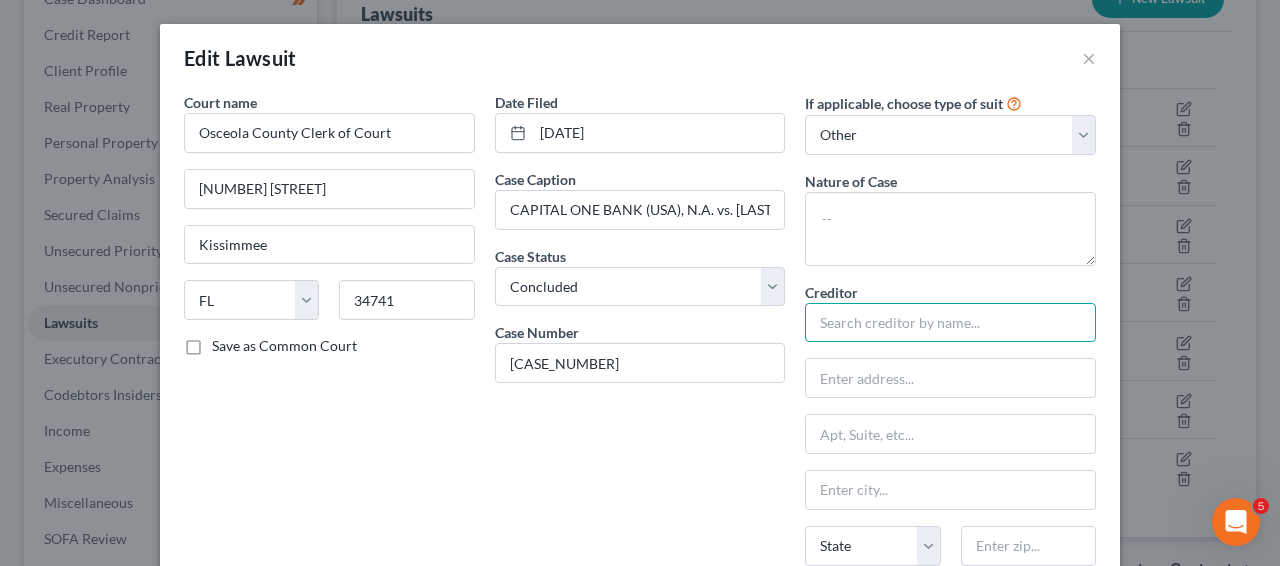 click at bounding box center [950, 323] 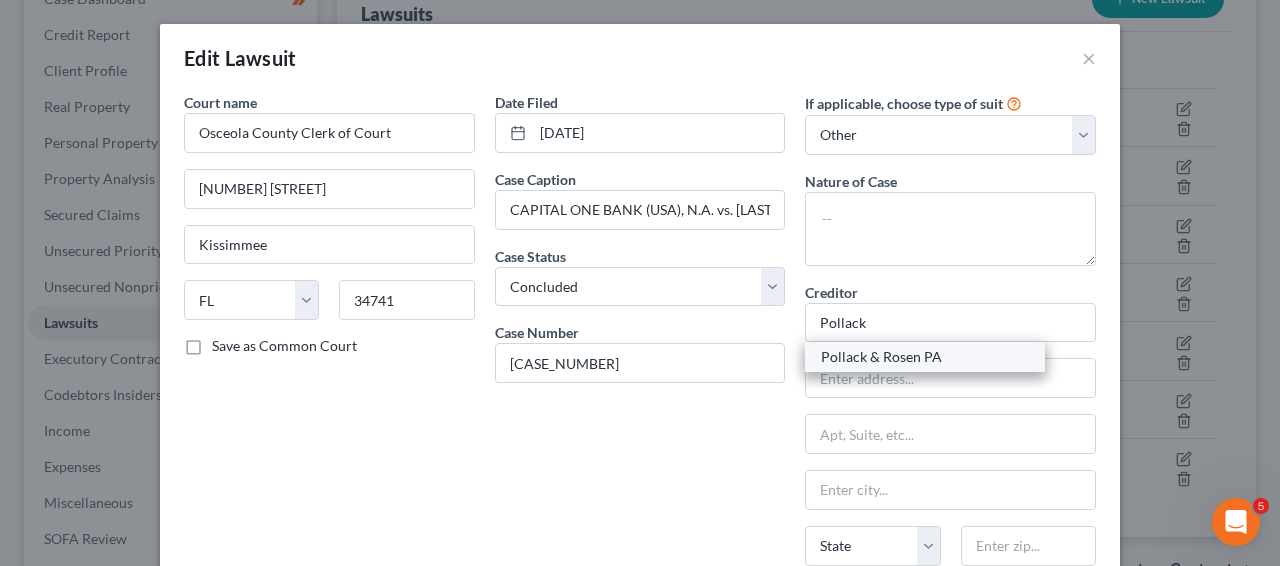 click on "Pollack & Rosen PA" at bounding box center [925, 357] 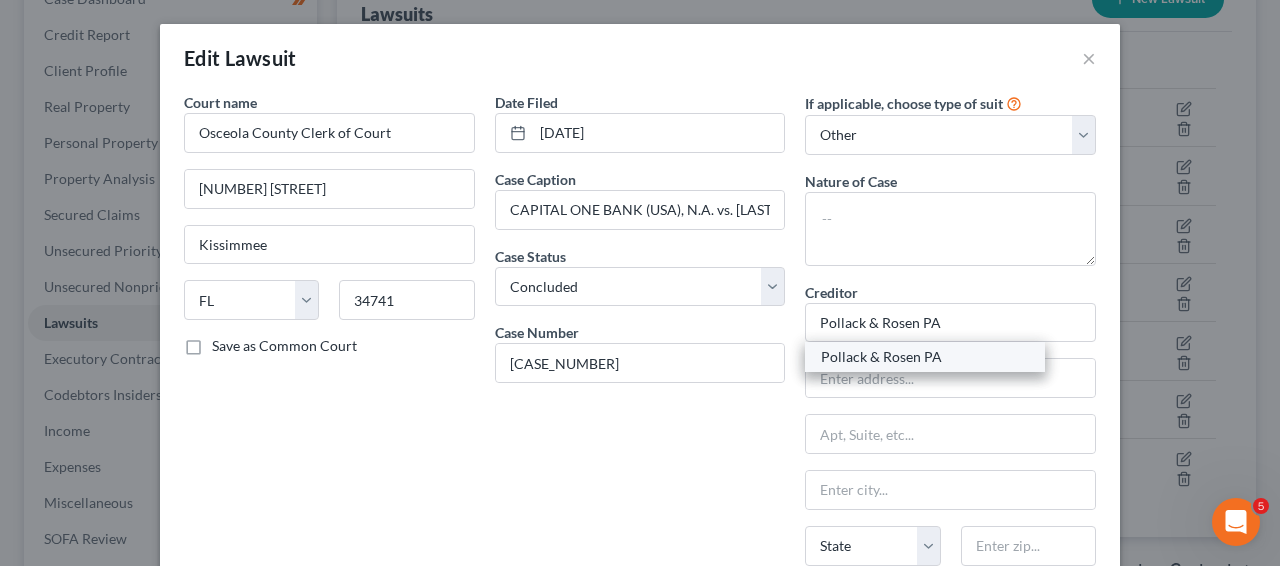 type on "[NUMBER] [STREET]" 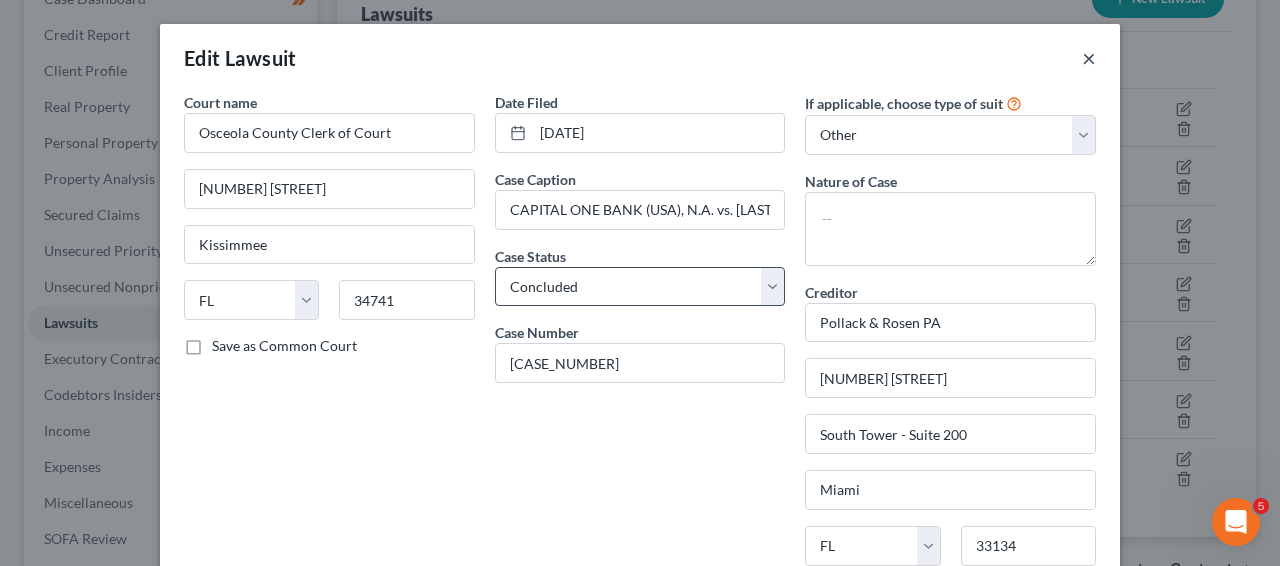 type 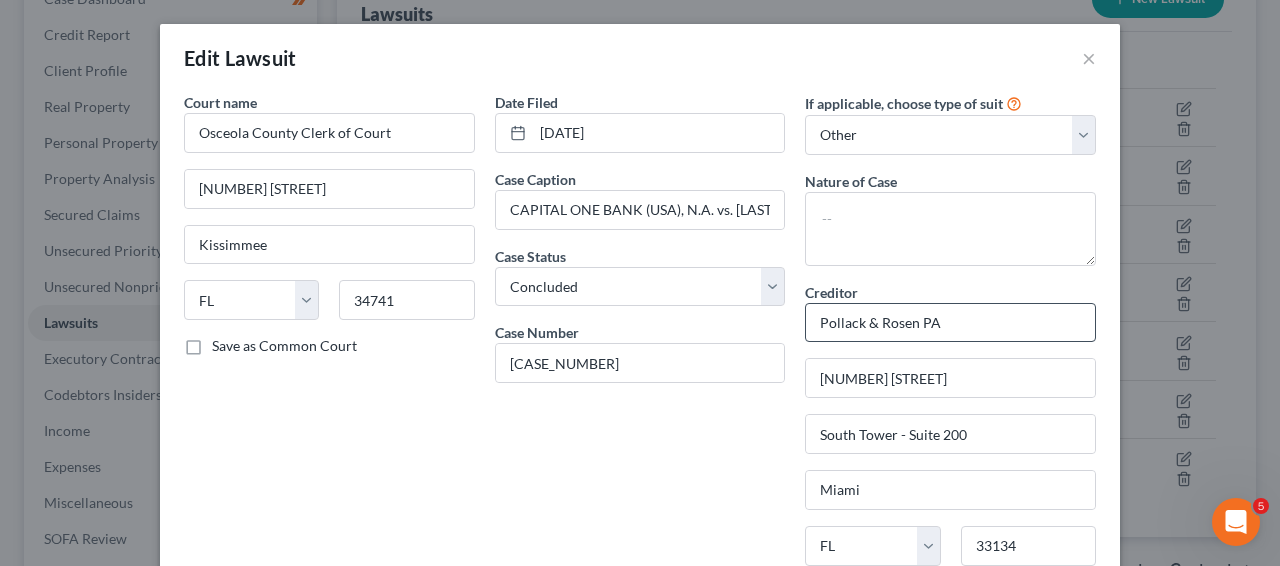 scroll, scrollTop: 266, scrollLeft: 0, axis: vertical 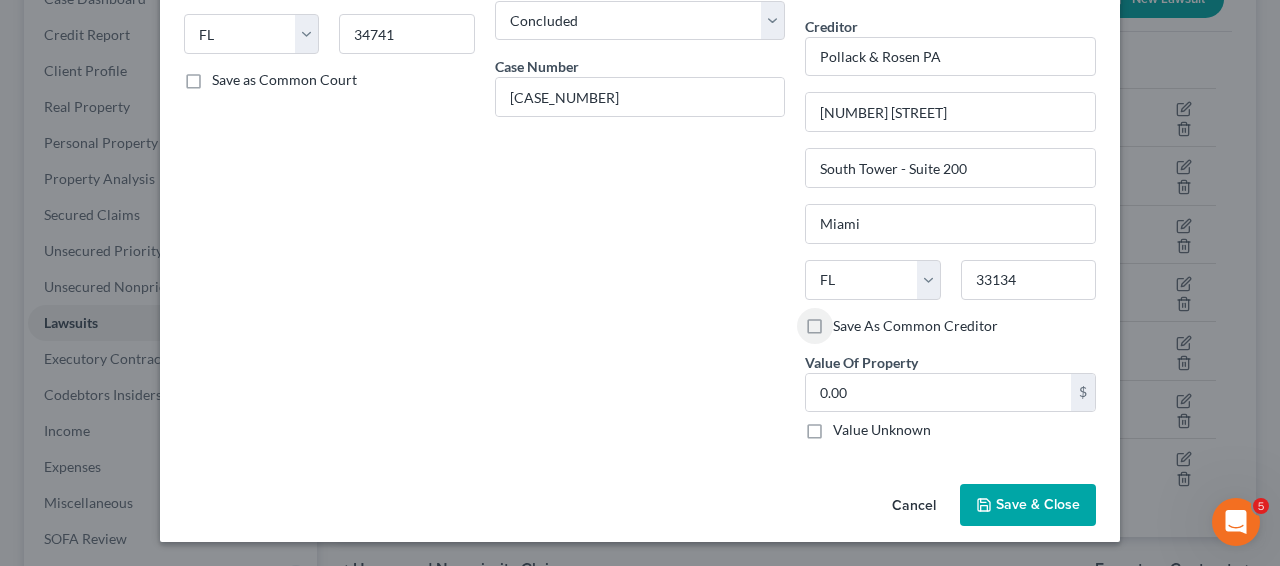 click on "Save & Close" at bounding box center [1038, 504] 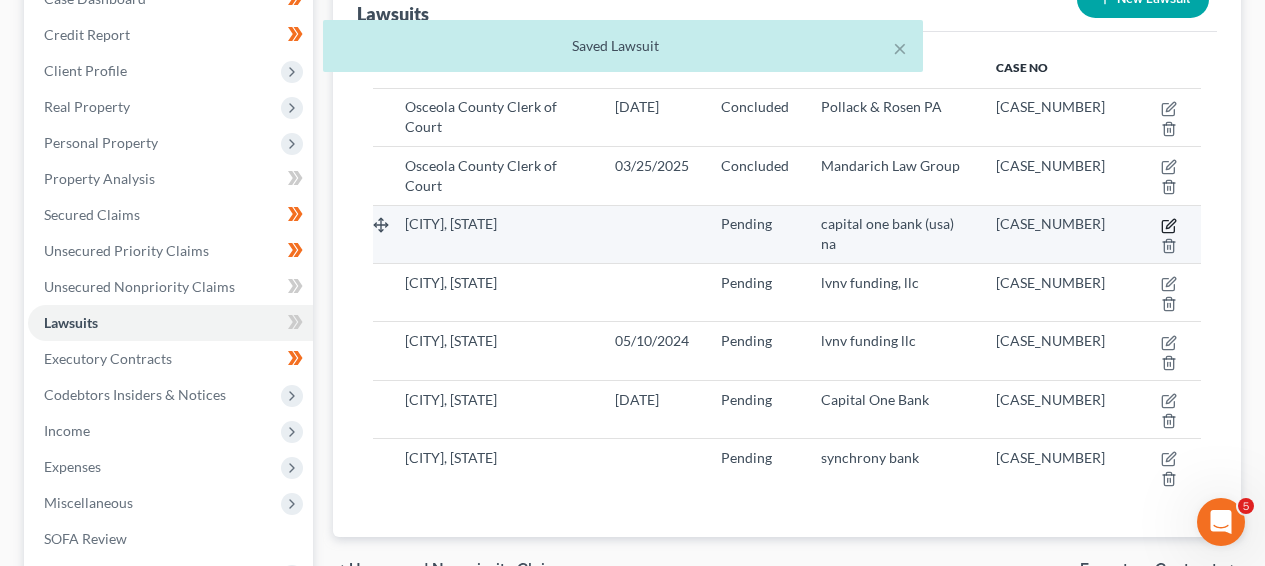 click 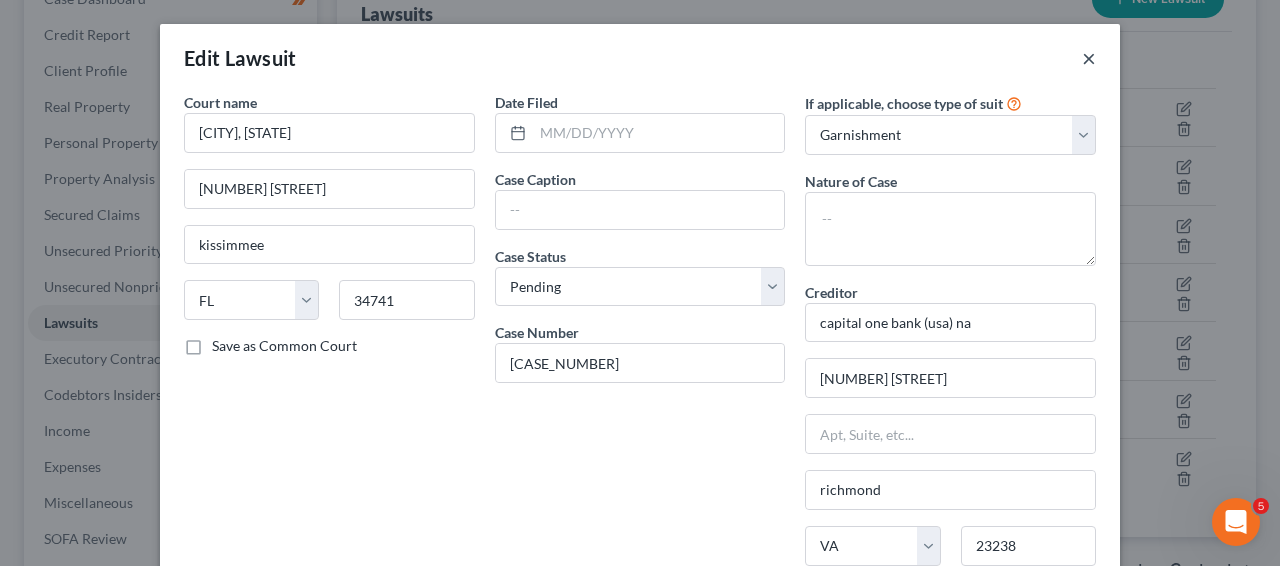click on "×" at bounding box center (1089, 58) 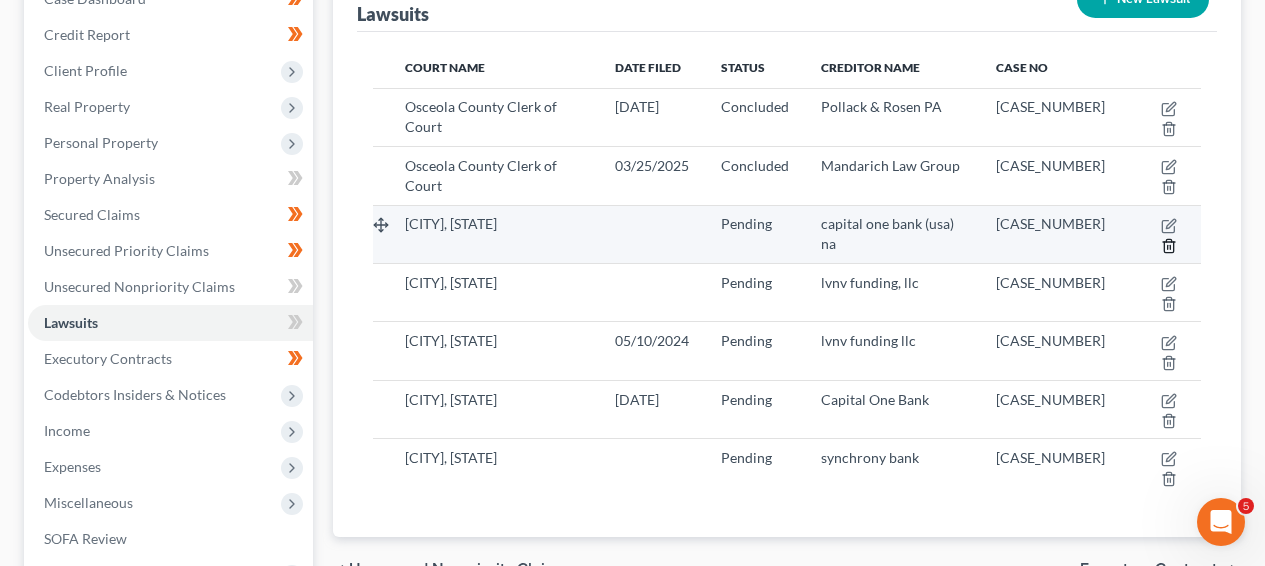click 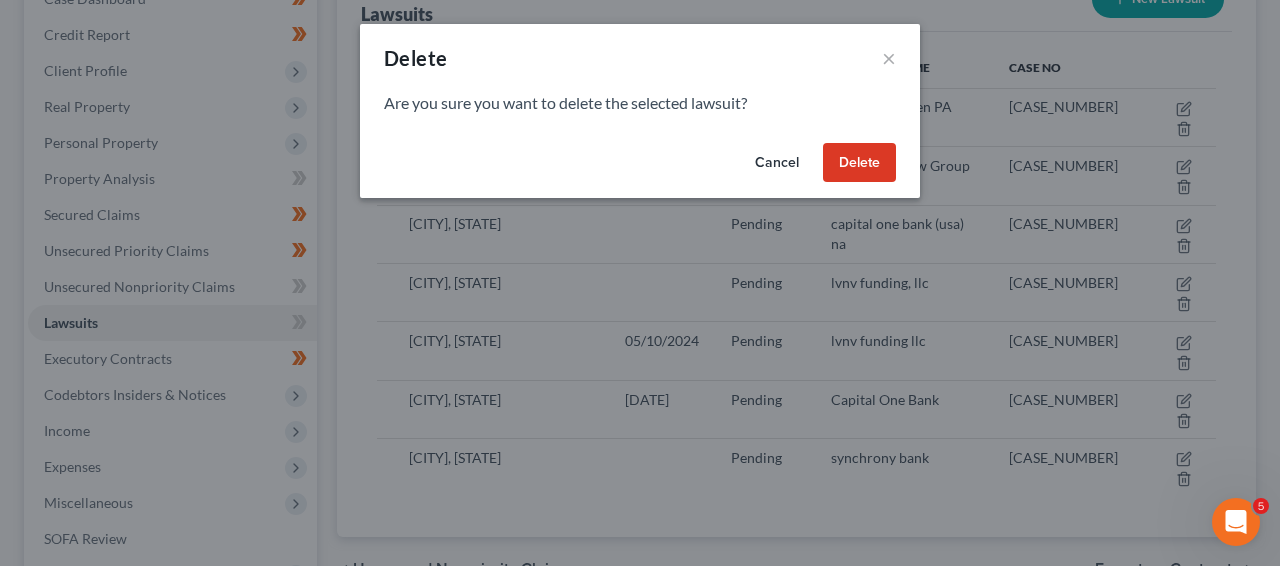click on "Delete" at bounding box center (859, 163) 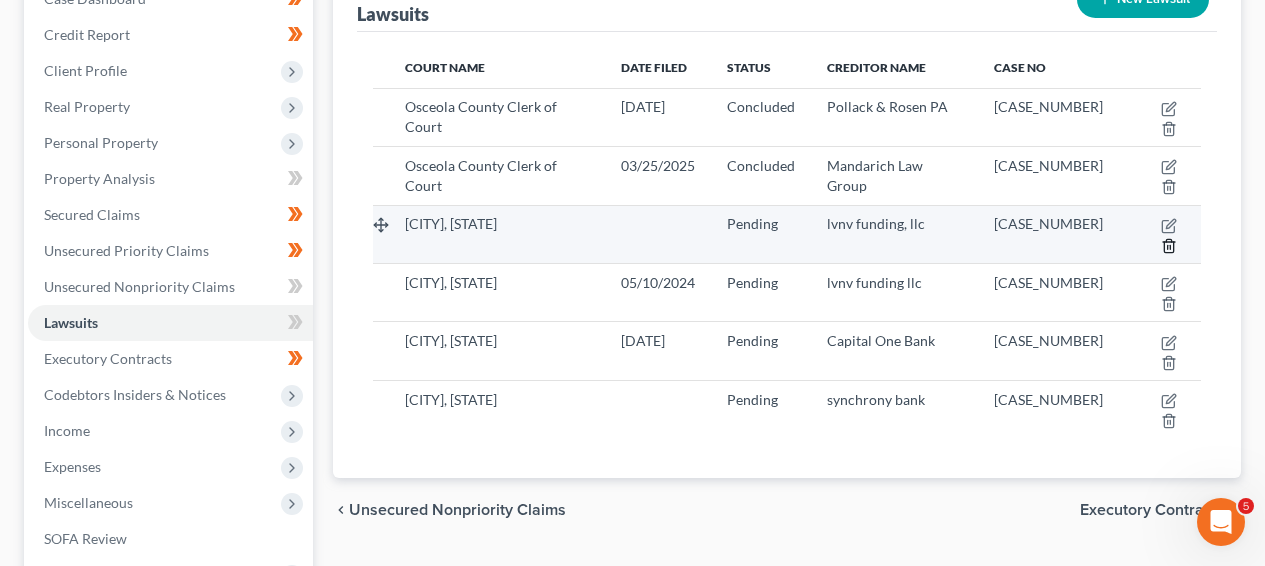 click 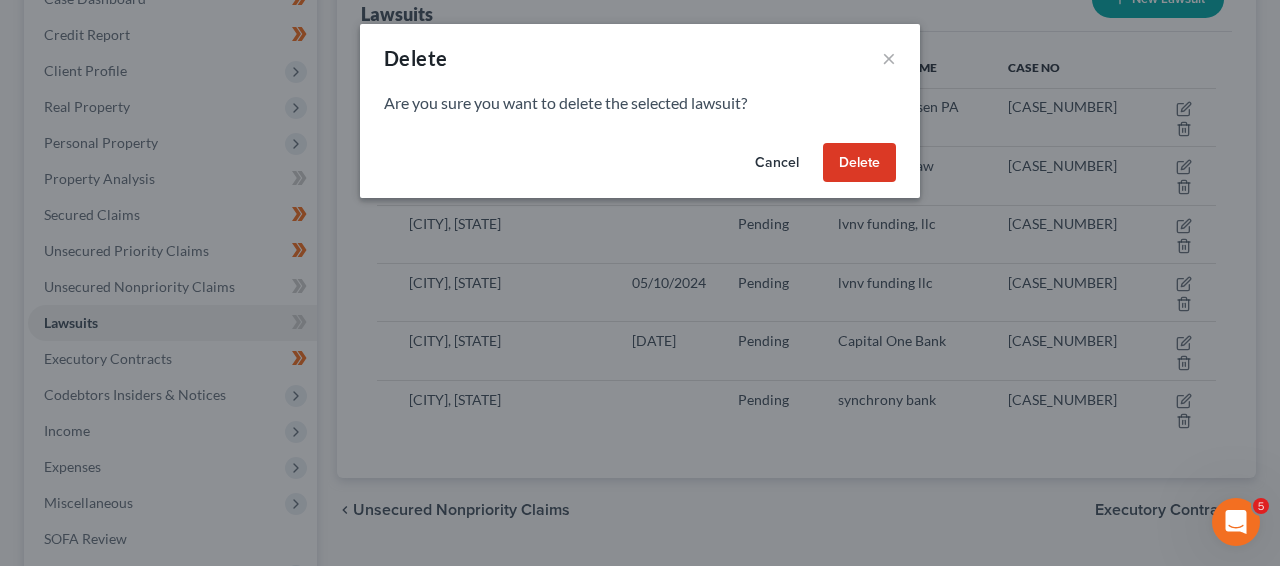 click on "Delete" at bounding box center [859, 163] 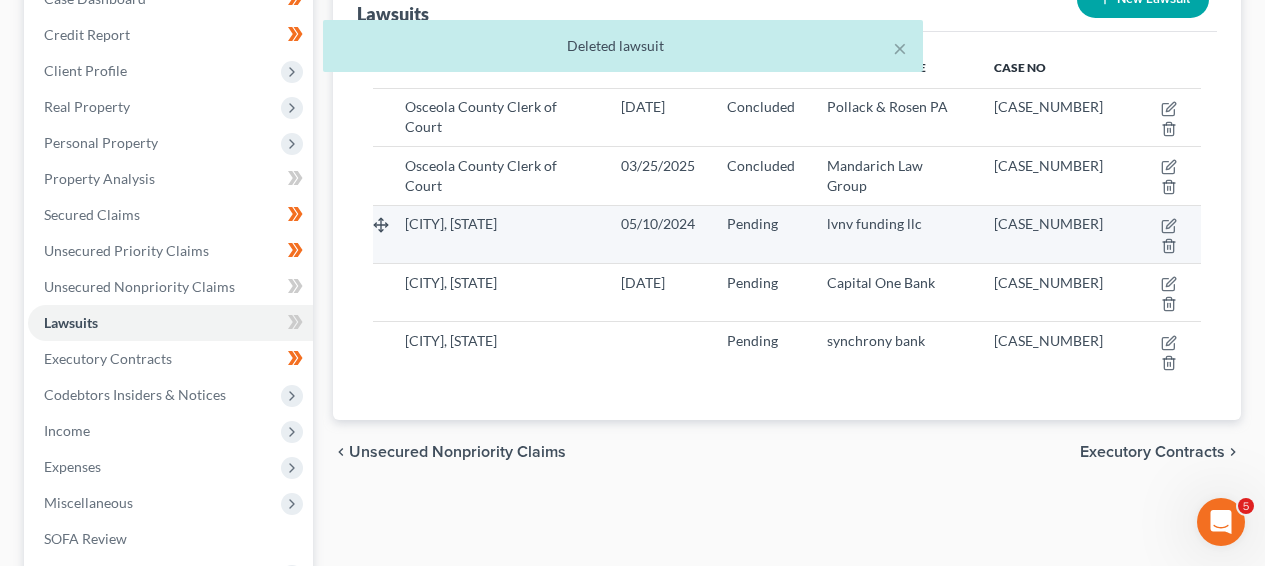click on "[CASE_NUMBER]" at bounding box center [1048, 223] 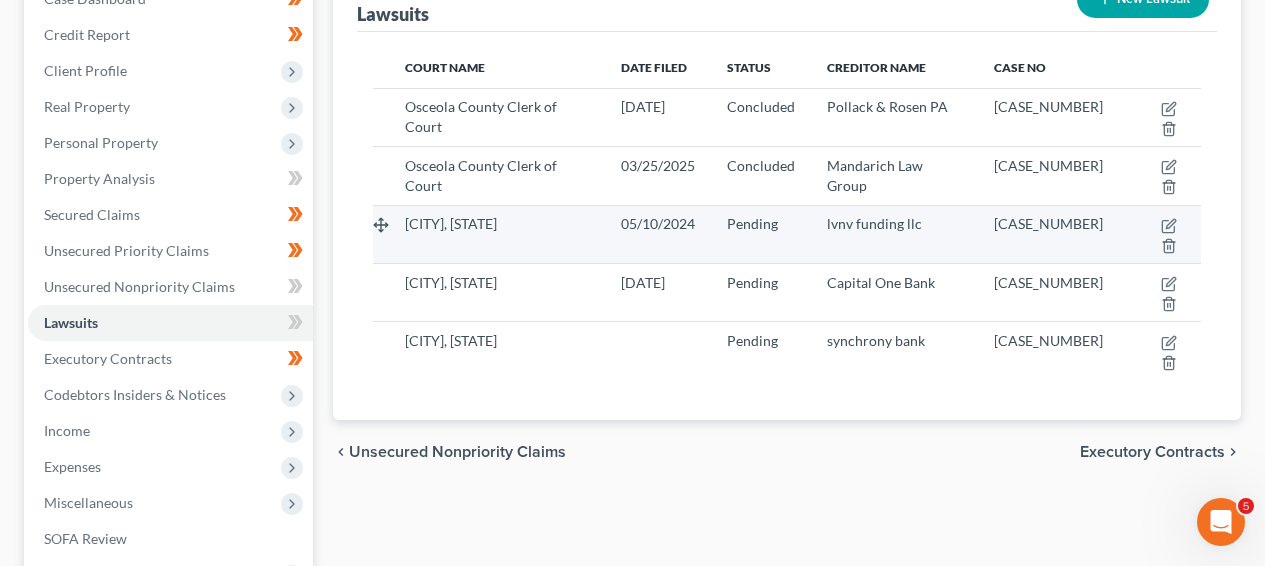 drag, startPoint x: 1036, startPoint y: 242, endPoint x: 976, endPoint y: 219, distance: 64.25729 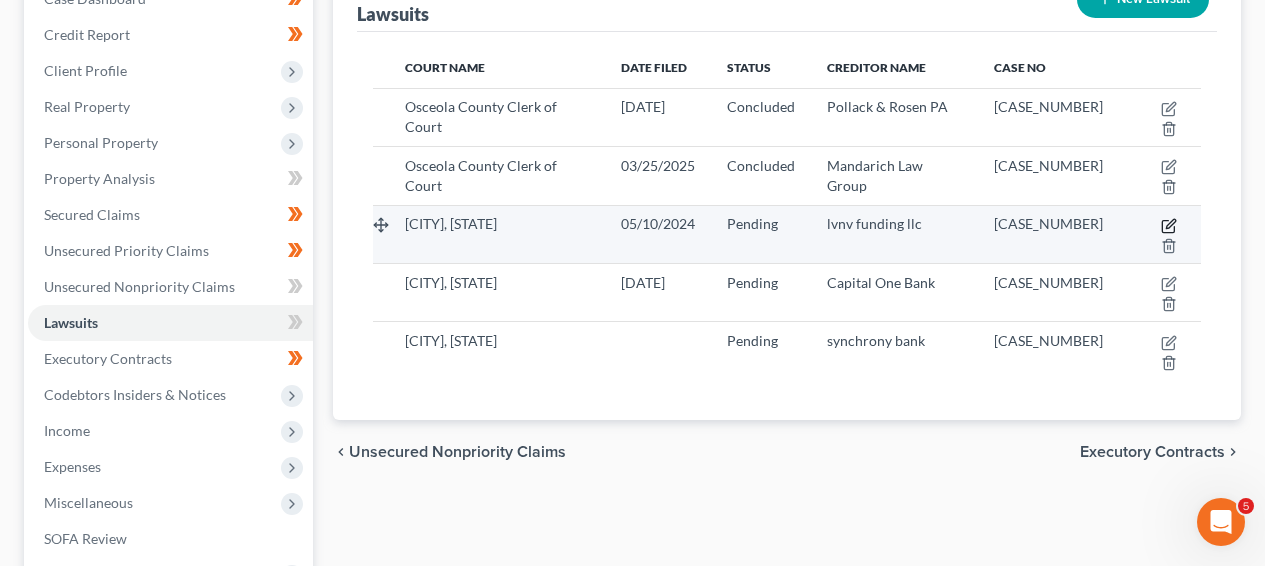 click 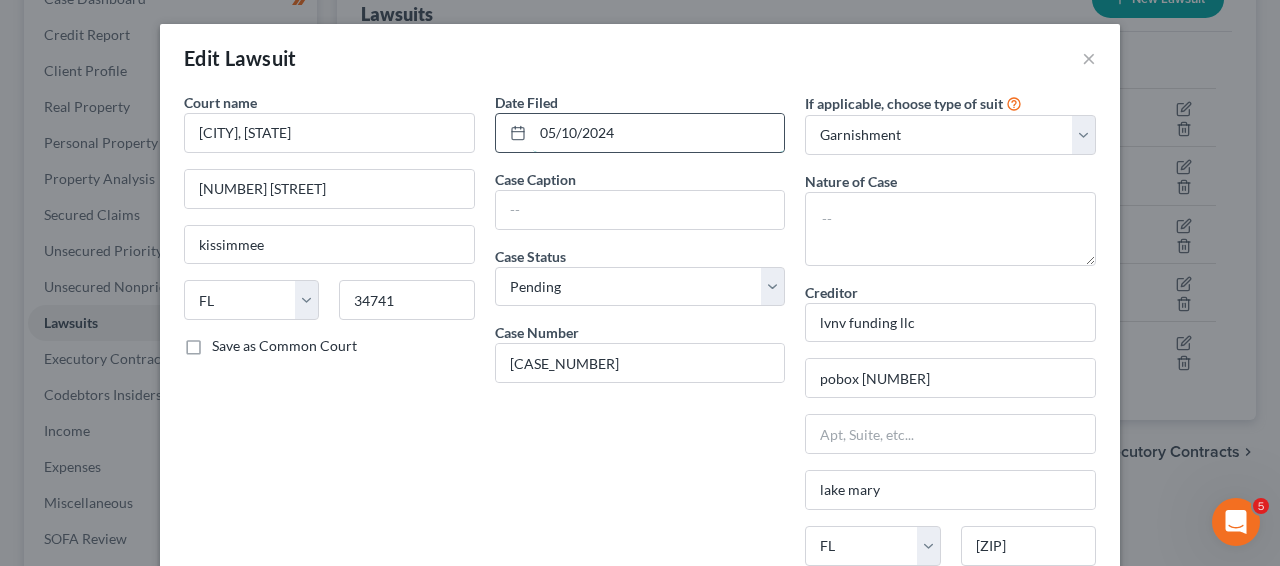 click on "05/10/2024" at bounding box center (659, 133) 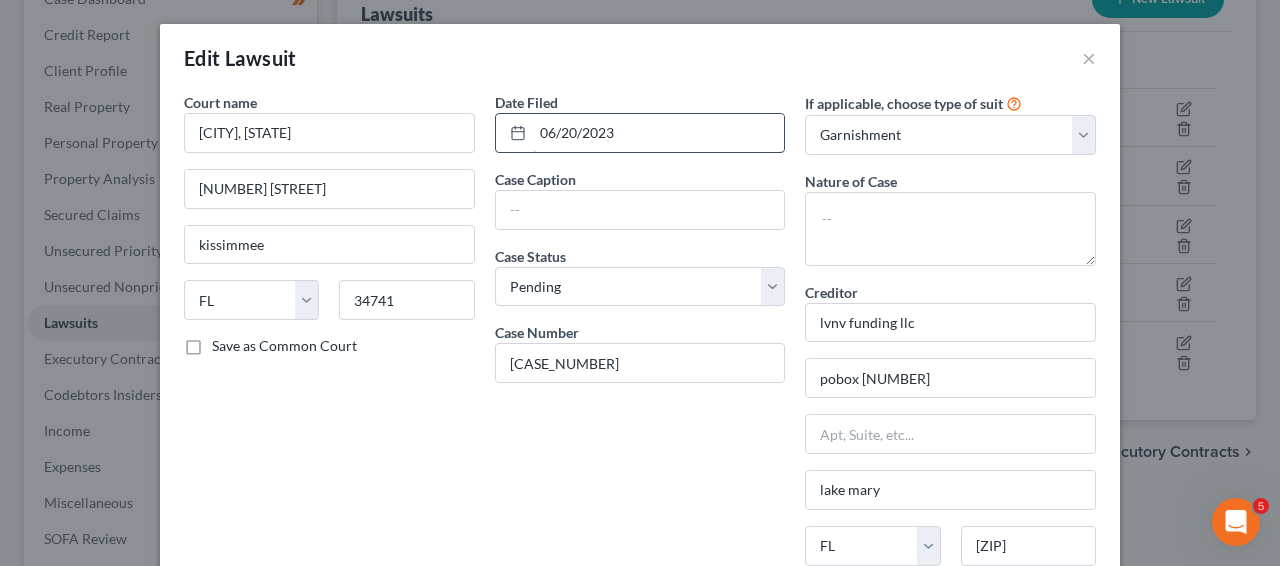 drag, startPoint x: 581, startPoint y: 129, endPoint x: 632, endPoint y: 120, distance: 51.78803 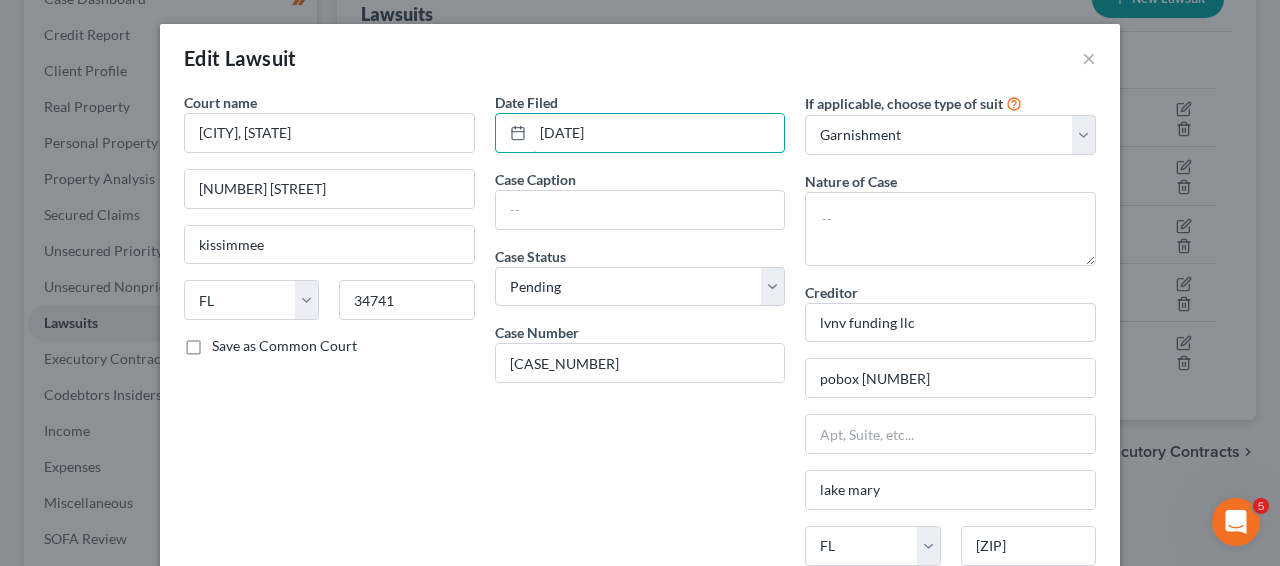 type on "06/20/2023" 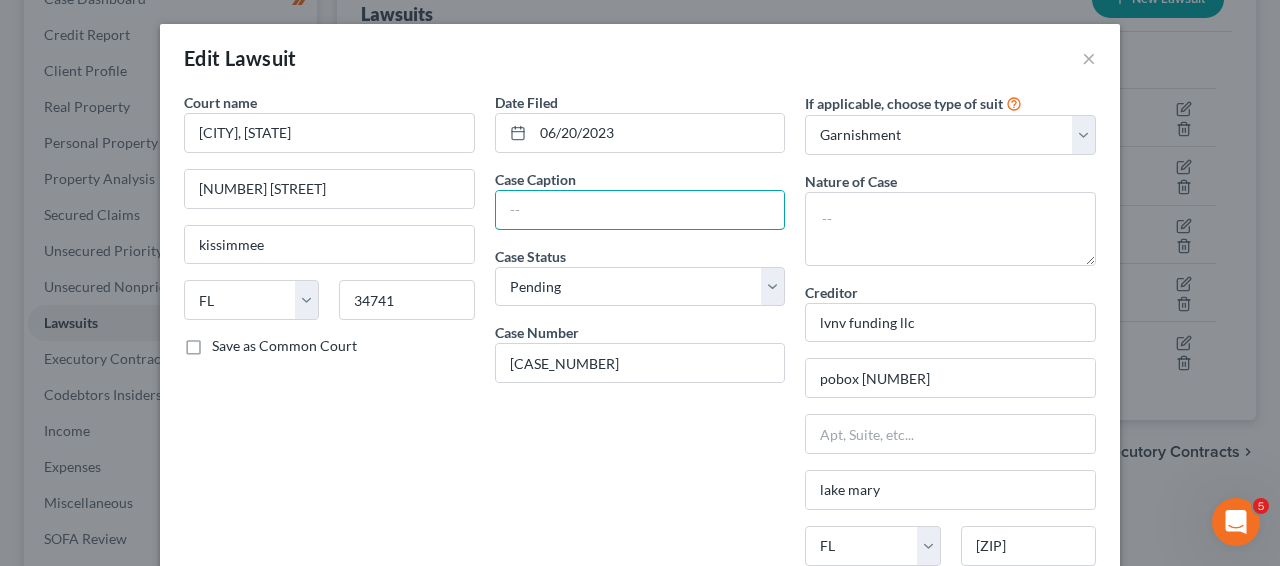 paste on "LVNV FUNDING LLC vs. [LAST], [FIRST]" 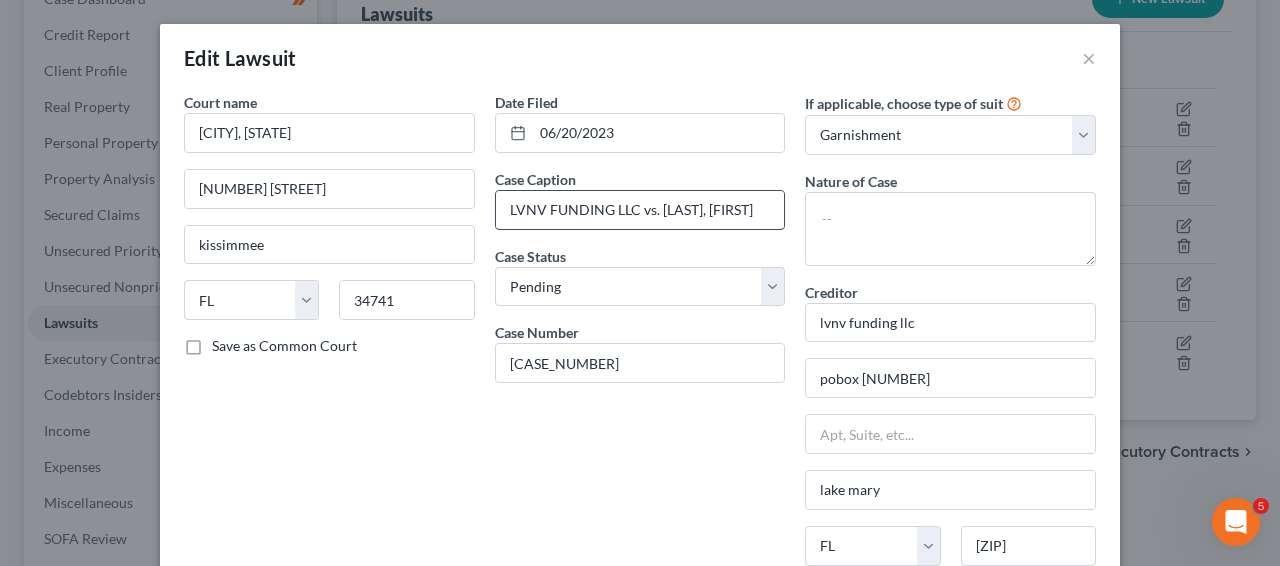 scroll, scrollTop: 0, scrollLeft: 19, axis: horizontal 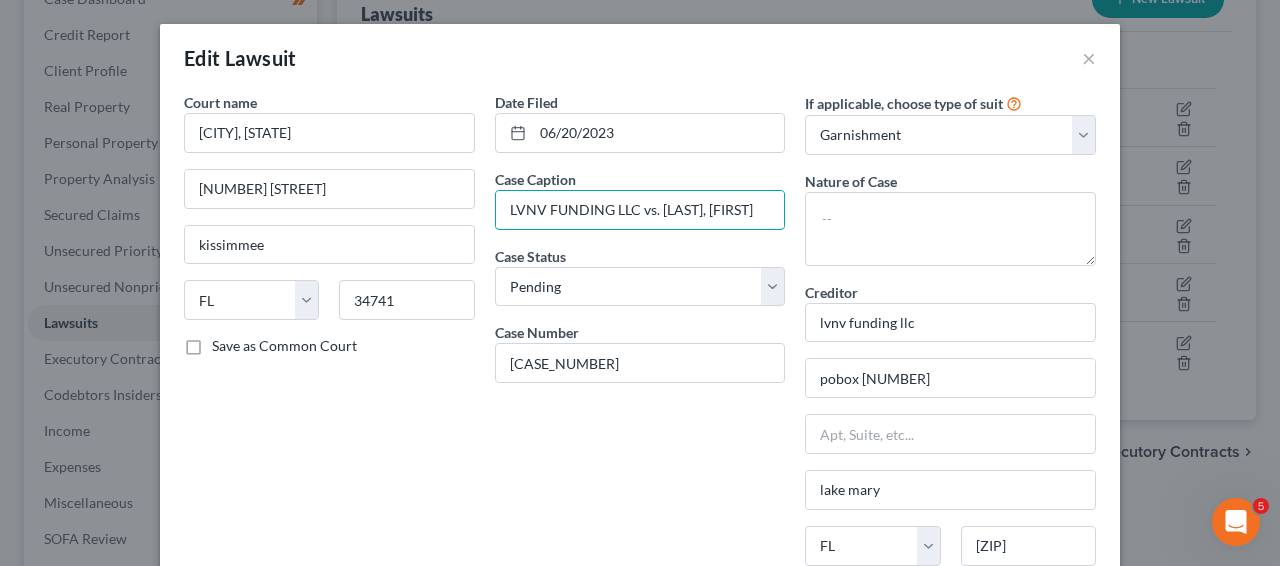 type on "LVNV FUNDING LLC vs. [LAST], [FIRST]" 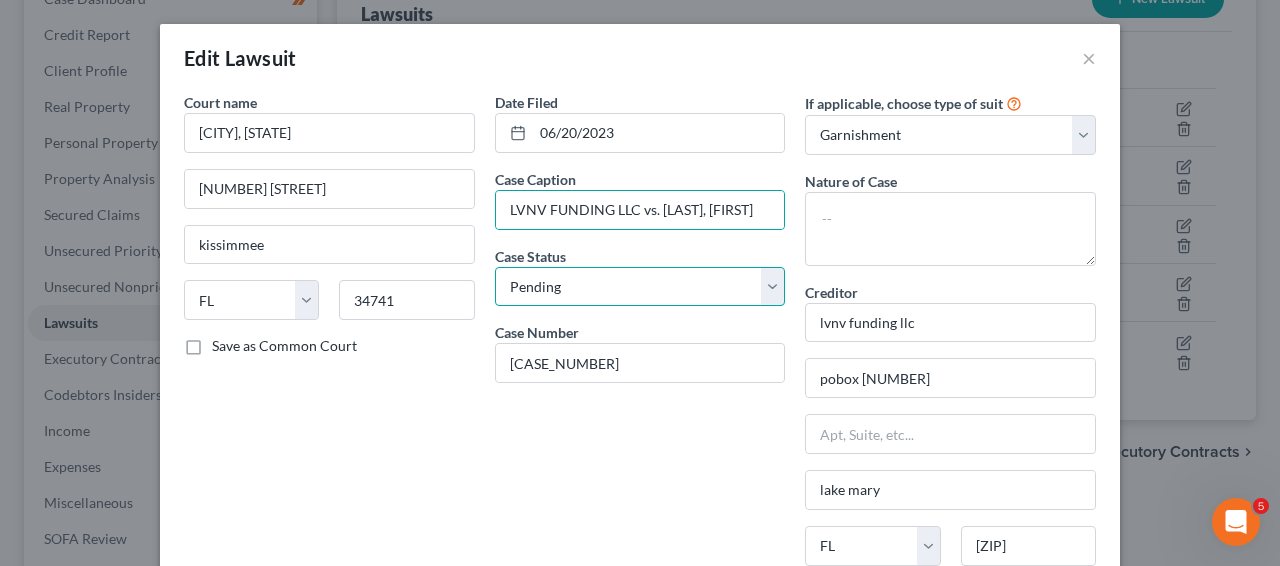 click on "Select Pending On Appeal Concluded" at bounding box center (640, 287) 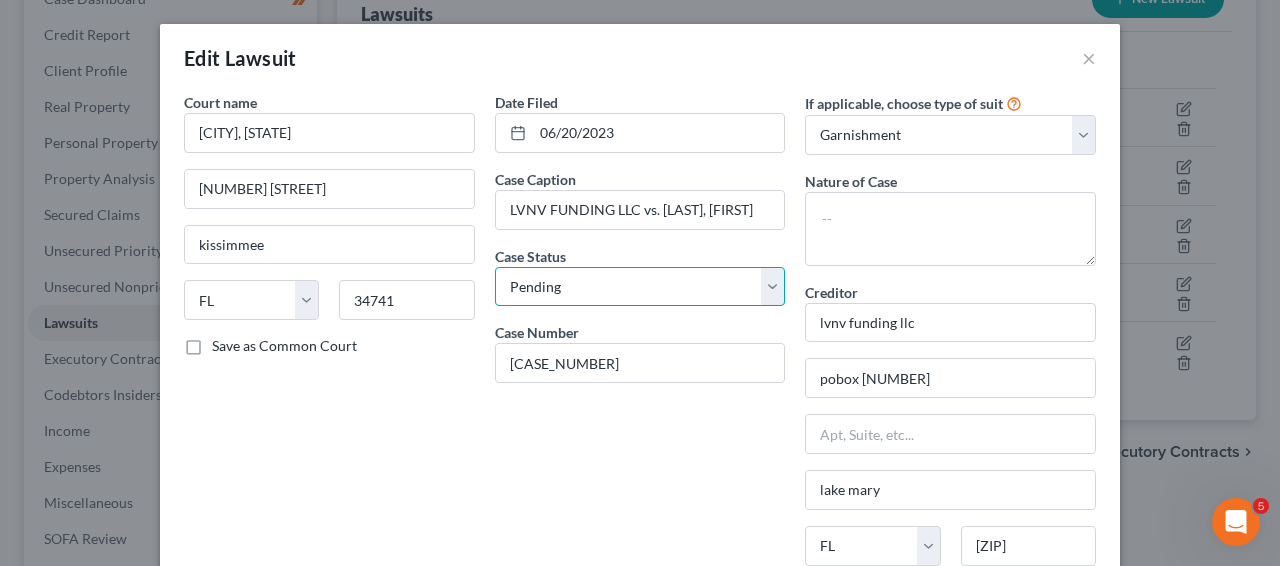 select on "2" 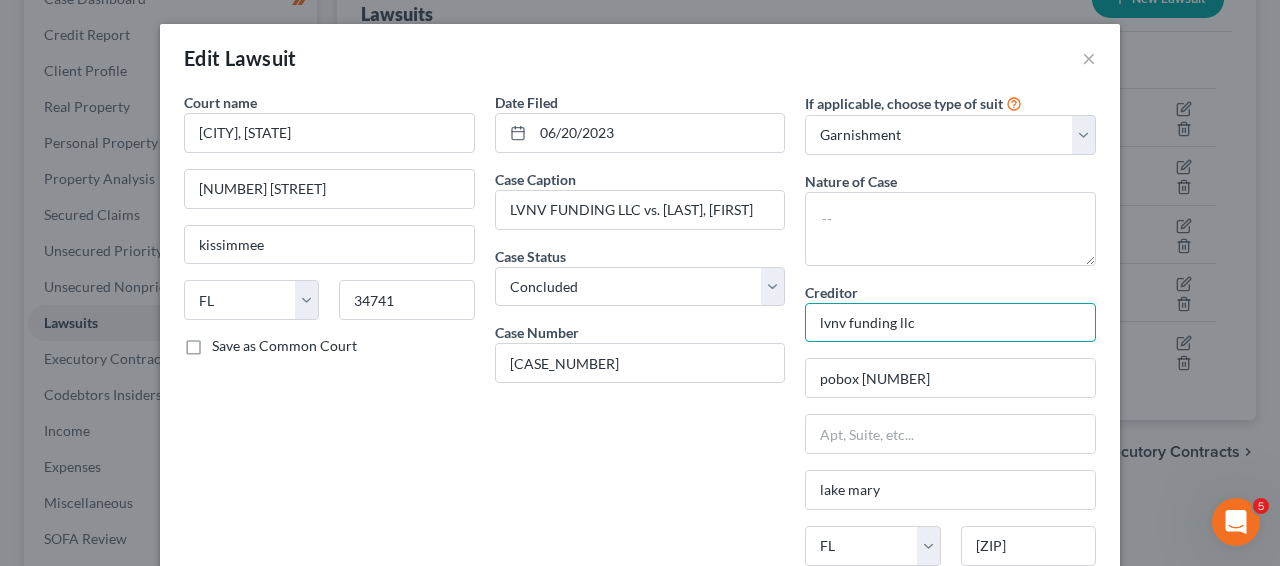 click on "lvnv funding llc" at bounding box center (950, 323) 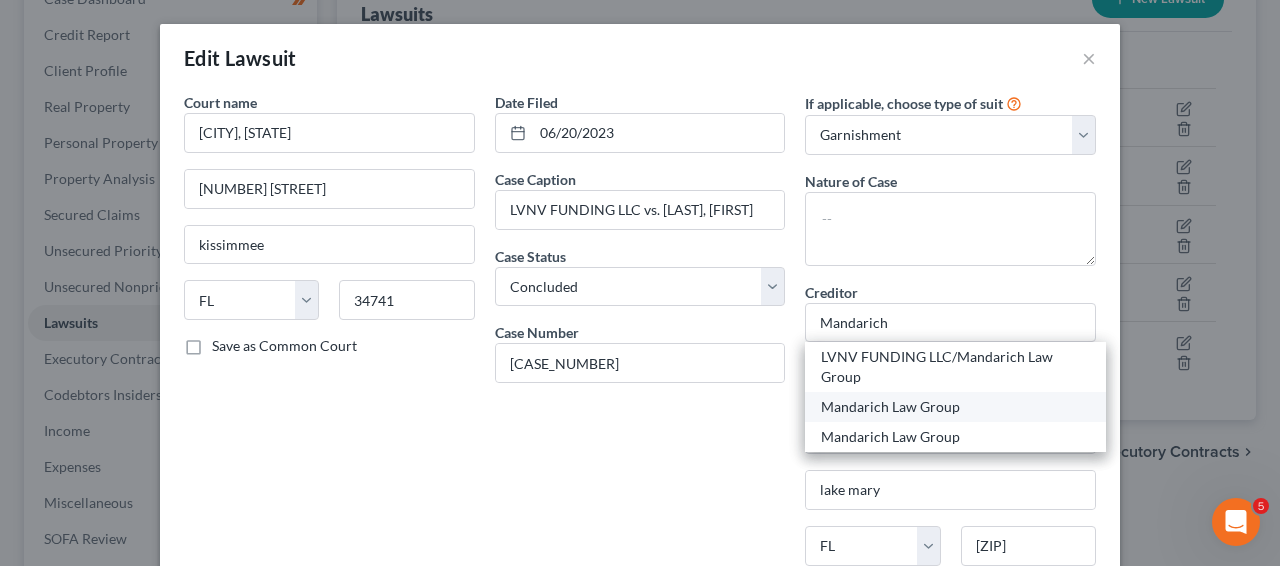click on "Mandarich Law Group" at bounding box center [955, 407] 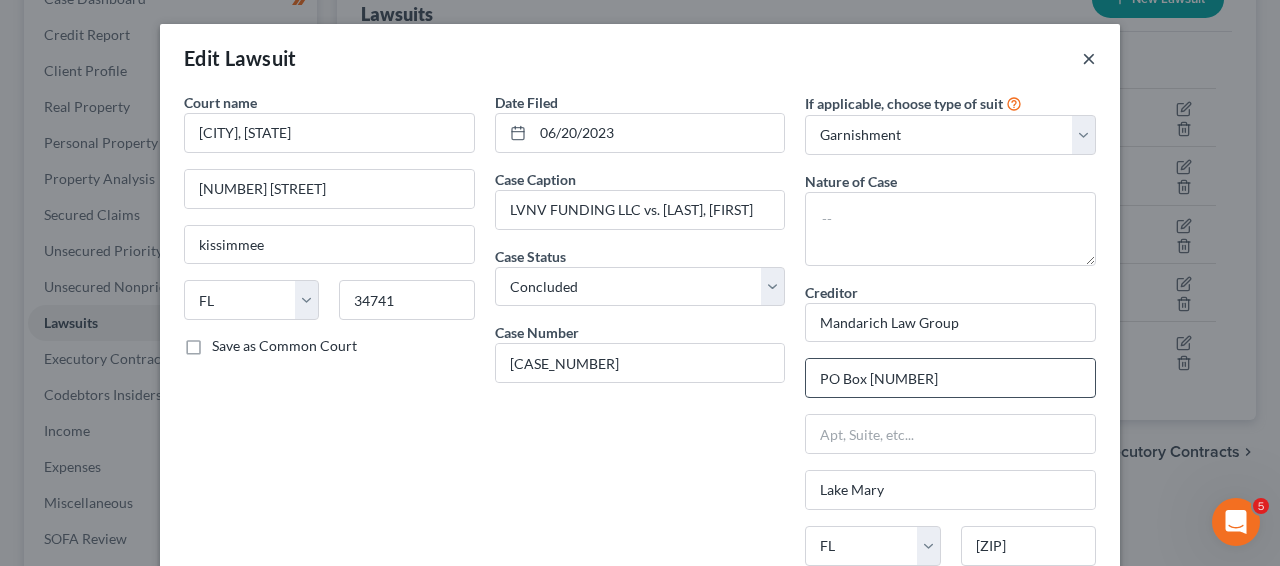 type 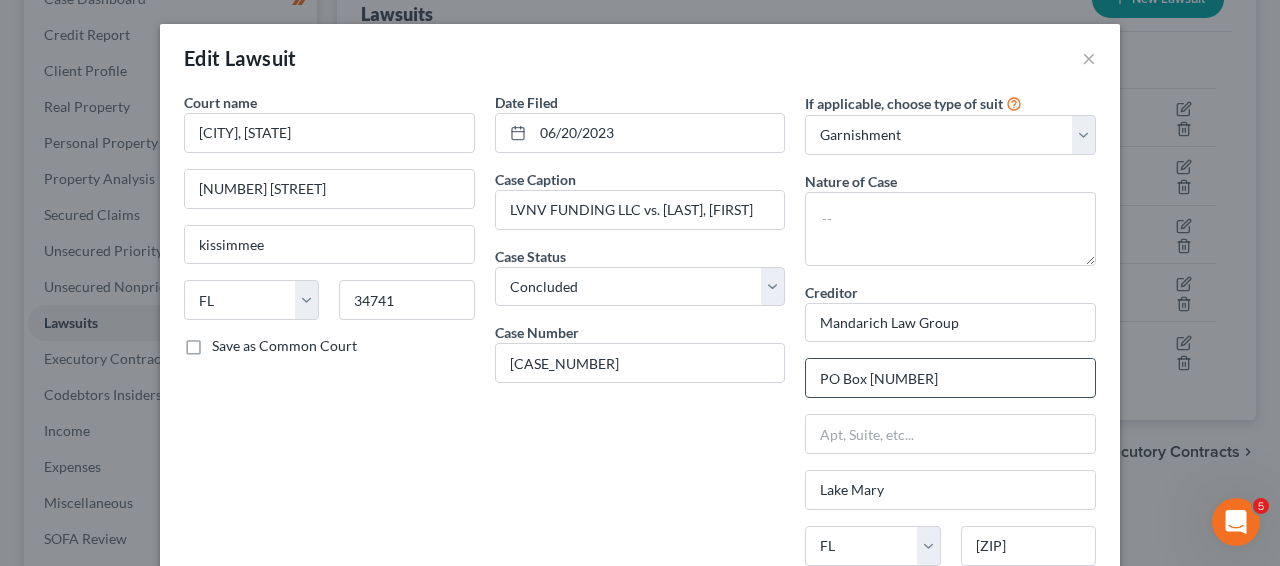 scroll, scrollTop: 305, scrollLeft: 0, axis: vertical 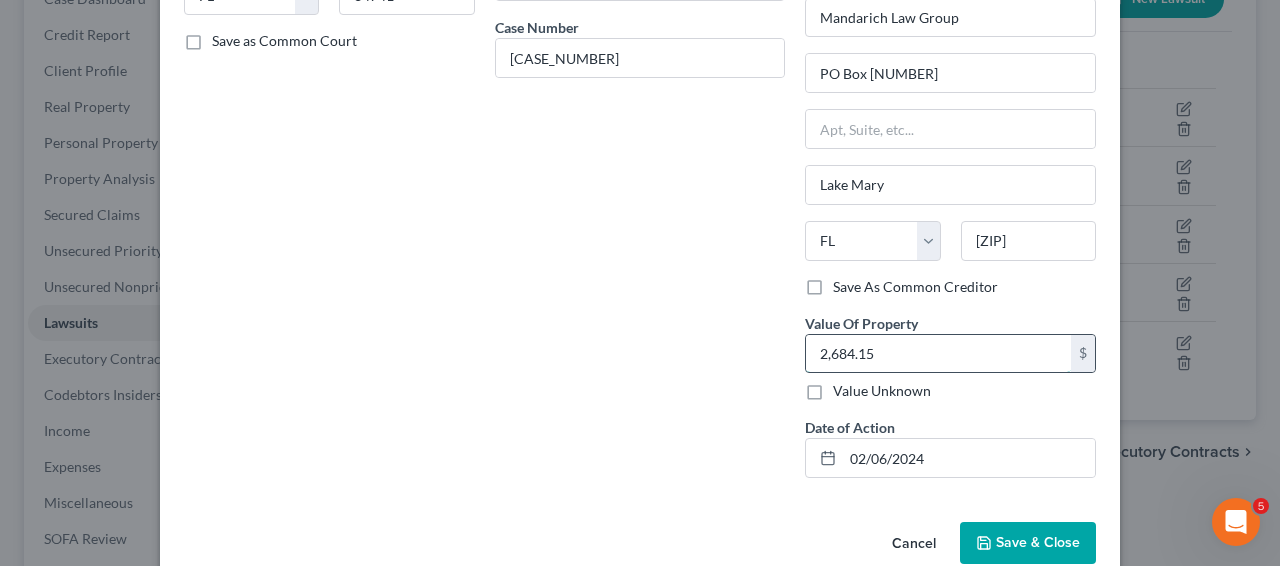 click on "2,684.15" at bounding box center [938, 354] 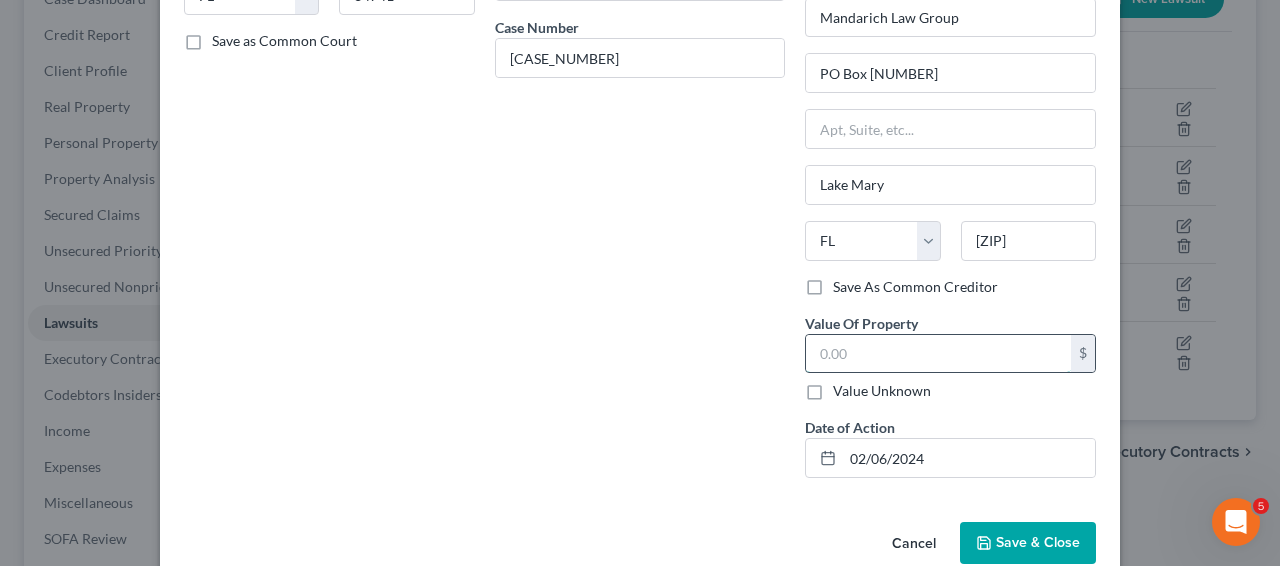 type 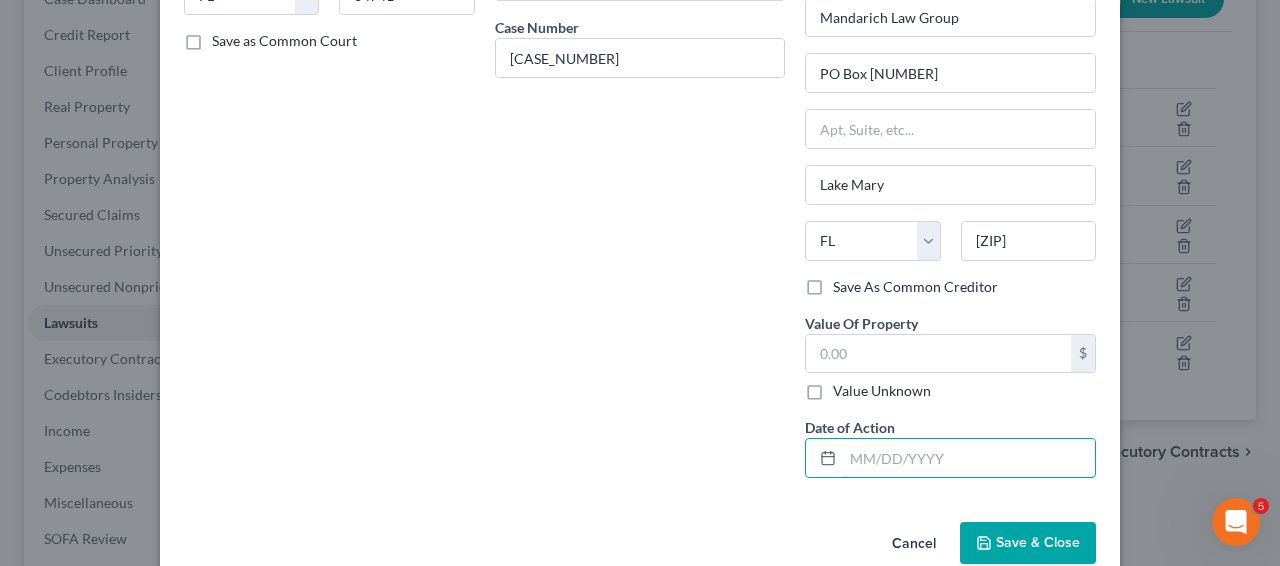 type 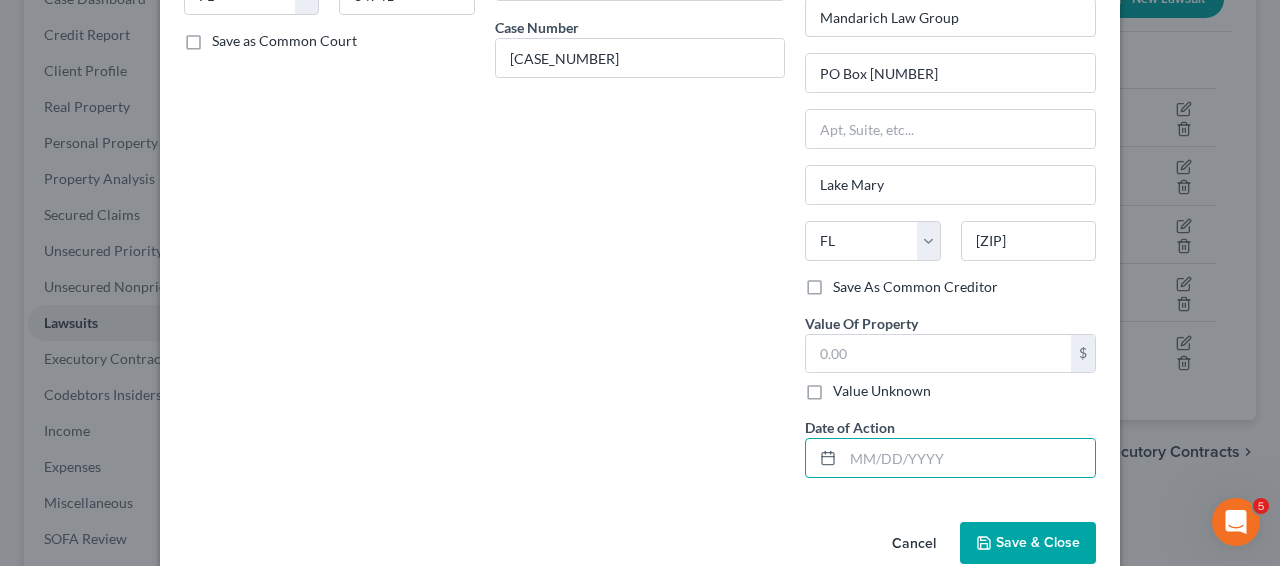 click on "Save & Close" at bounding box center (1028, 543) 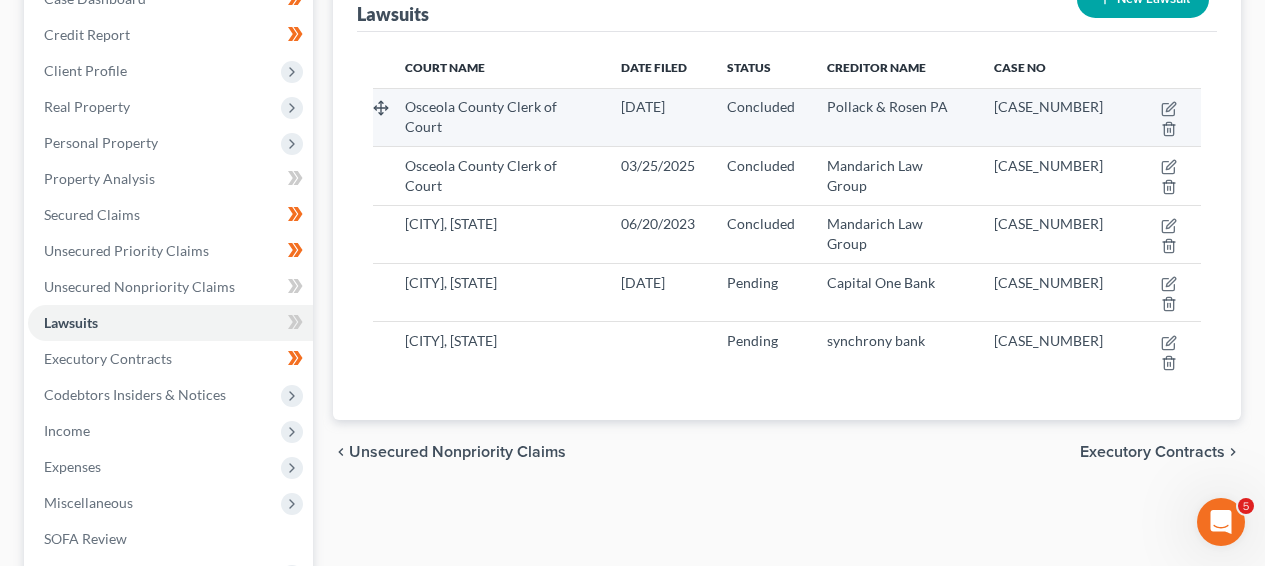 drag, startPoint x: 1023, startPoint y: 127, endPoint x: 985, endPoint y: 101, distance: 46.043457 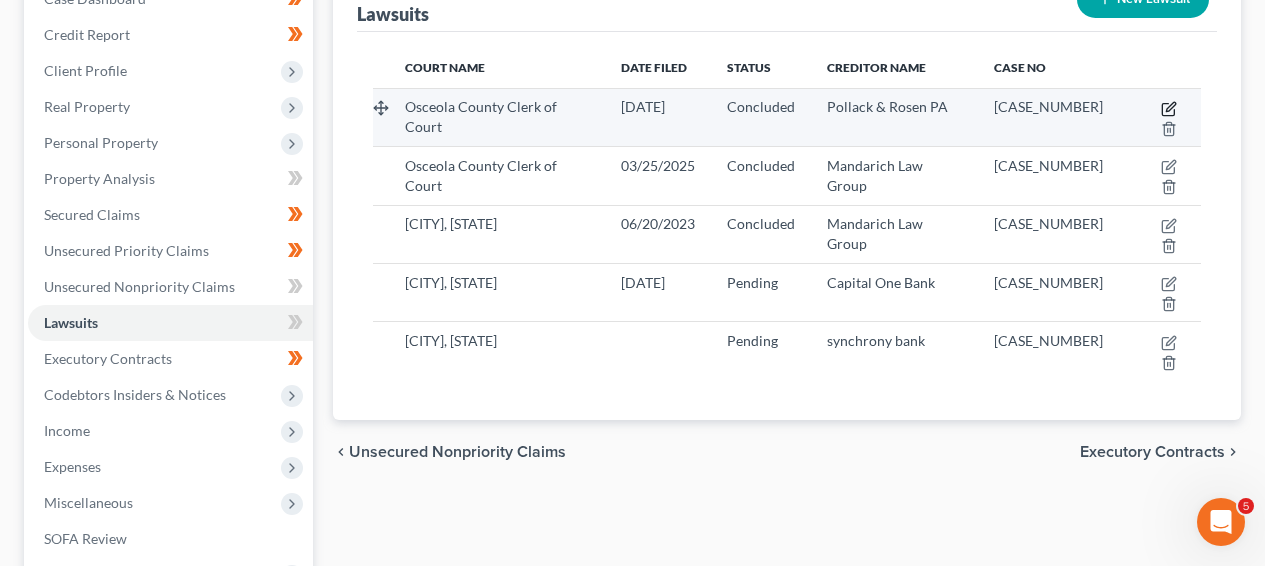 click 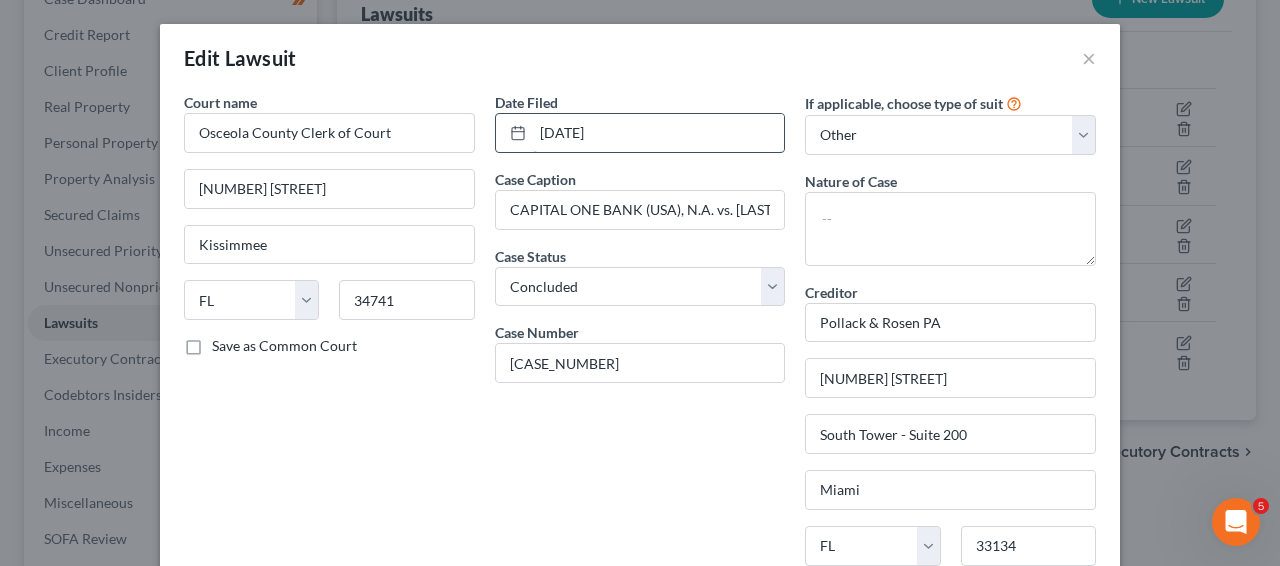 click on "[DATE]" at bounding box center (659, 133) 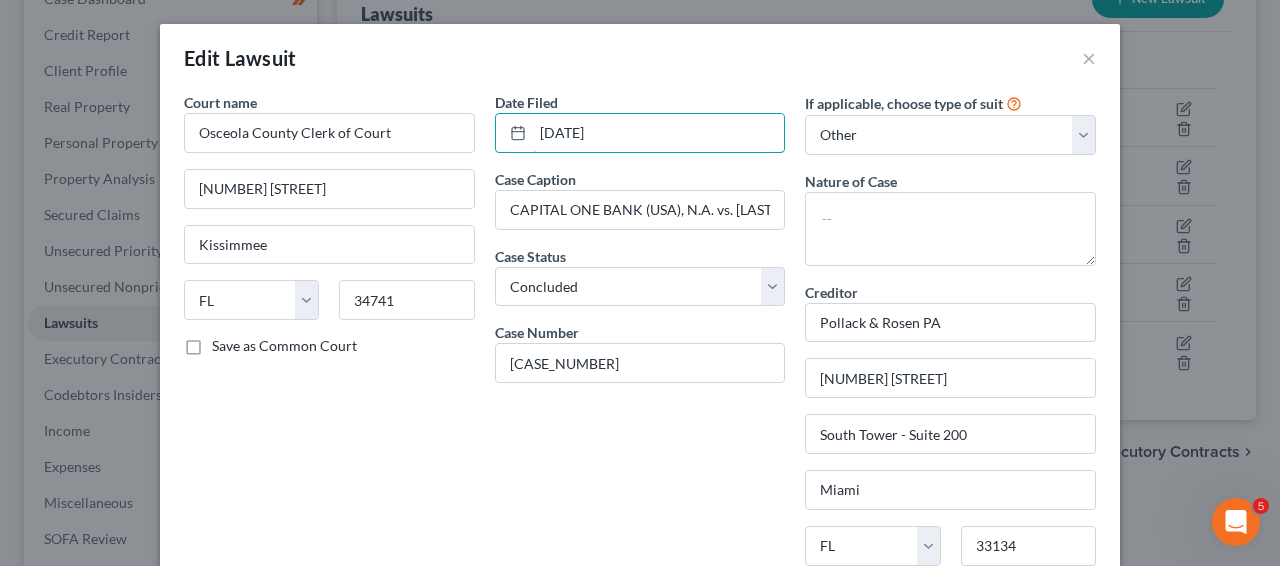 type on "1" 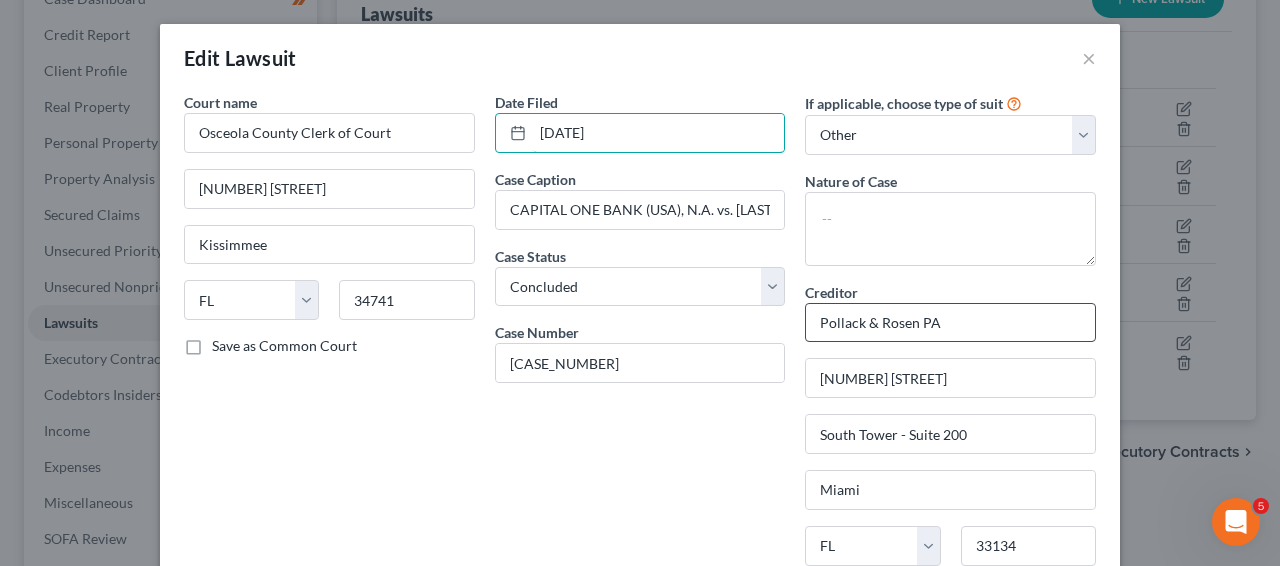 type on "[DATE]" 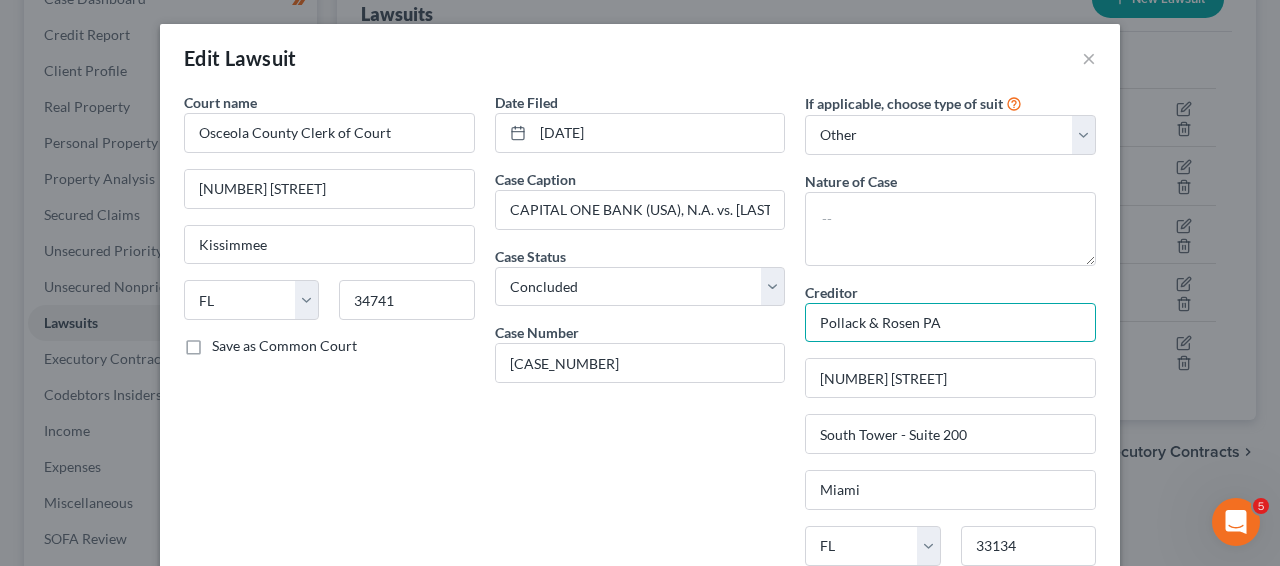 click on "Pollack & Rosen PA" at bounding box center [950, 323] 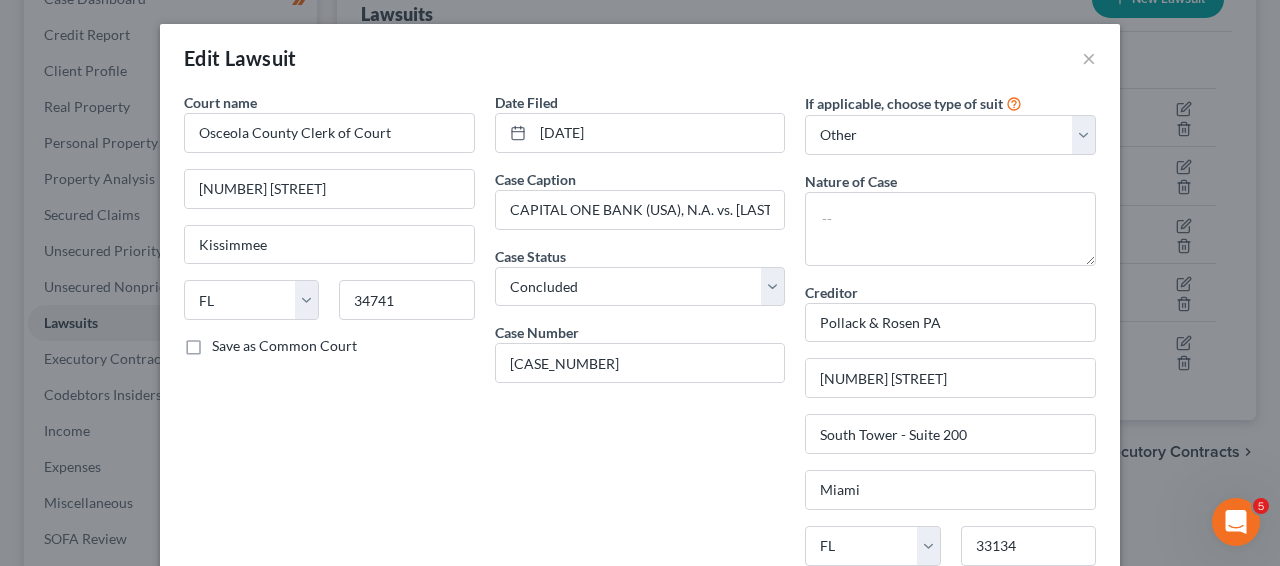 scroll, scrollTop: 266, scrollLeft: 0, axis: vertical 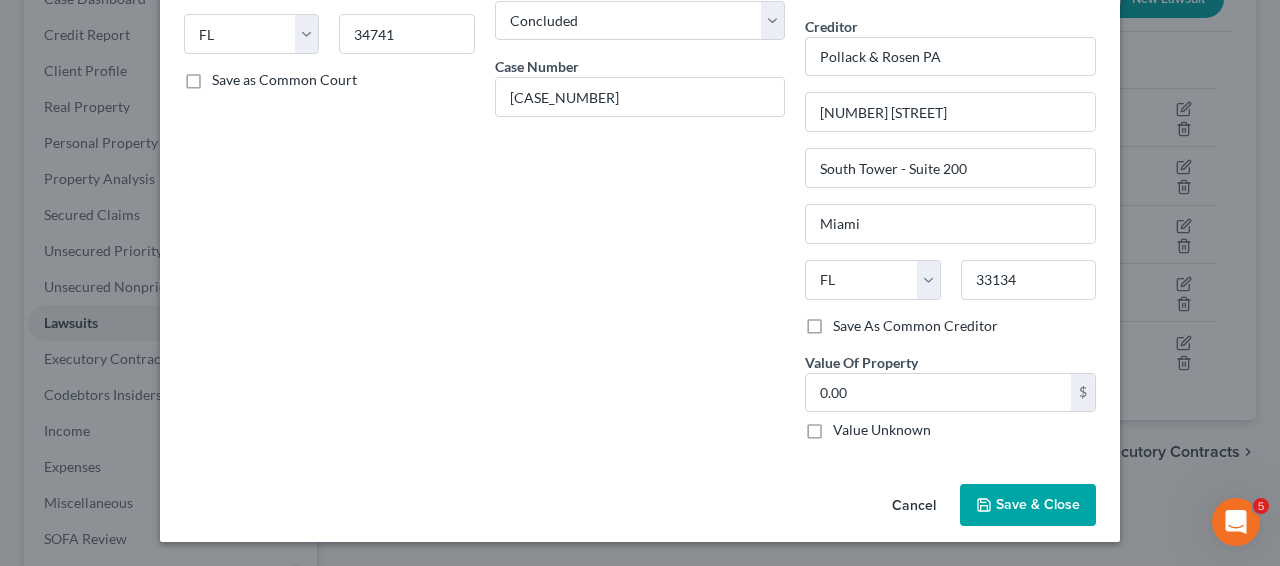 click 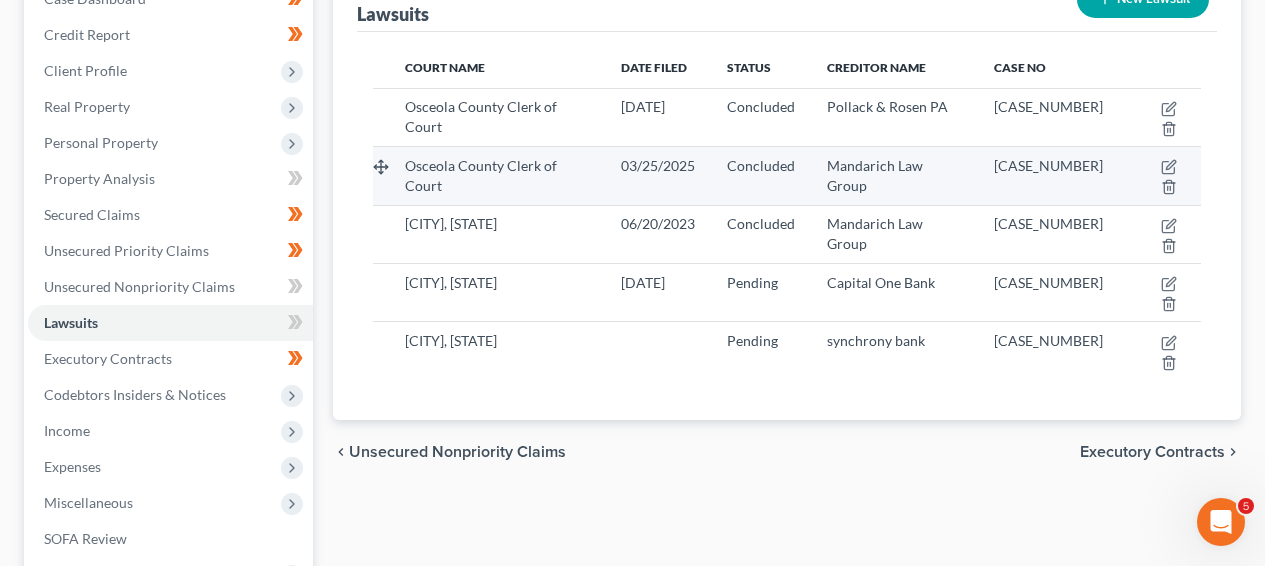 click on "[CASE_NUMBER]" at bounding box center [1048, 165] 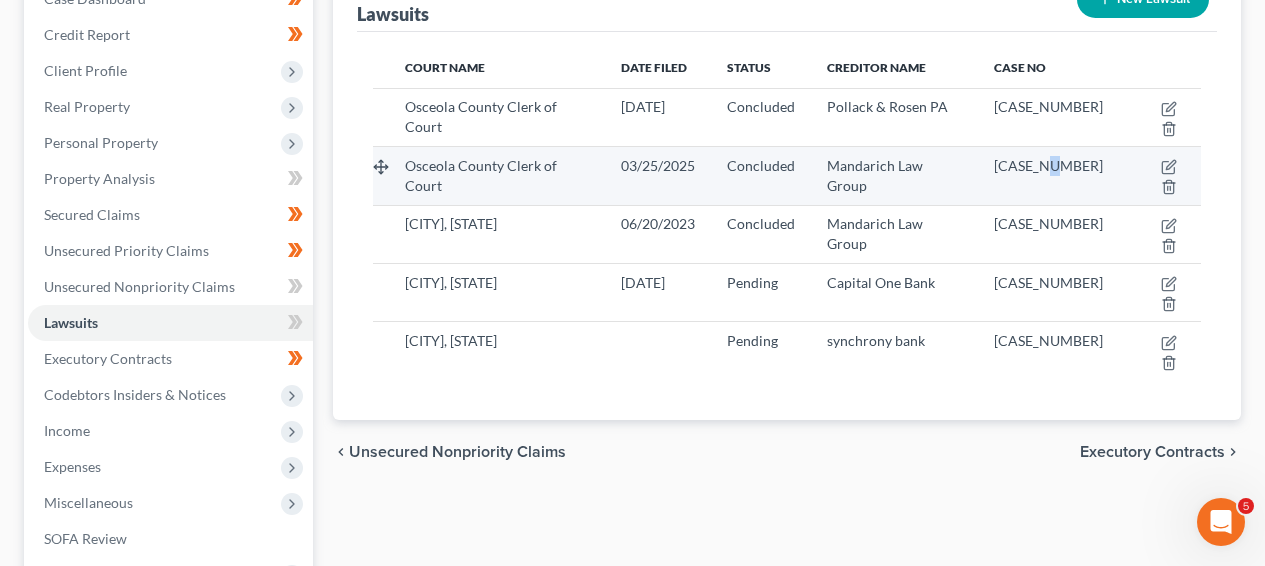 click on "[CASE_NUMBER]" at bounding box center (1048, 165) 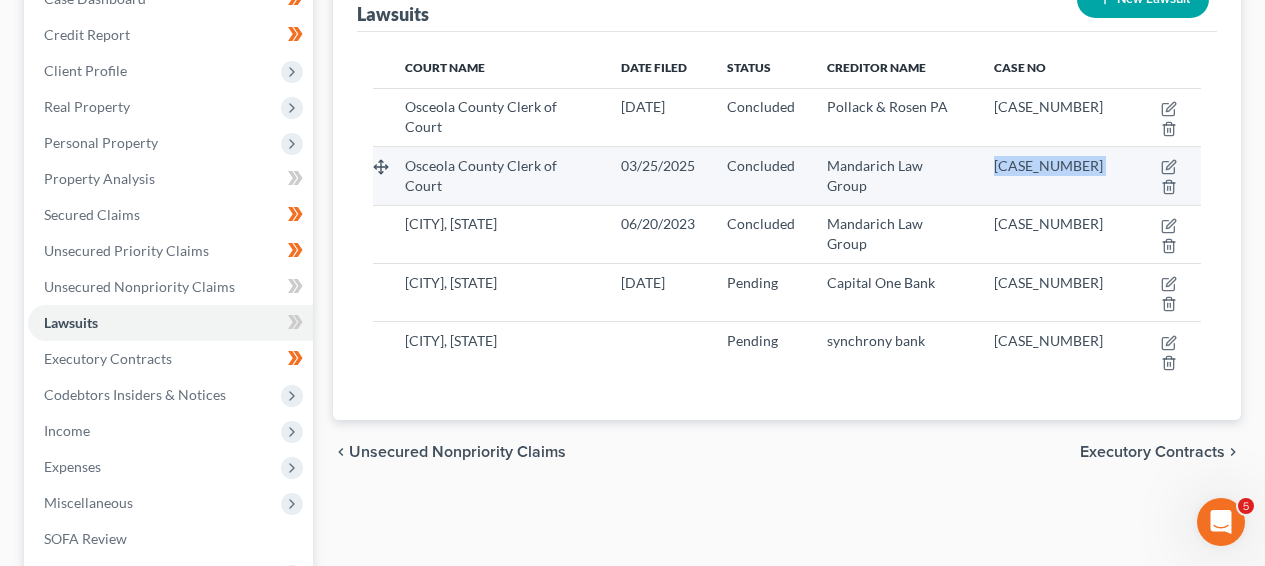 click on "[CASE_NUMBER]" at bounding box center [1048, 165] 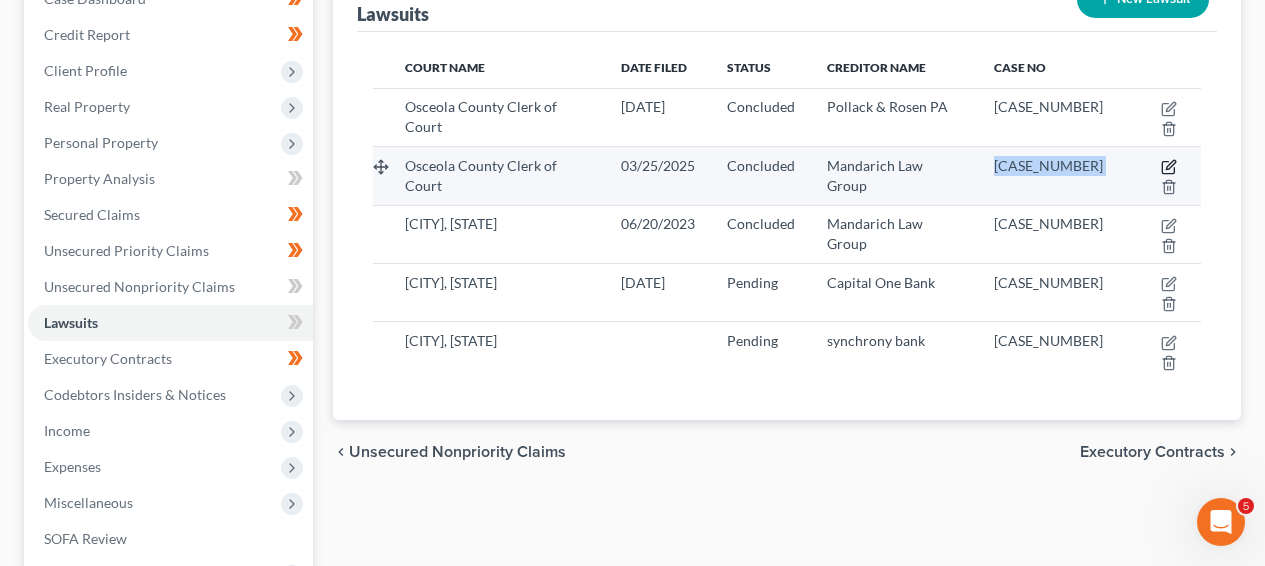 click 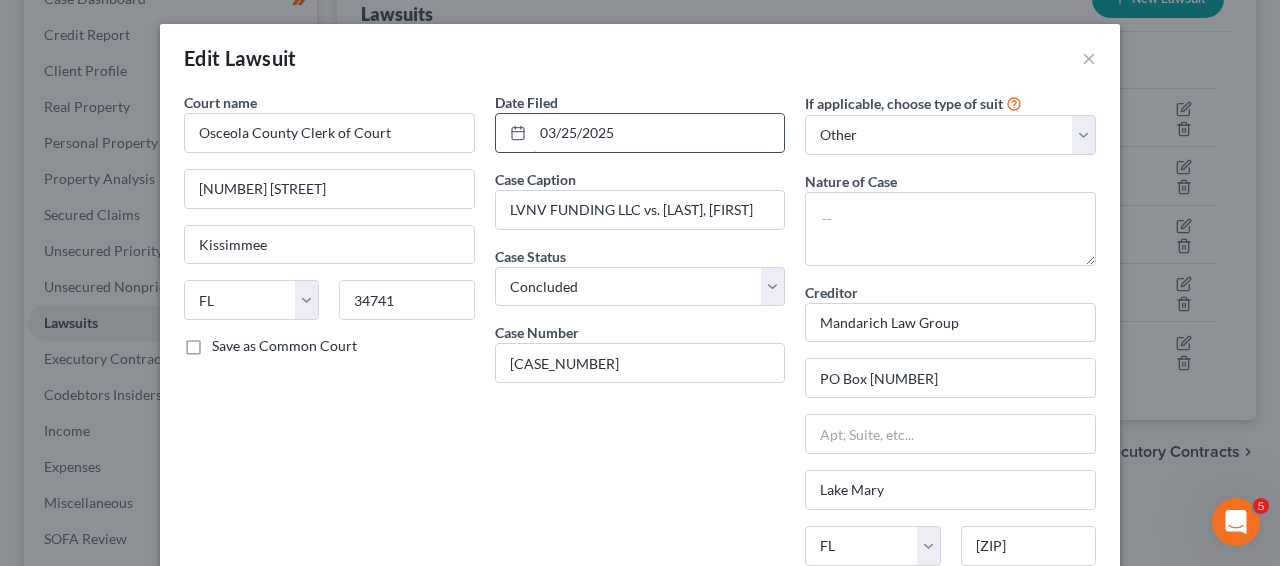 click on "03/25/2025" at bounding box center (659, 133) 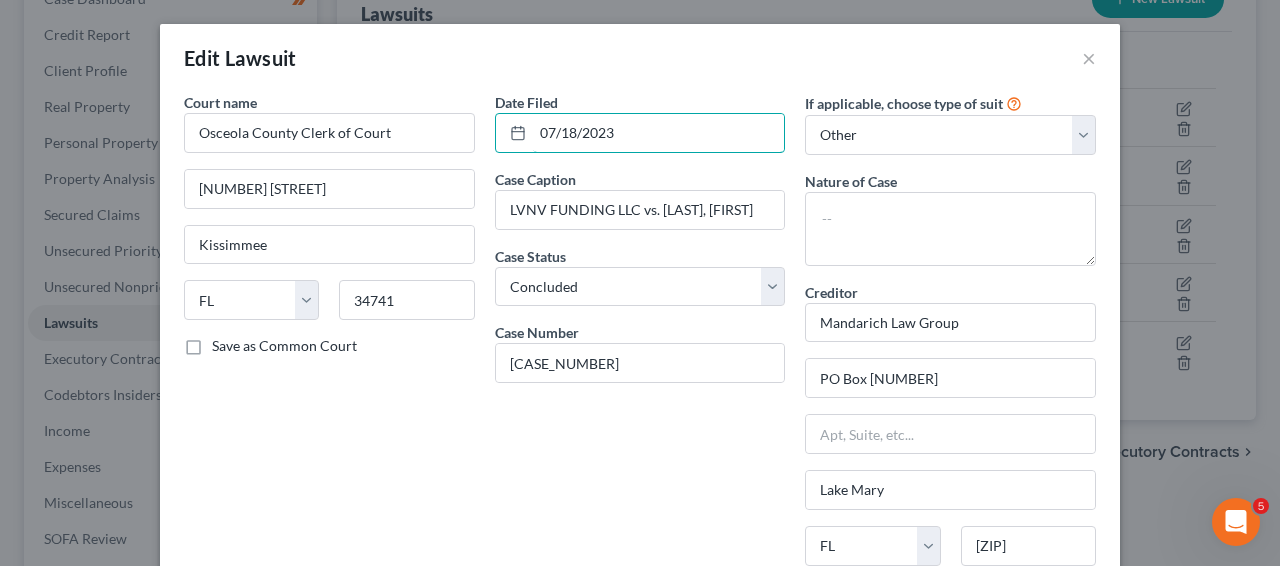 type on "07/18/2023" 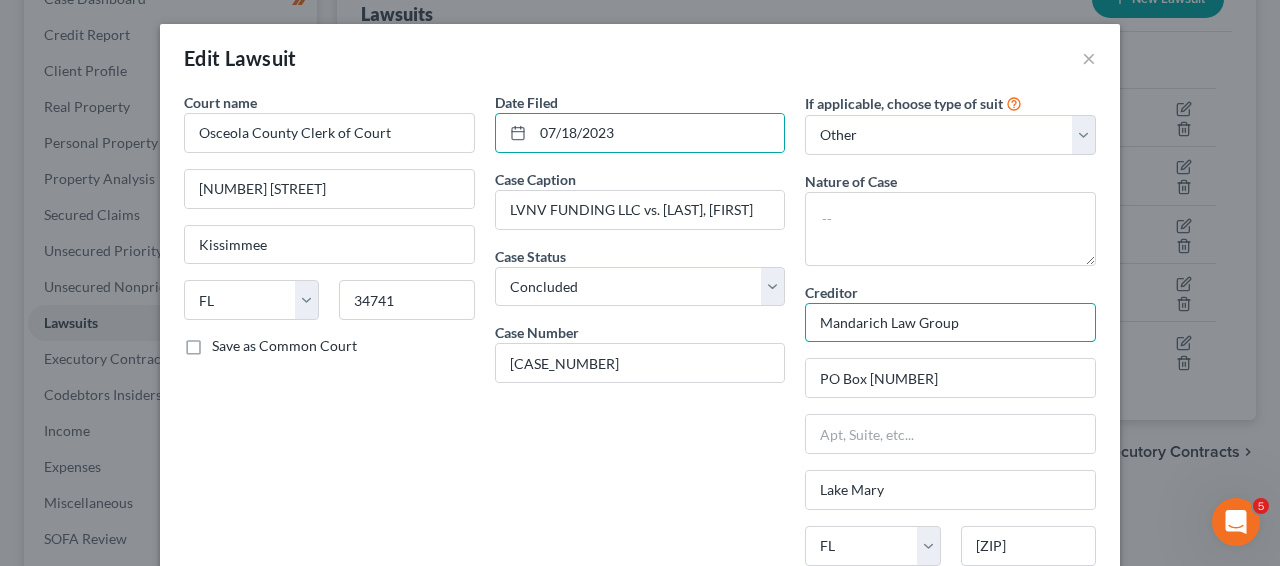 click on "Mandarich Law Group" at bounding box center [950, 323] 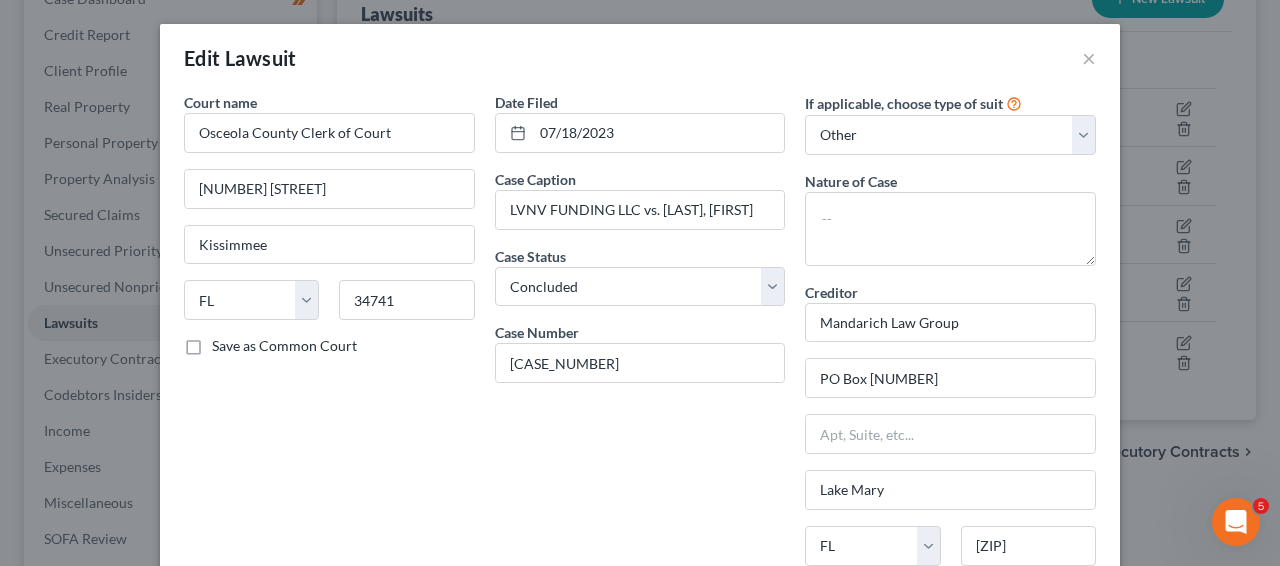 scroll, scrollTop: 266, scrollLeft: 0, axis: vertical 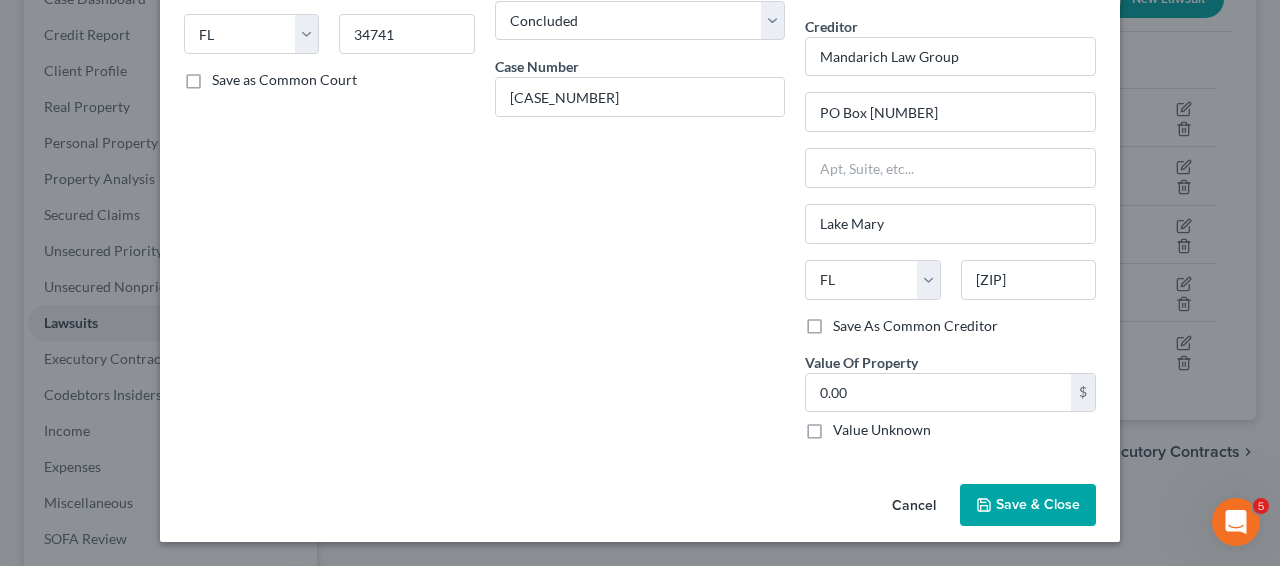 click on "Save & Close" at bounding box center [1038, 504] 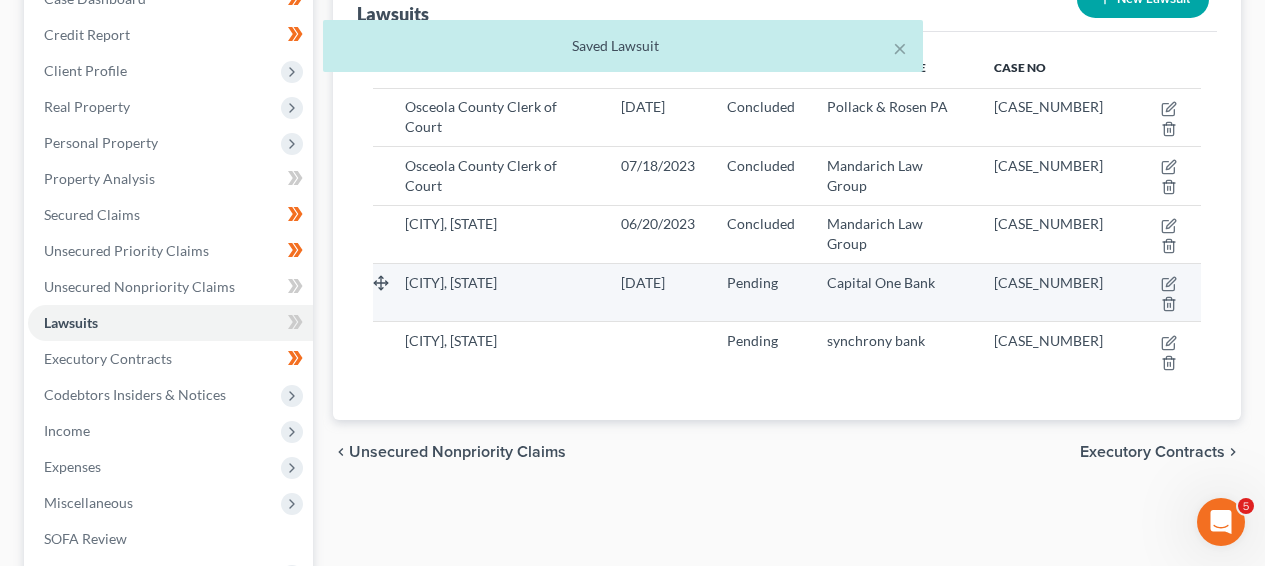 drag, startPoint x: 1039, startPoint y: 297, endPoint x: 1005, endPoint y: 282, distance: 37.161808 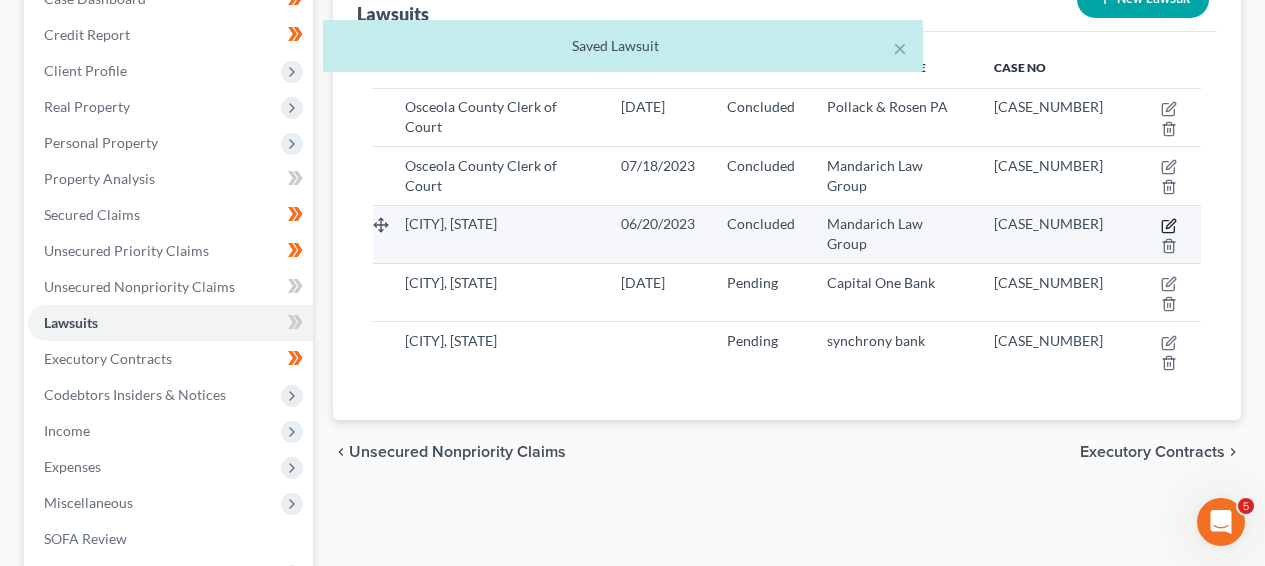 click 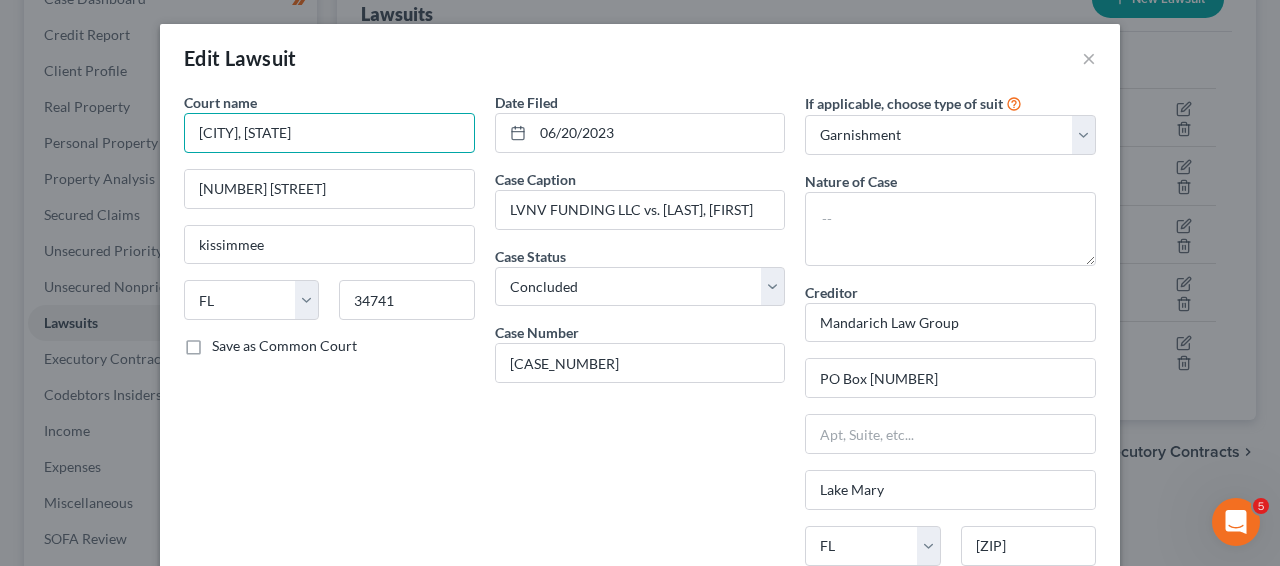 click on "[CITY], [STATE]" at bounding box center (329, 133) 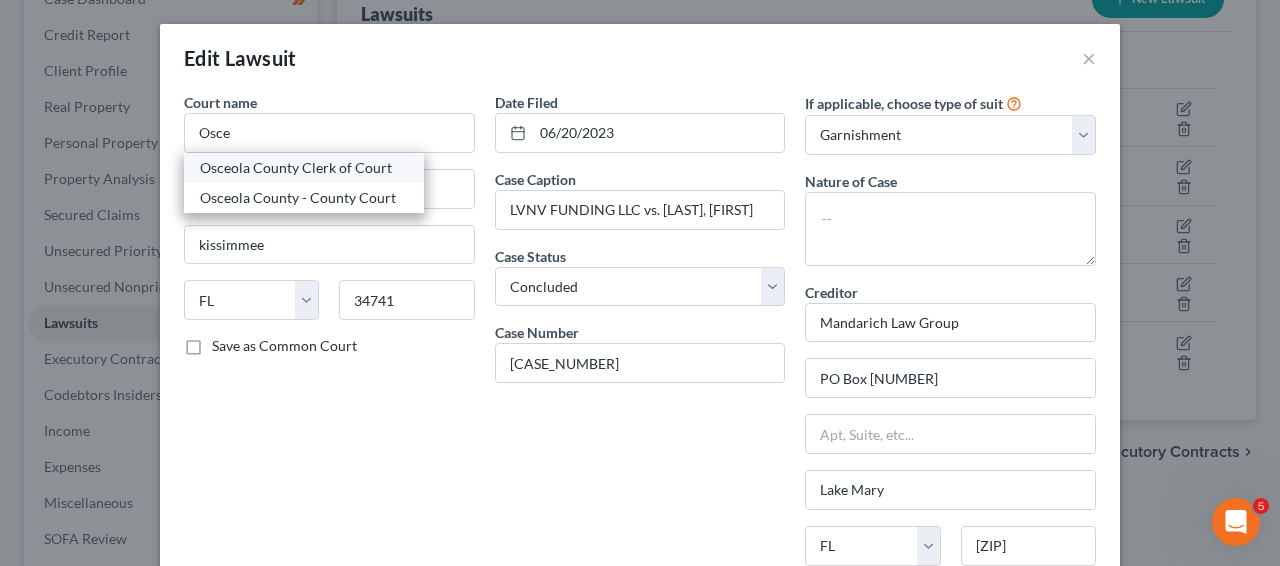 click on "Osceola County Clerk of Court" at bounding box center (304, 168) 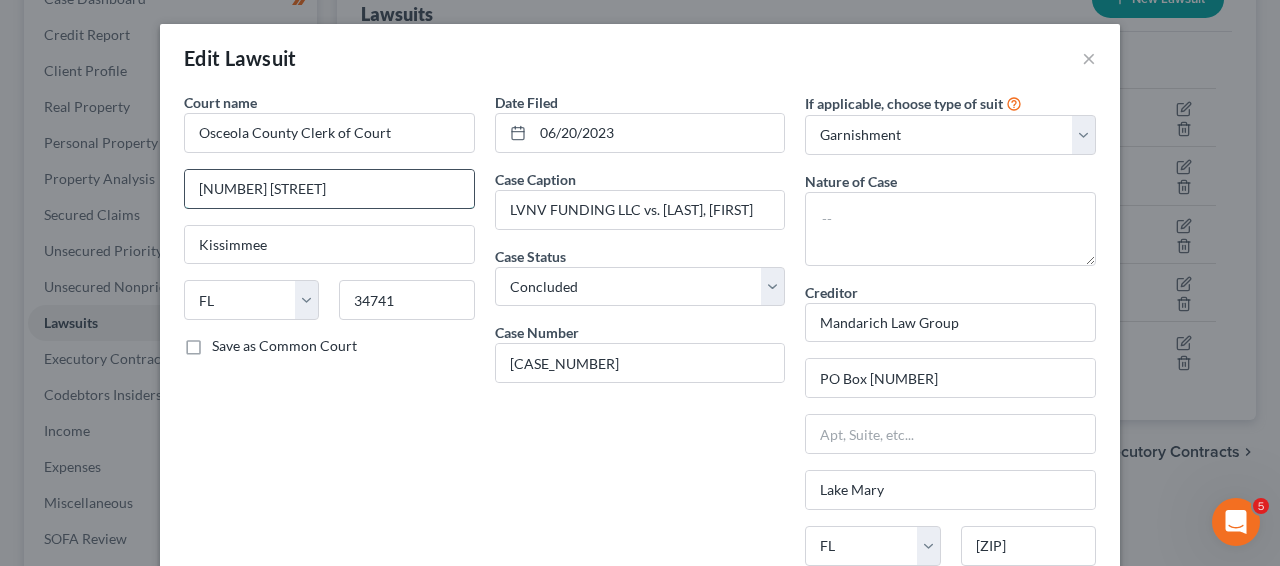 click on "[NUMBER] [STREET]" at bounding box center [329, 189] 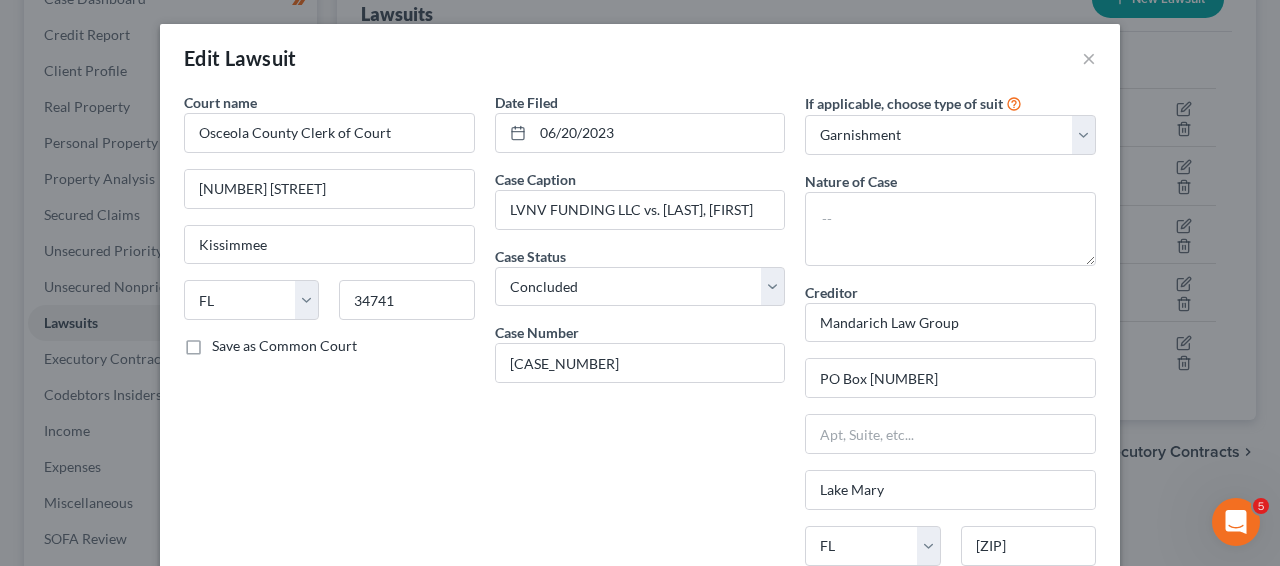 scroll, scrollTop: 305, scrollLeft: 0, axis: vertical 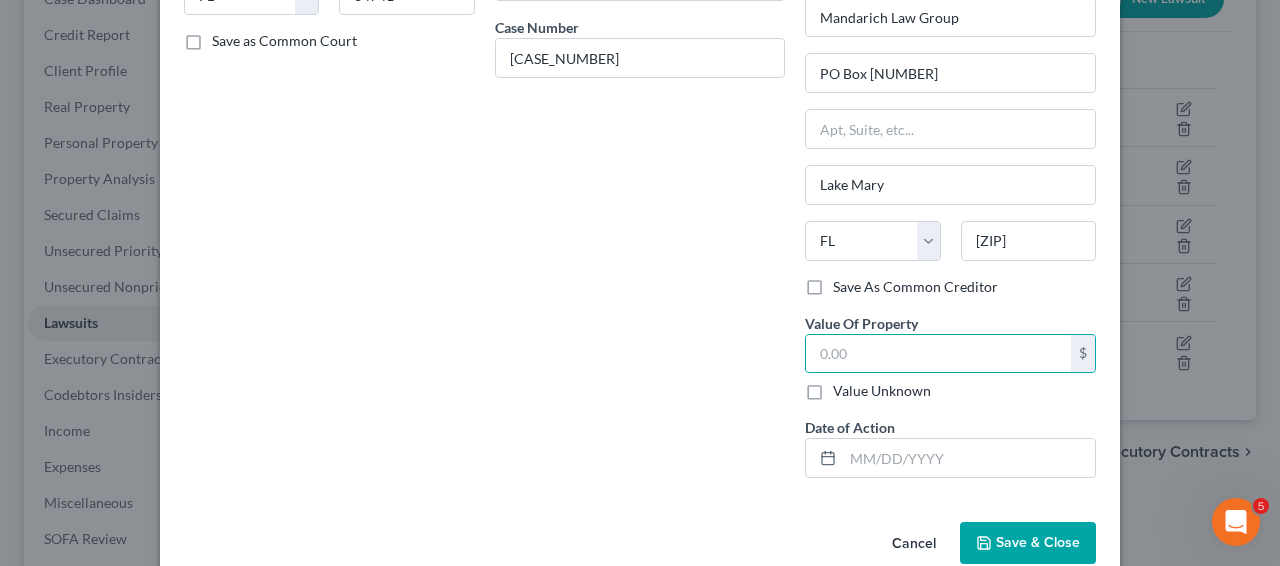 click on "Save & Close" at bounding box center (1038, 542) 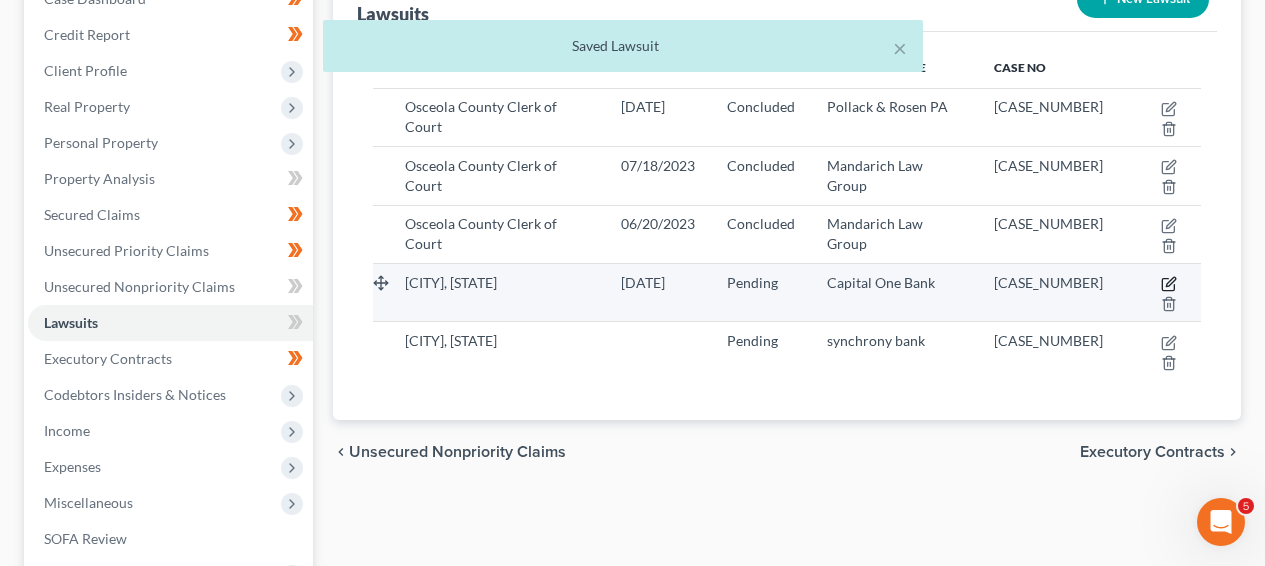 click 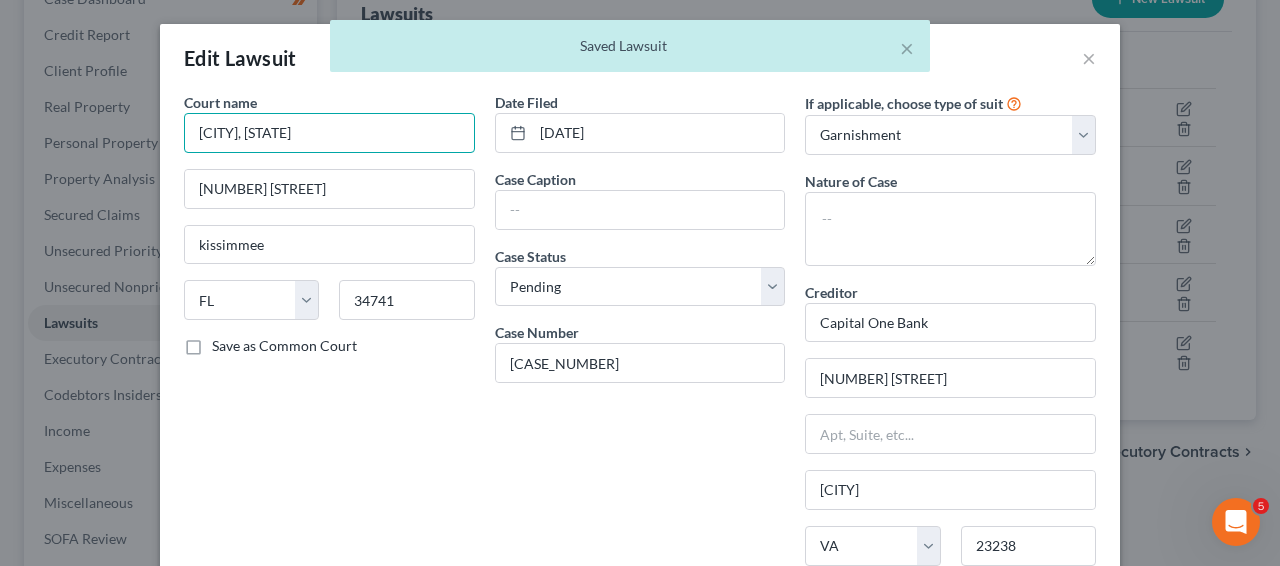 click on "[CITY], [STATE]" at bounding box center [329, 133] 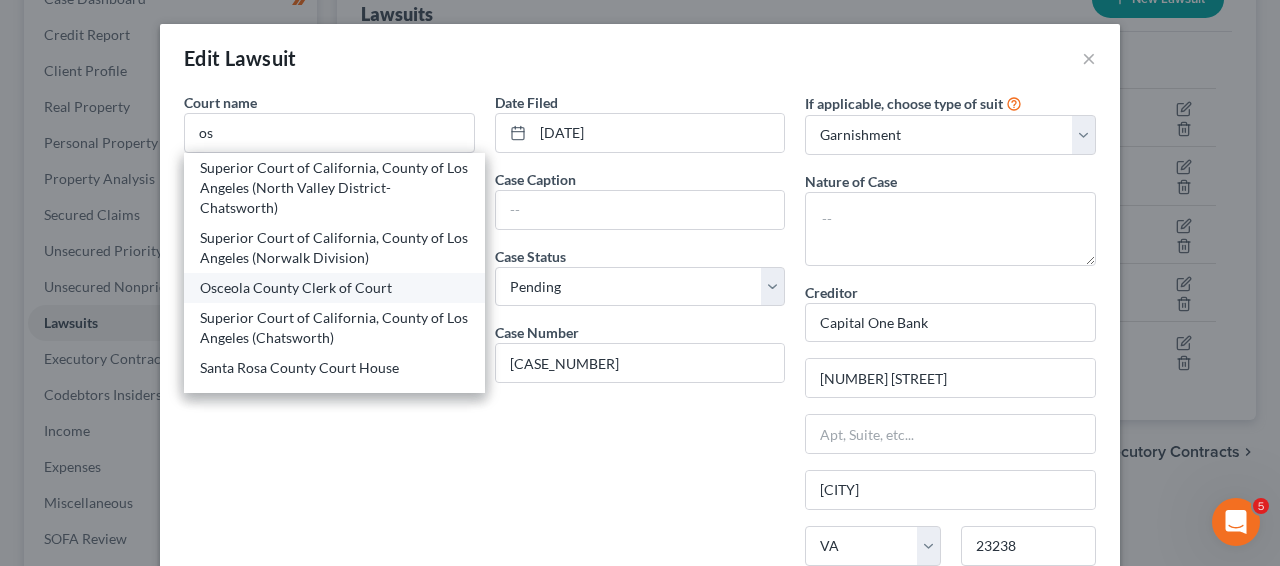 click on "Osceola County Clerk of Court" at bounding box center [334, 288] 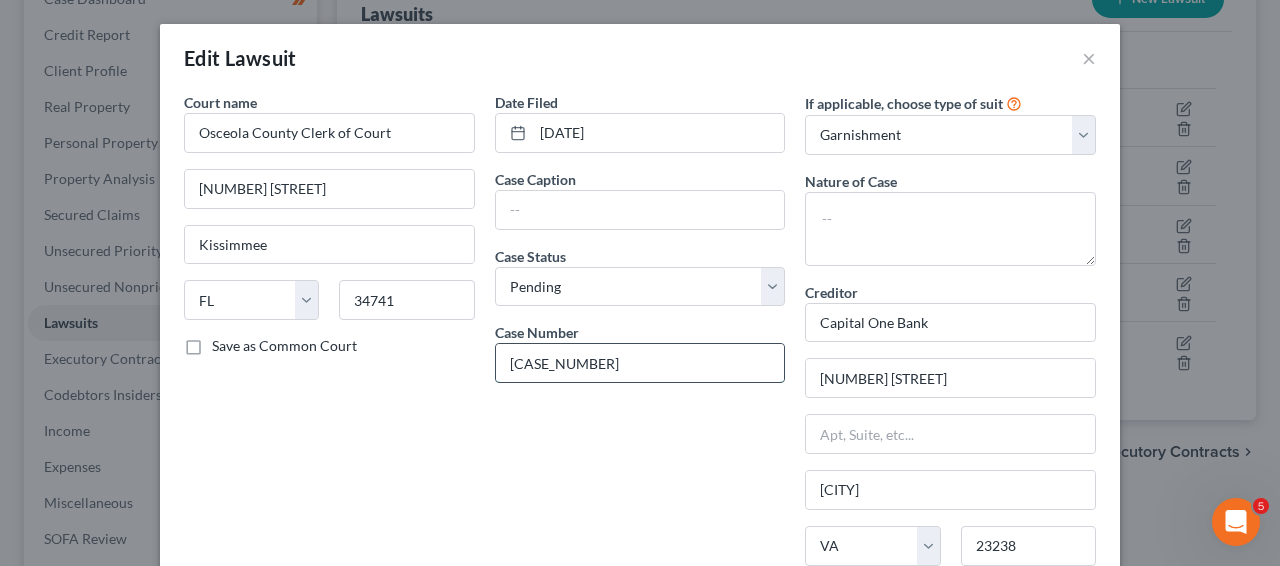 click on "[CASE_NUMBER]" at bounding box center (640, 363) 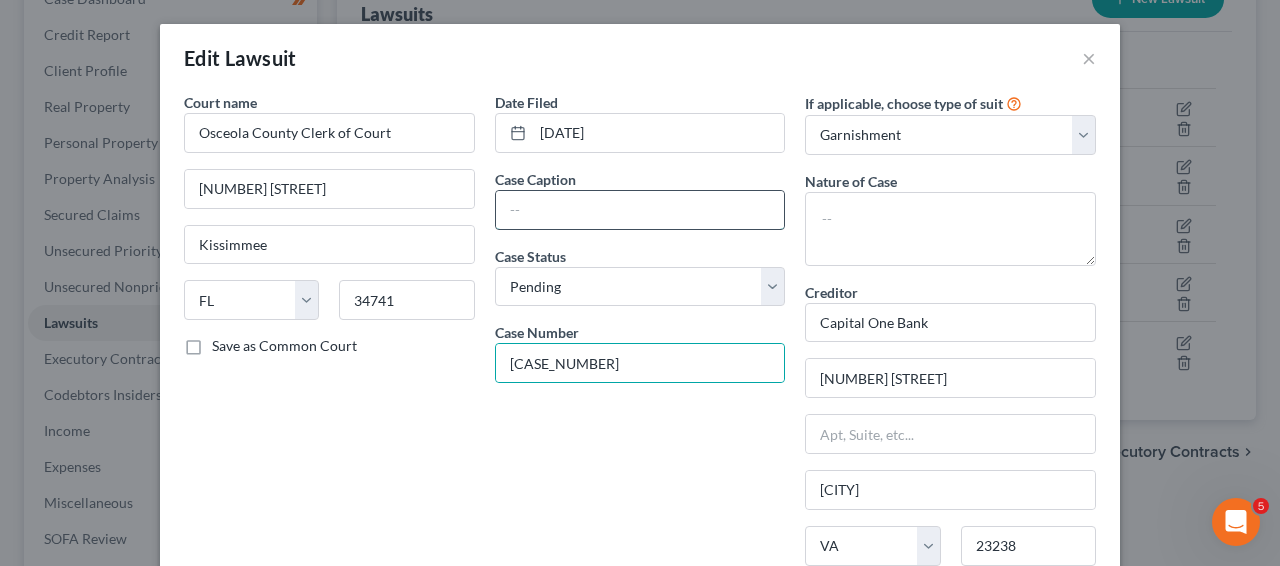 click at bounding box center (640, 210) 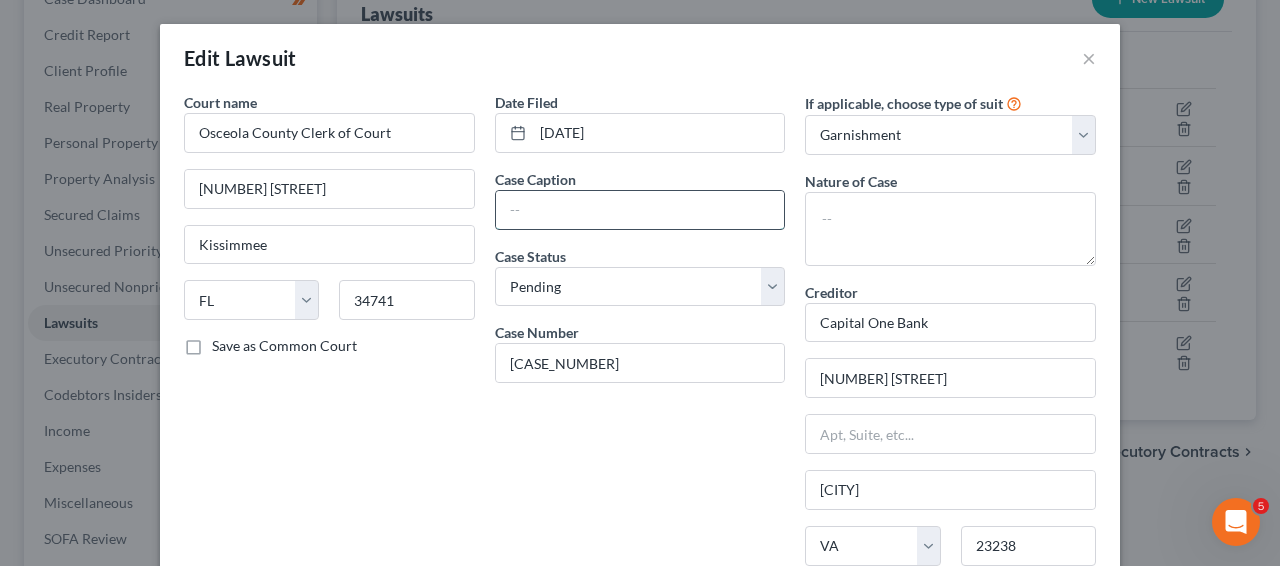 paste on "CAPITAL ONE BANK (USA), N.A. vs. [LAST], [FIRST]" 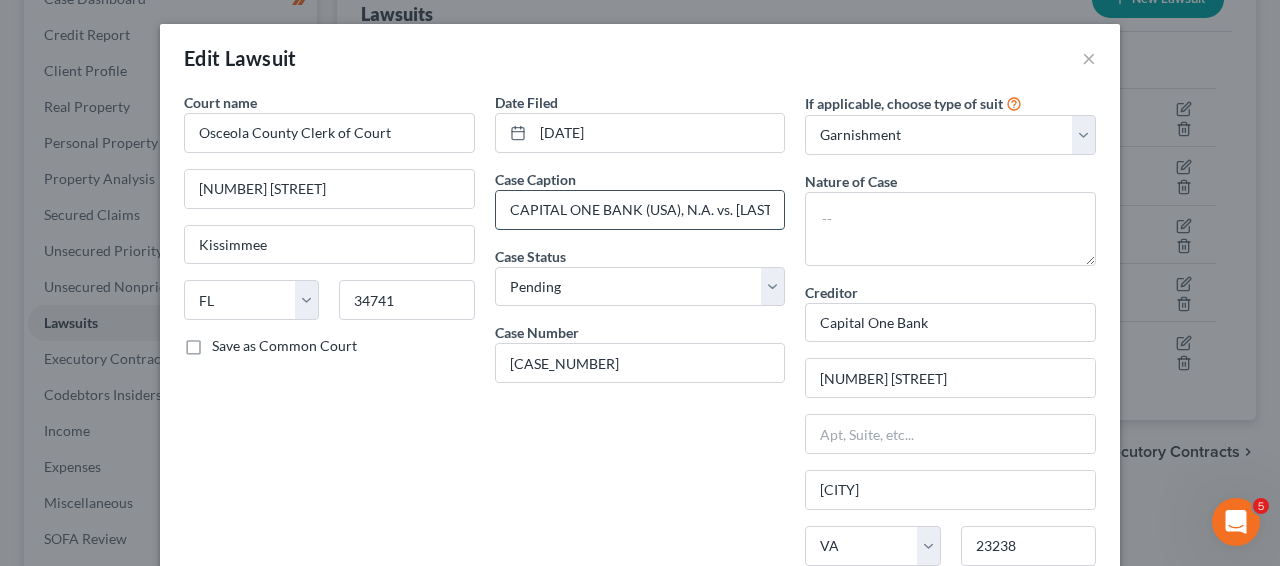 scroll, scrollTop: 0, scrollLeft: 90, axis: horizontal 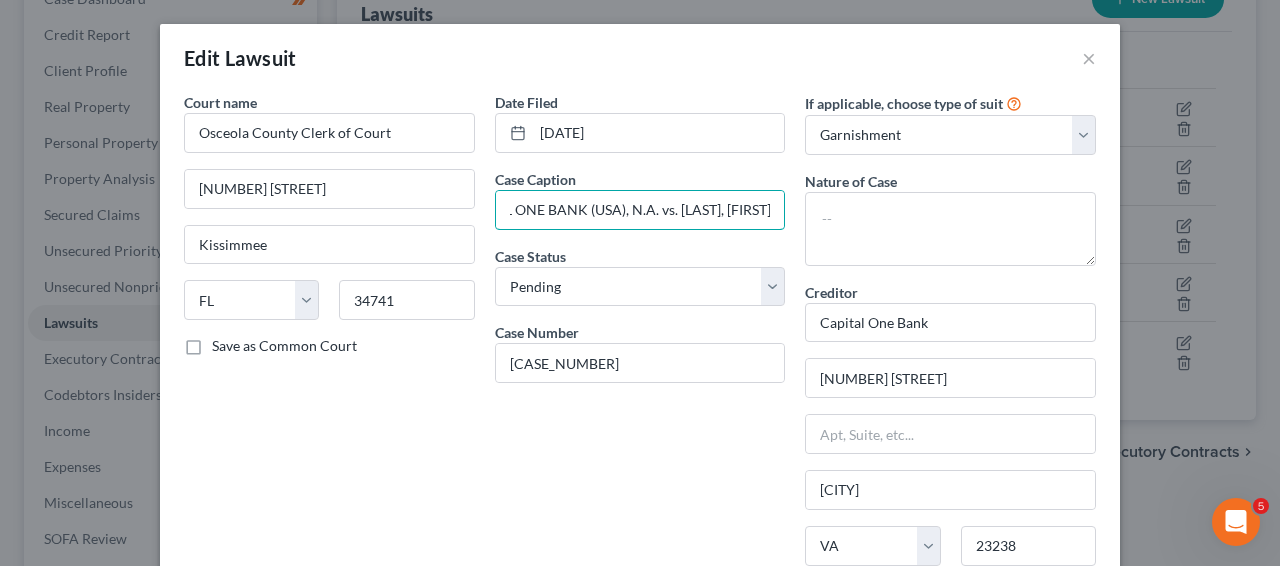 type on "CAPITAL ONE BANK (USA), N.A. vs. [LAST], [FIRST]" 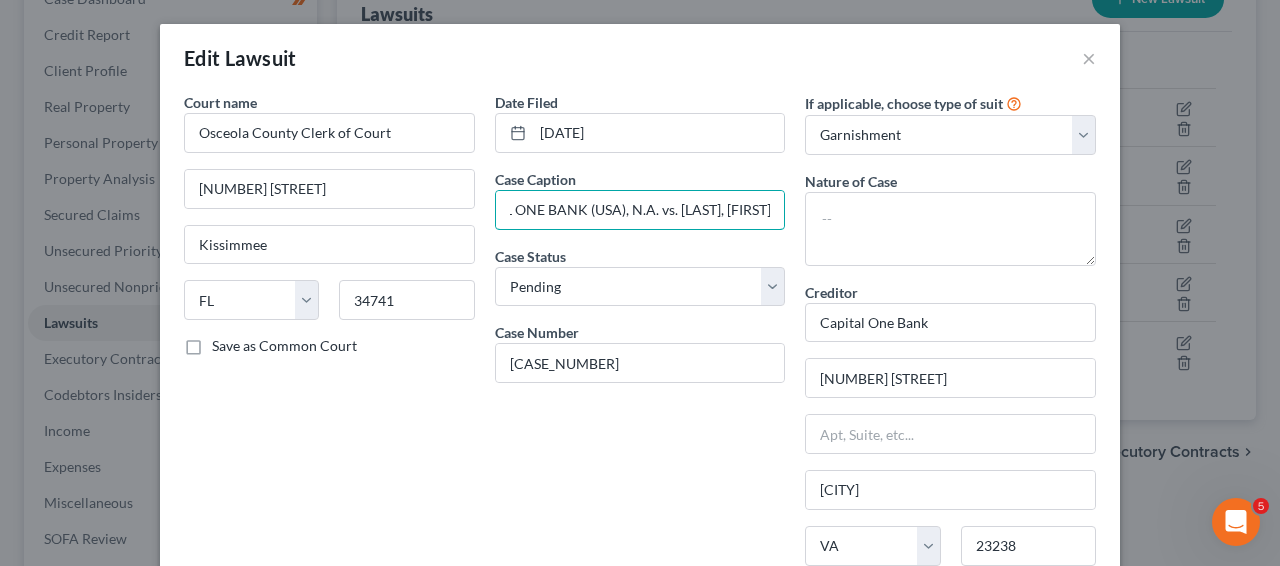 scroll, scrollTop: 0, scrollLeft: 0, axis: both 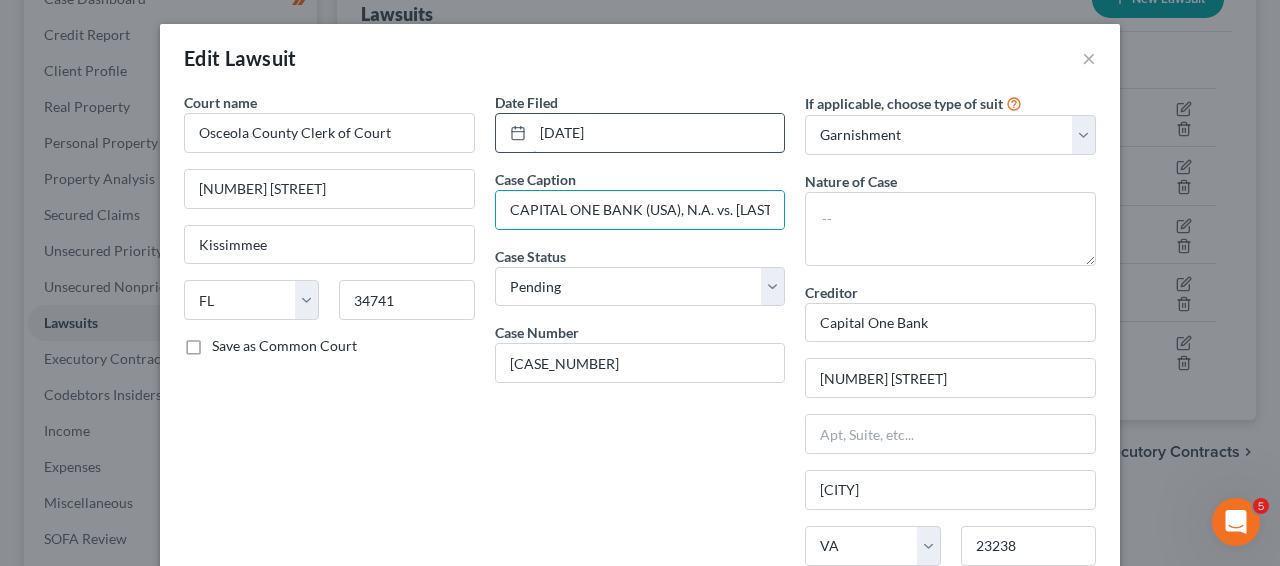 click on "[DATE]" at bounding box center (659, 133) 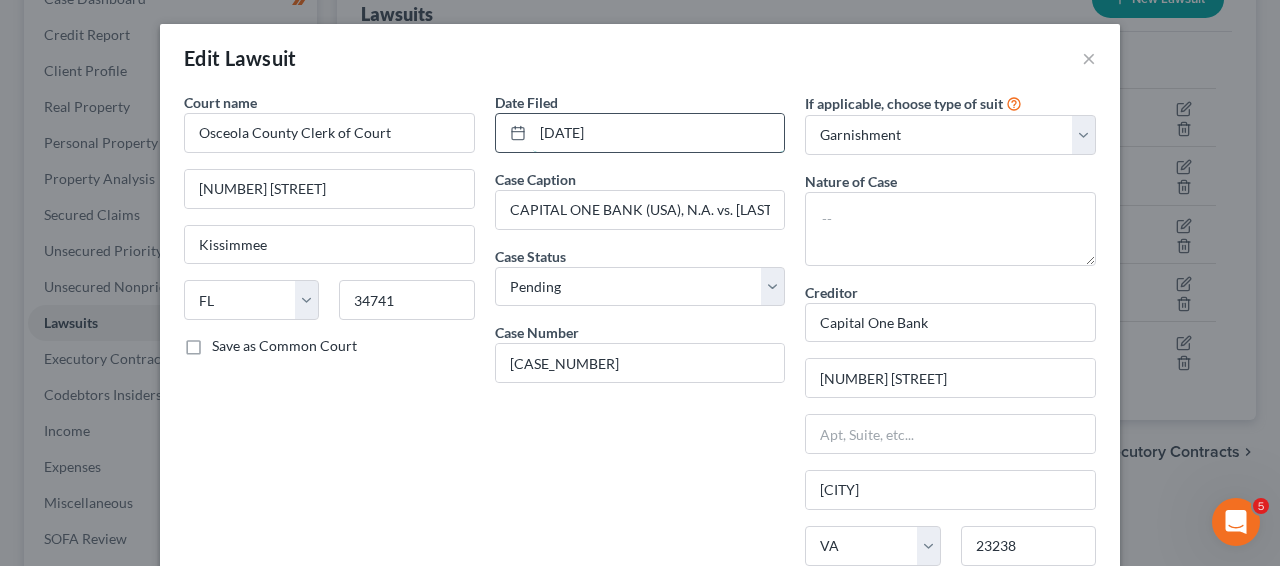 click on "[DATE]" at bounding box center (659, 133) 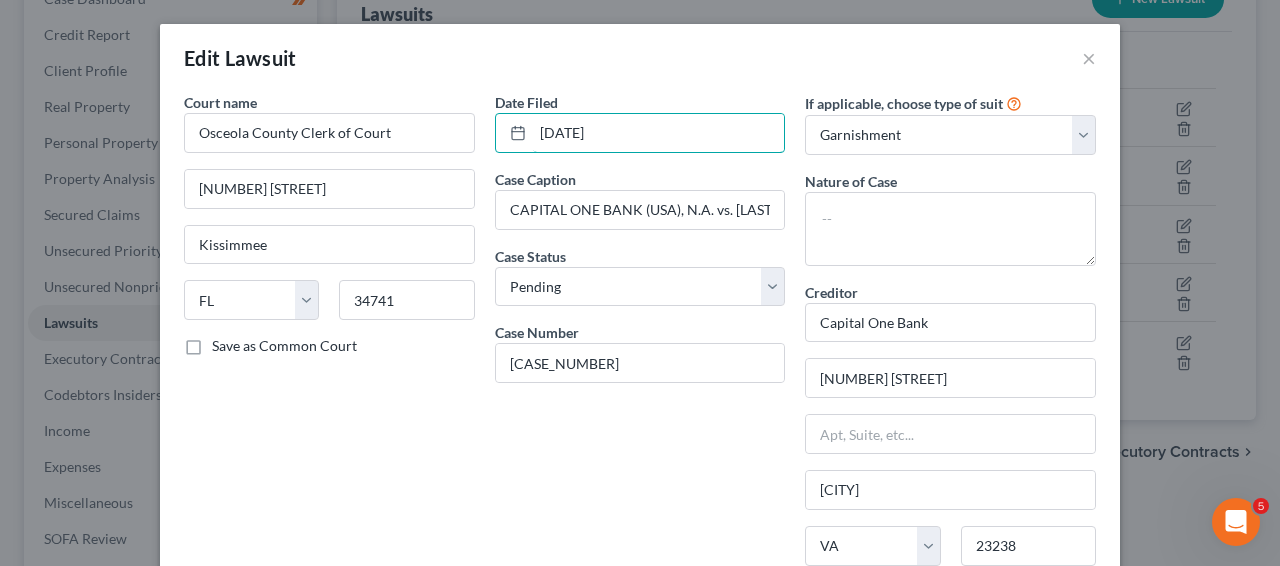 type on "[DATE]" 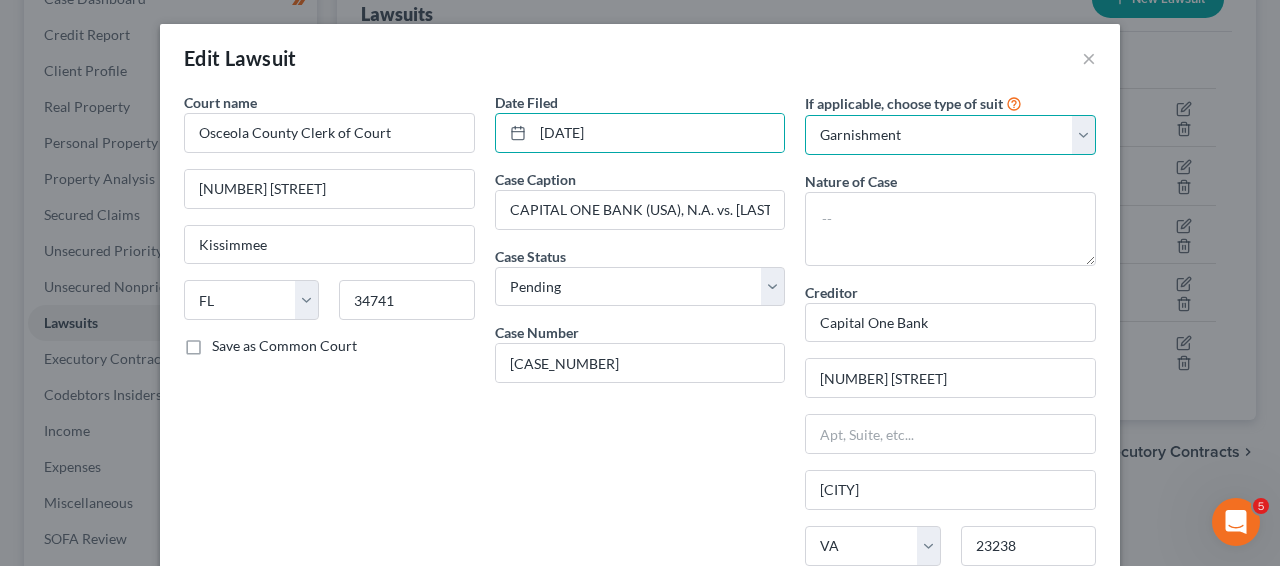 click on "Select Repossession Garnishment Foreclosure Attached, Seized, Or Levied Other" at bounding box center (950, 135) 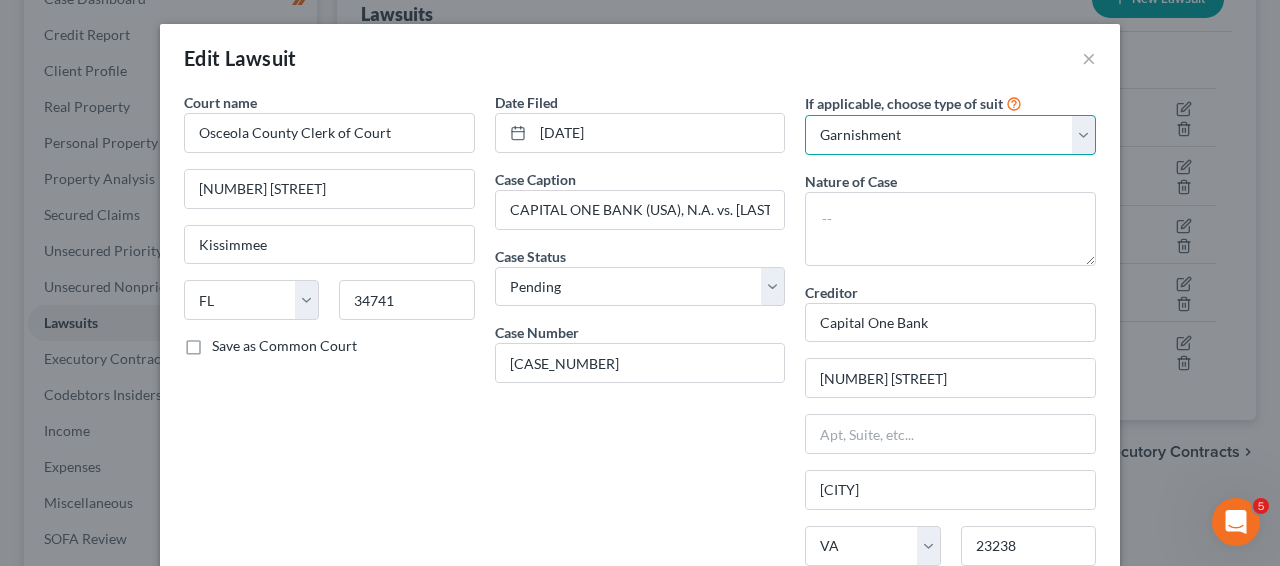 select on "4" 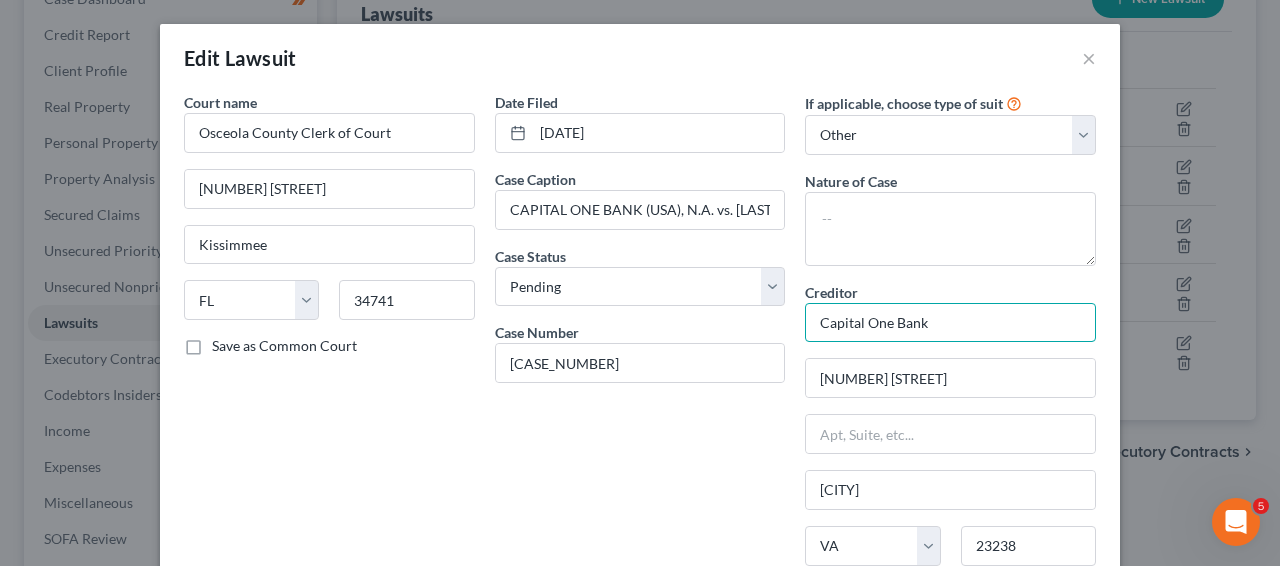 click on "Capital One Bank" at bounding box center [950, 323] 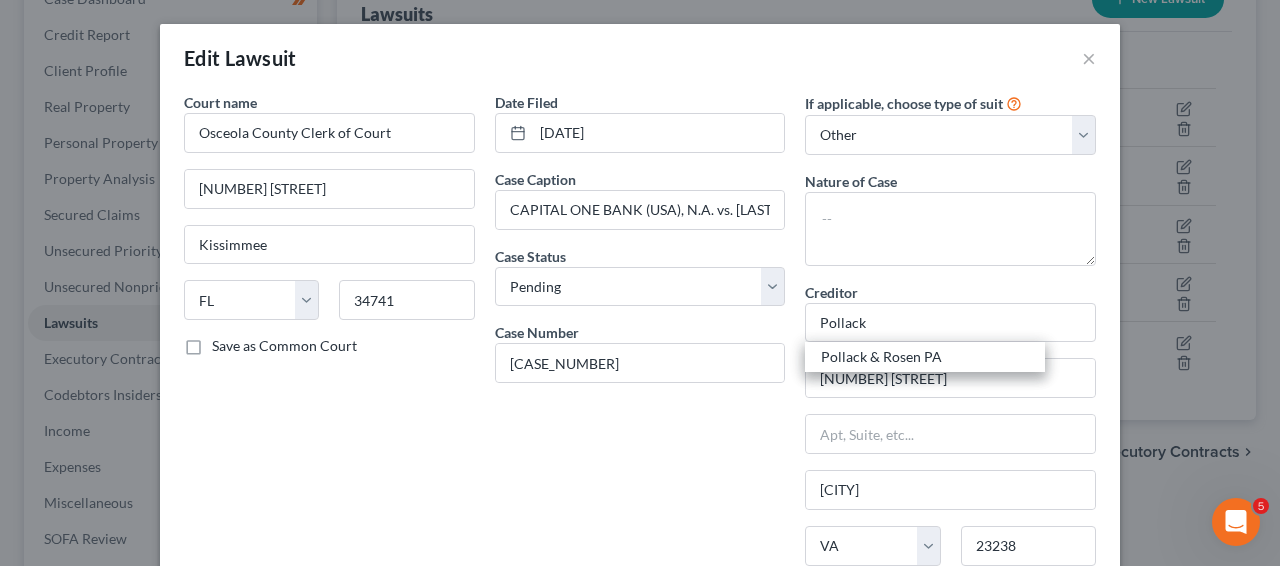 click on "Pollack & Rosen PA" at bounding box center [925, 357] 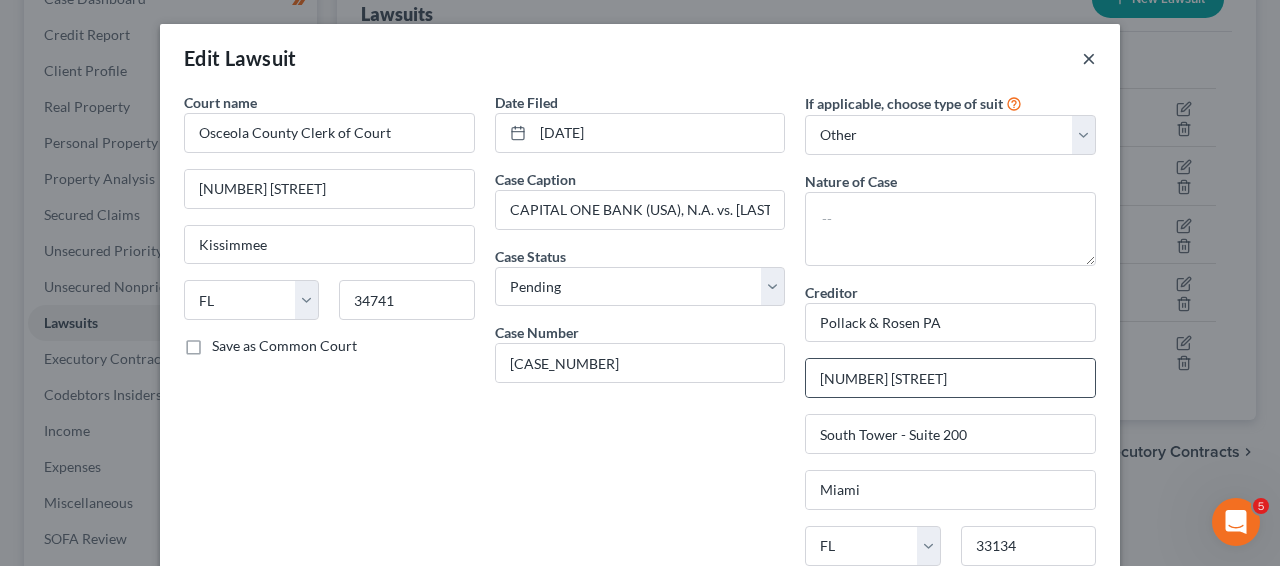 type 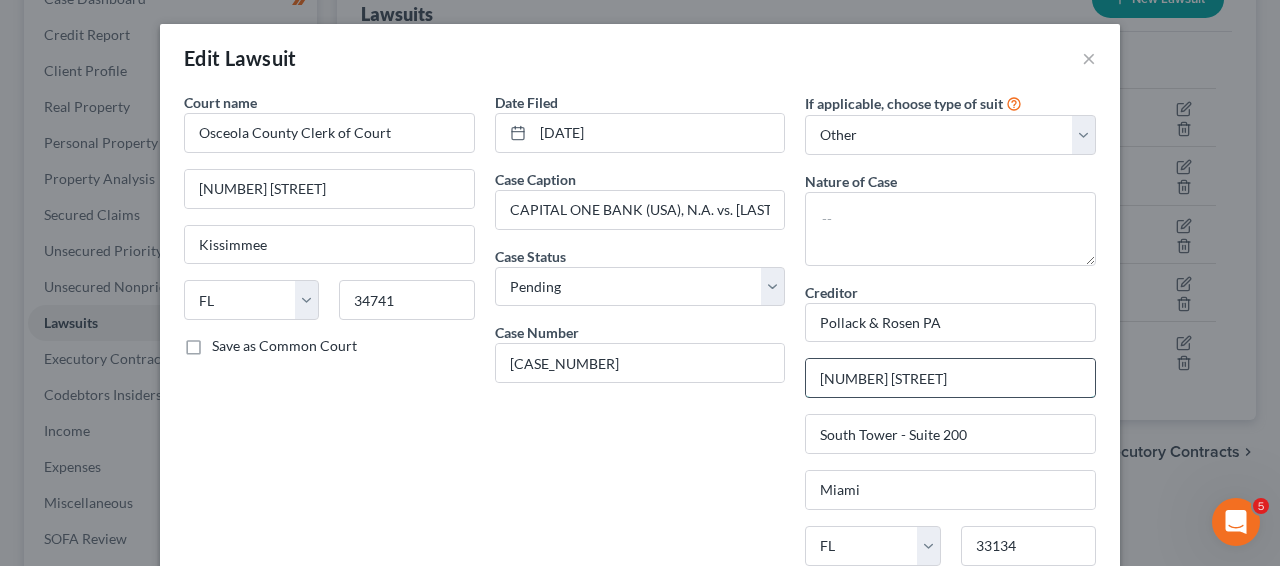 click on "[NUMBER] [STREET]" at bounding box center (950, 378) 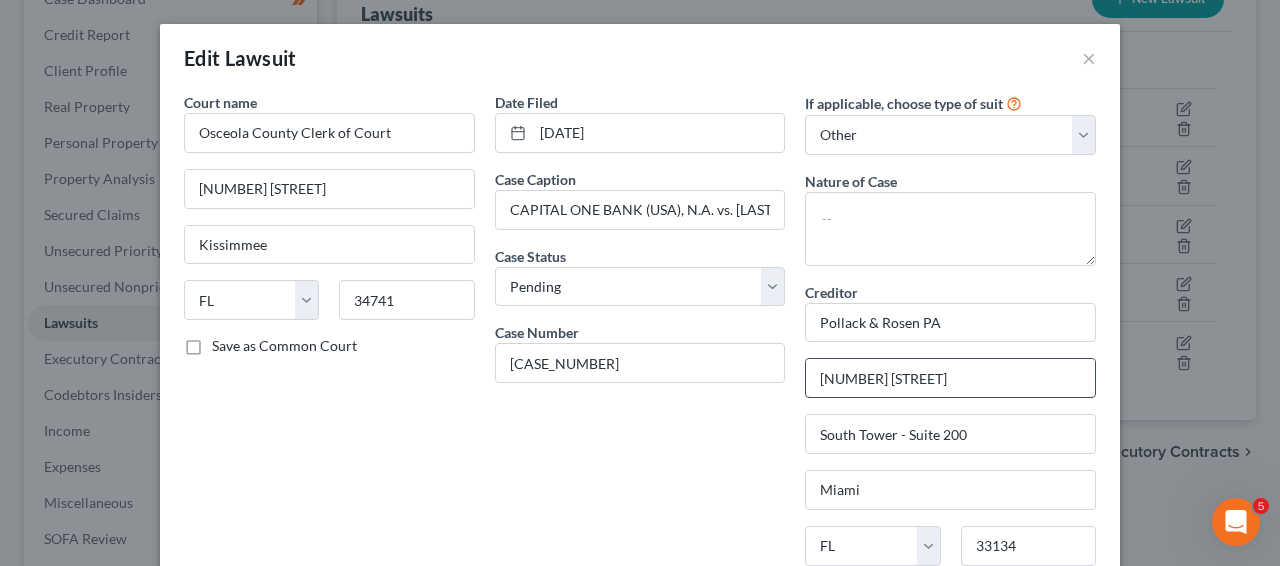scroll, scrollTop: 266, scrollLeft: 0, axis: vertical 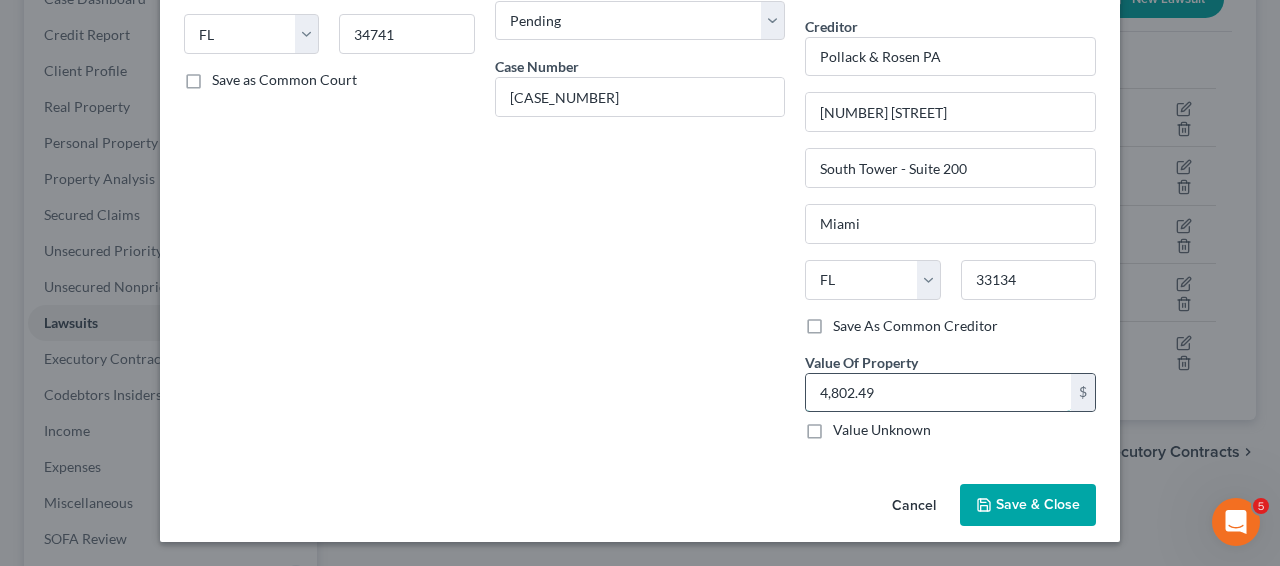 click on "4,802.49" at bounding box center [938, 393] 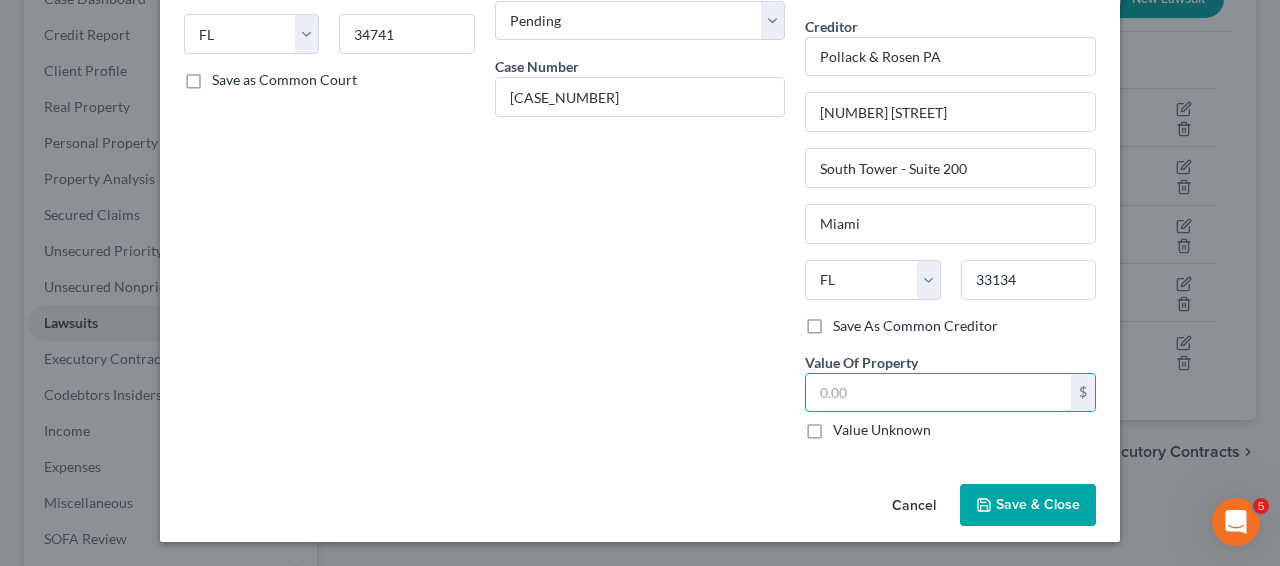 type 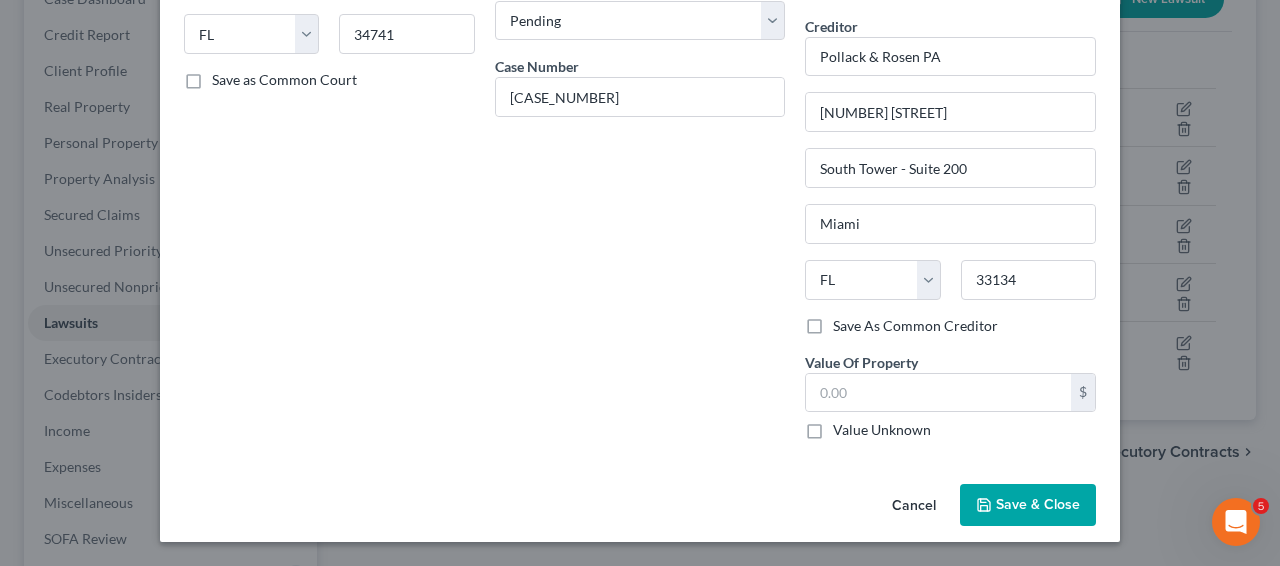 click 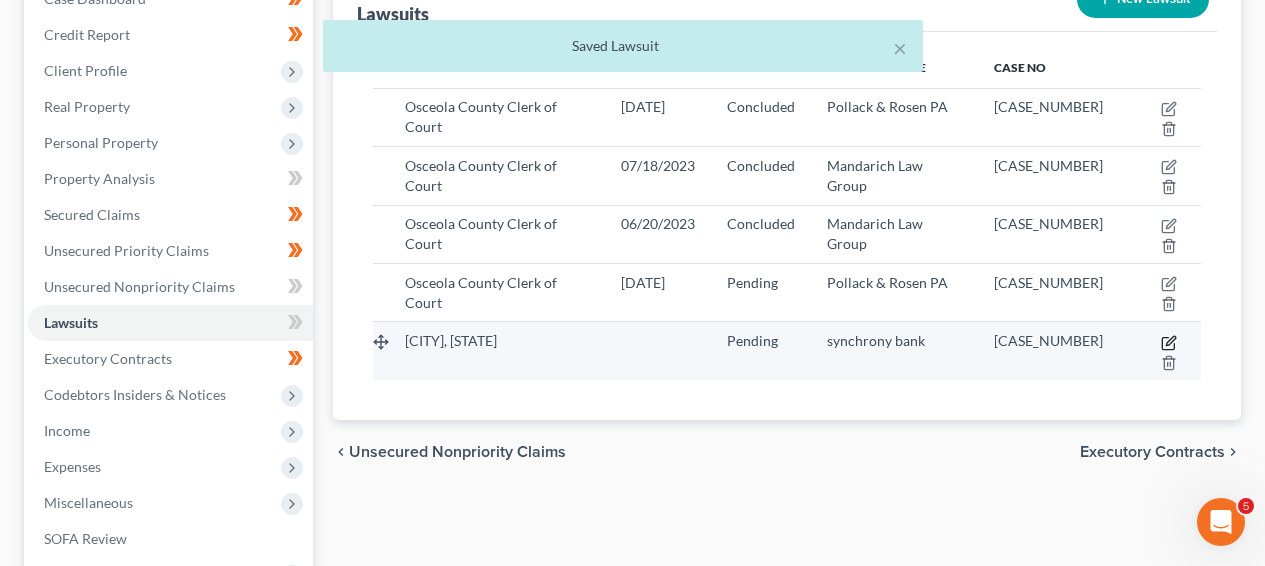 click 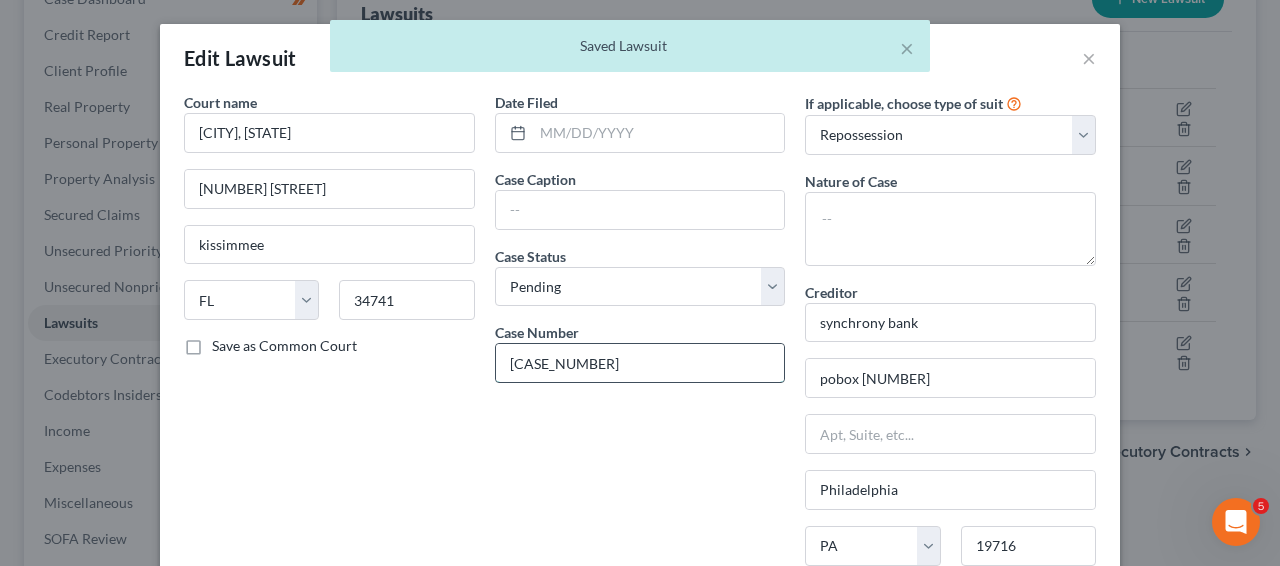 click on "[CASE_NUMBER]" at bounding box center [640, 363] 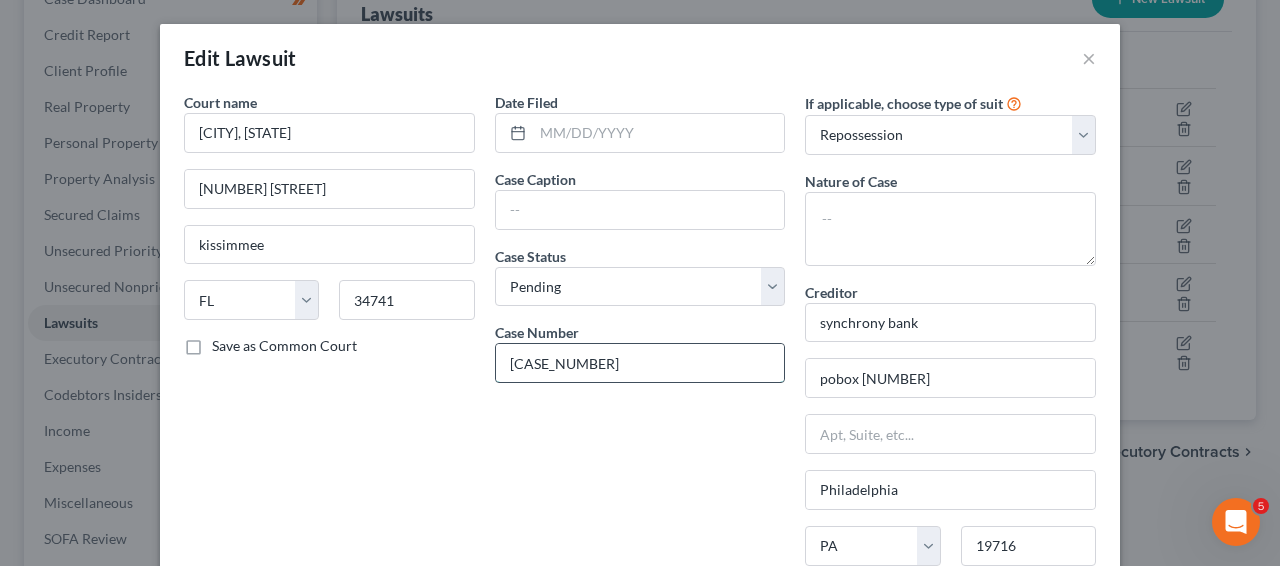 click on "[CASE_NUMBER]" at bounding box center [640, 363] 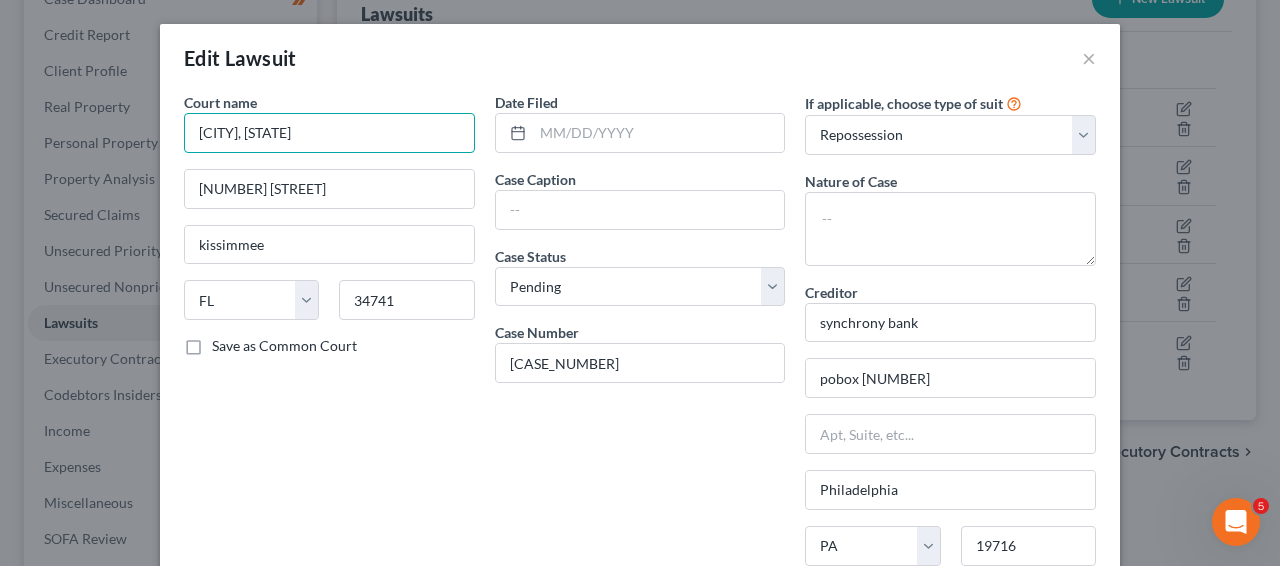 click on "[CITY], [STATE]" at bounding box center (329, 133) 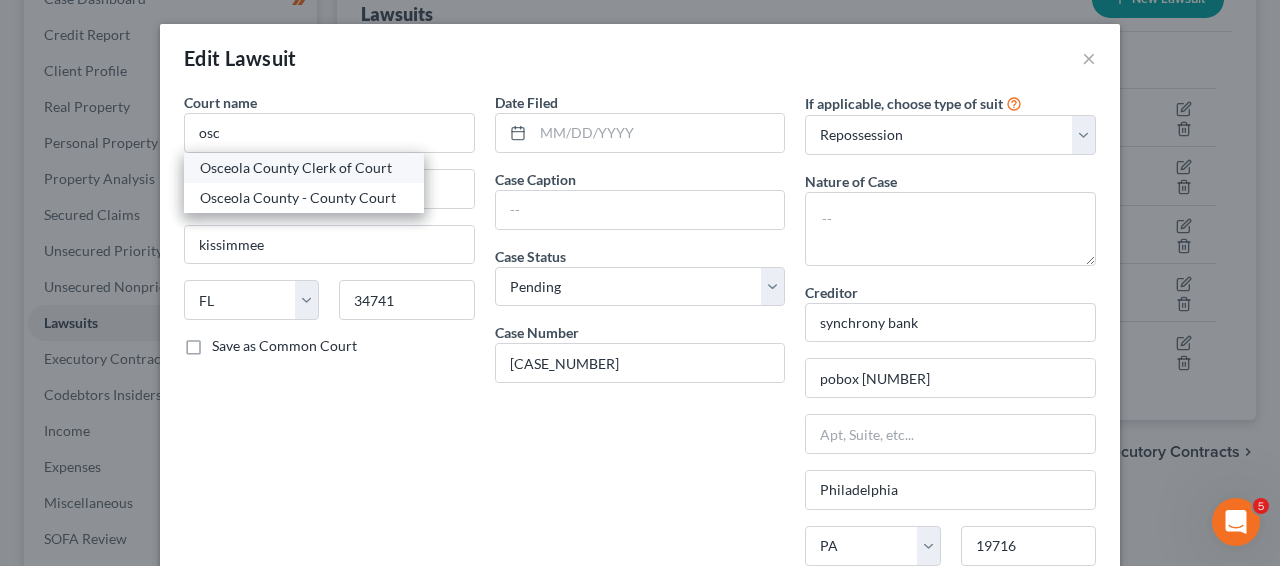 click on "Osceola County Clerk of Court" at bounding box center (304, 168) 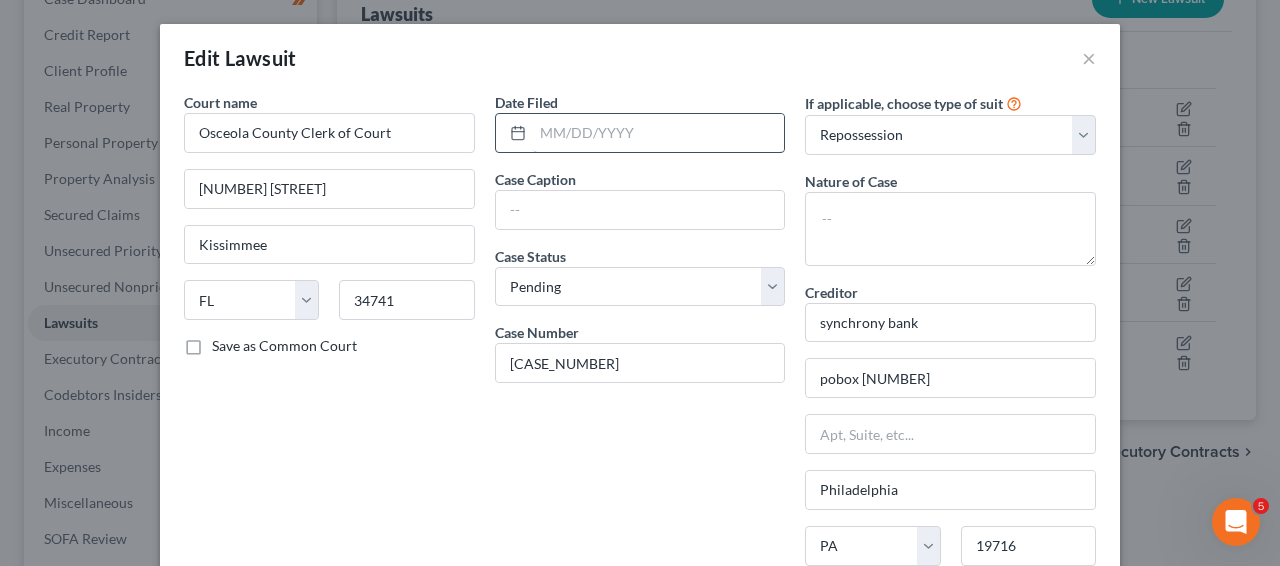 click at bounding box center [659, 133] 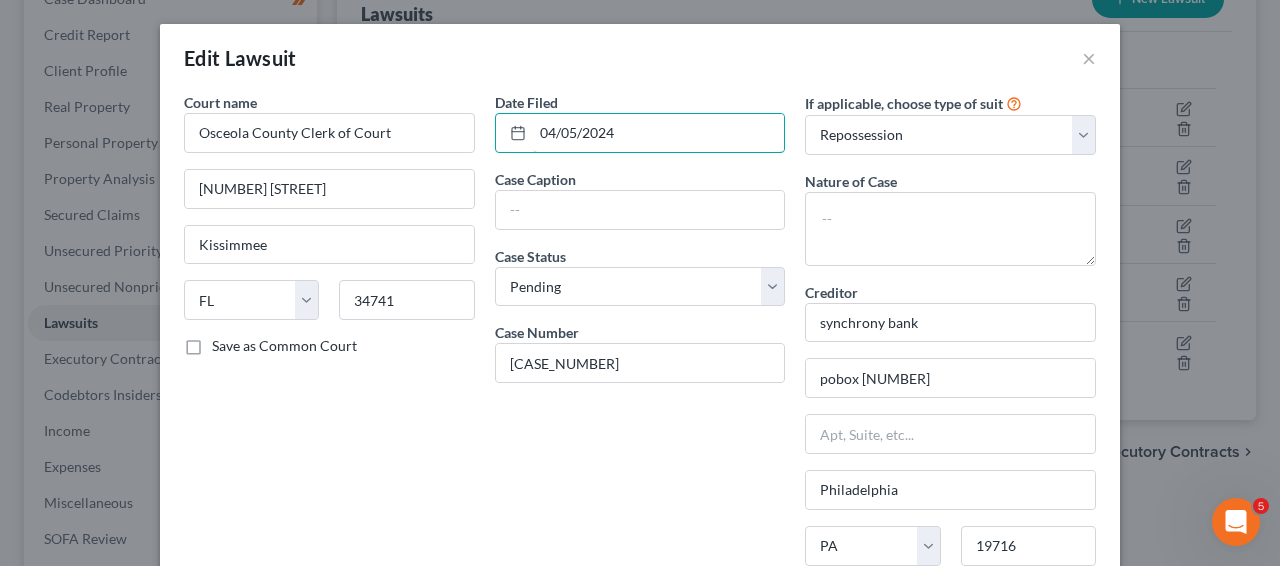 type on "04/05/2024" 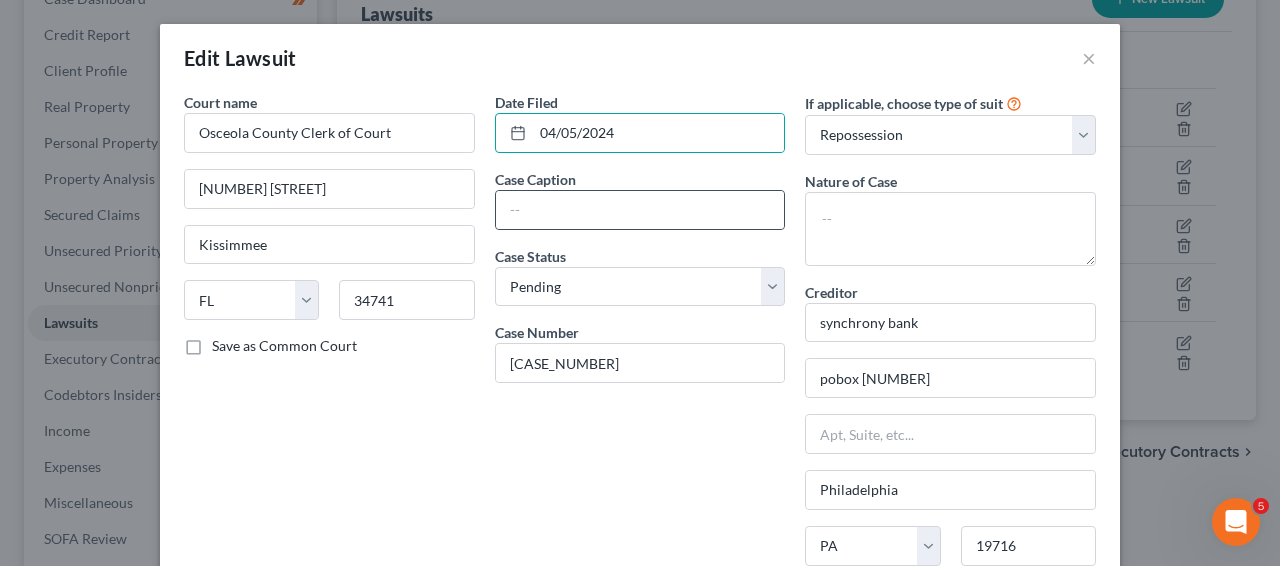 click on "Date Filed [DATE] Case Caption Case Status * Select Pending On Appeal Concluded Case Number [CASE_NUMBER]" at bounding box center [640, 445] 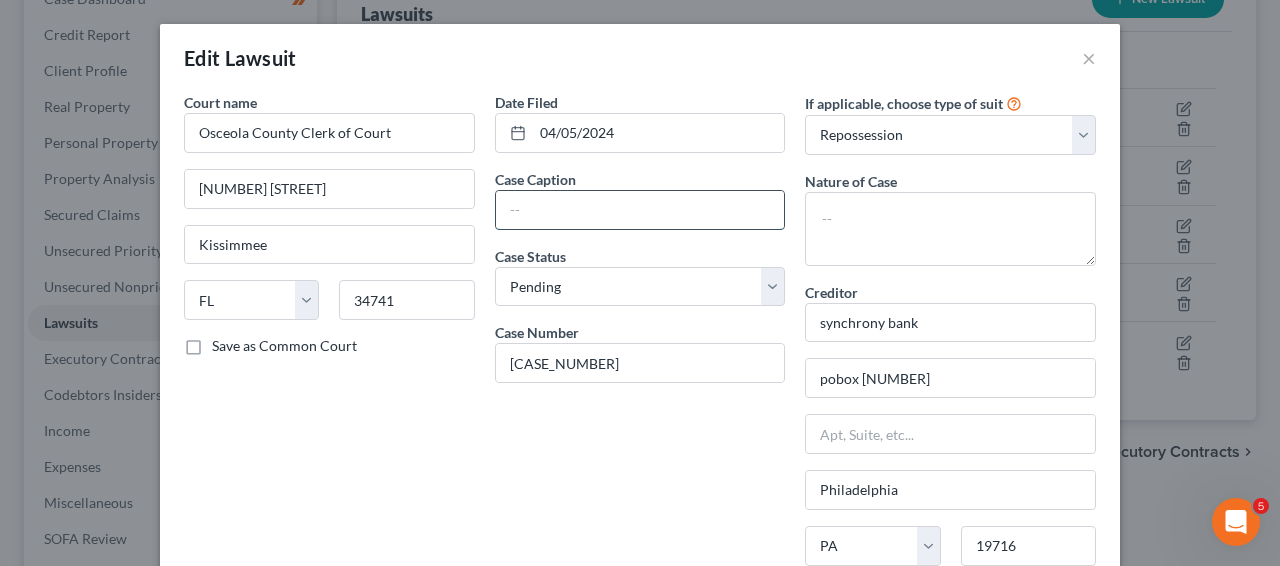 click at bounding box center (640, 210) 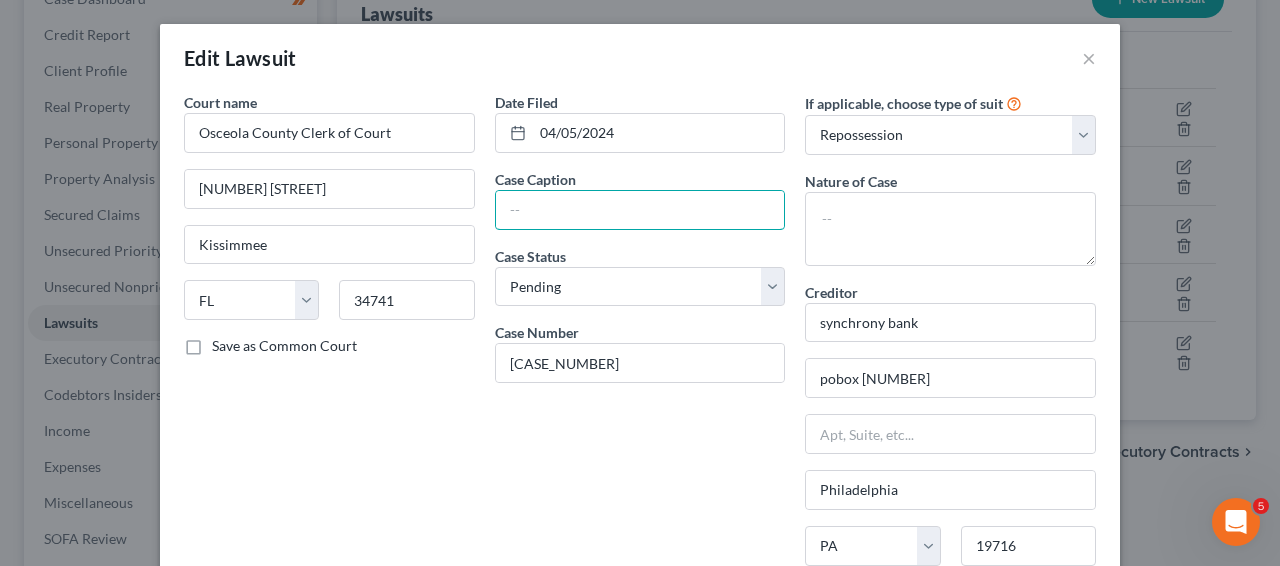 paste on "SYNCHRONY BANK vs. [LAST], [FIRST]" 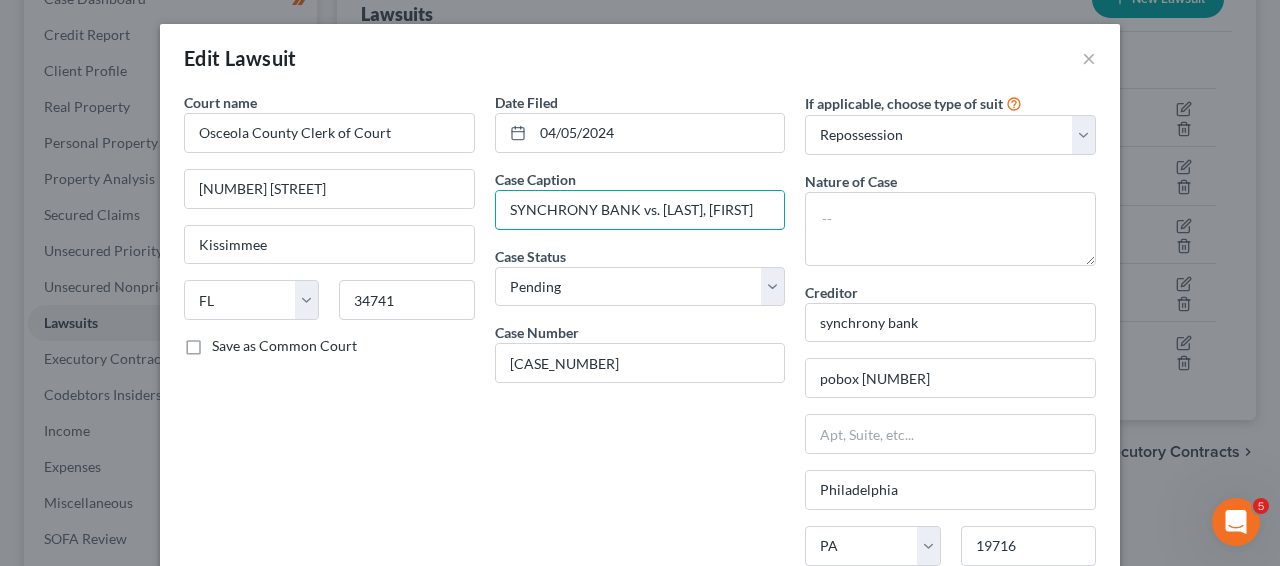 scroll, scrollTop: 0, scrollLeft: 18, axis: horizontal 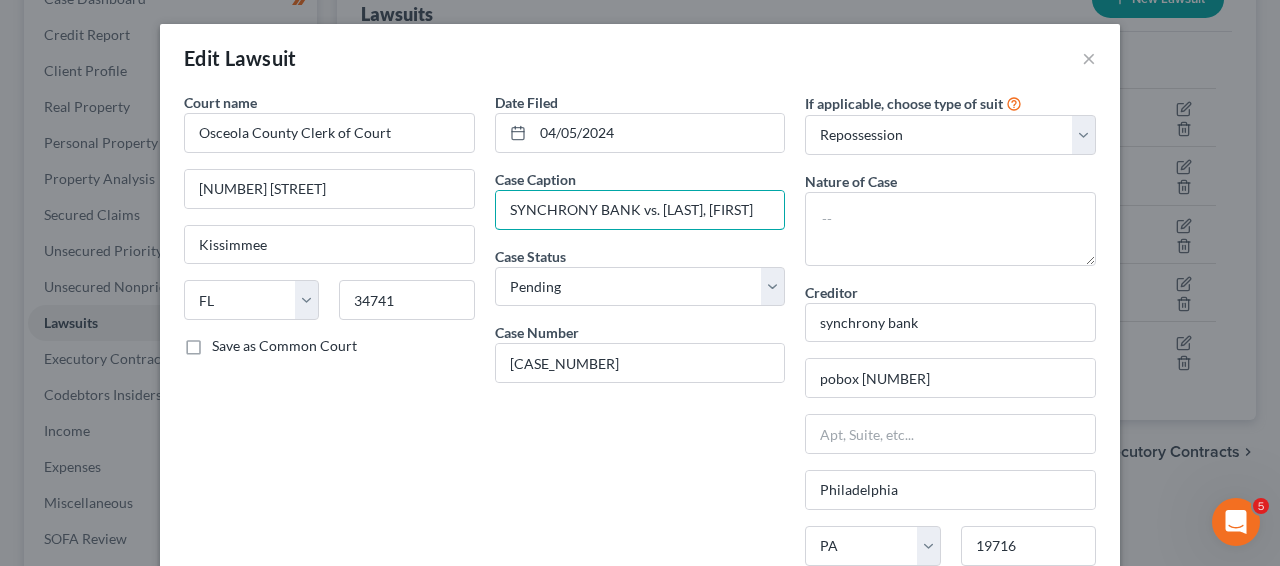 type on "SYNCHRONY BANK vs. [LAST], [FIRST]" 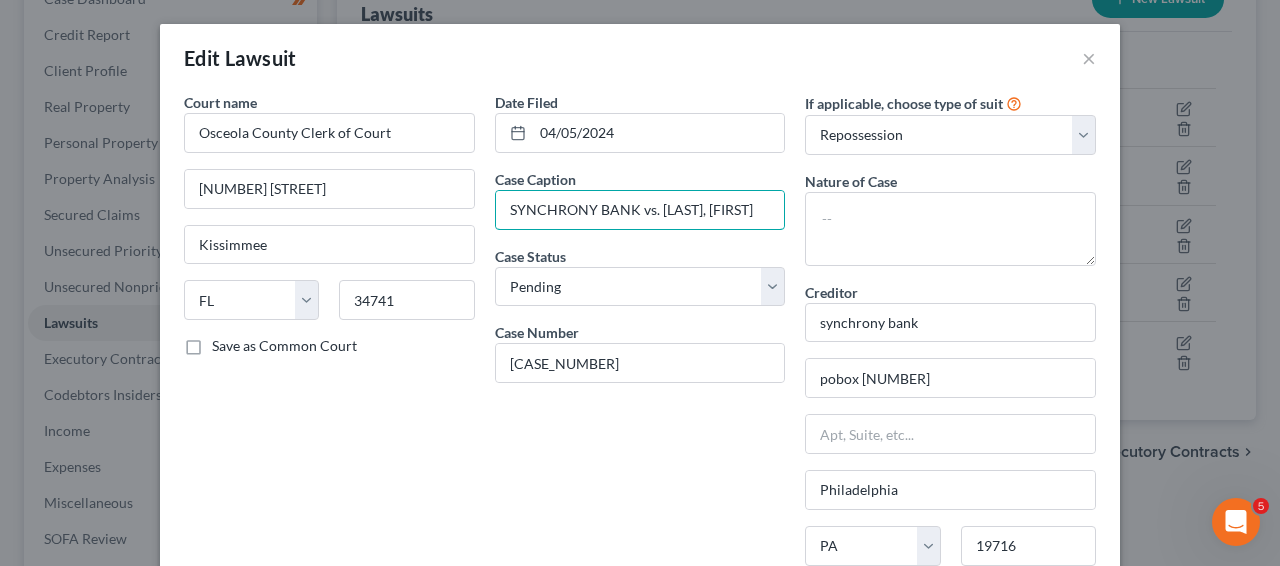 scroll, scrollTop: 0, scrollLeft: 0, axis: both 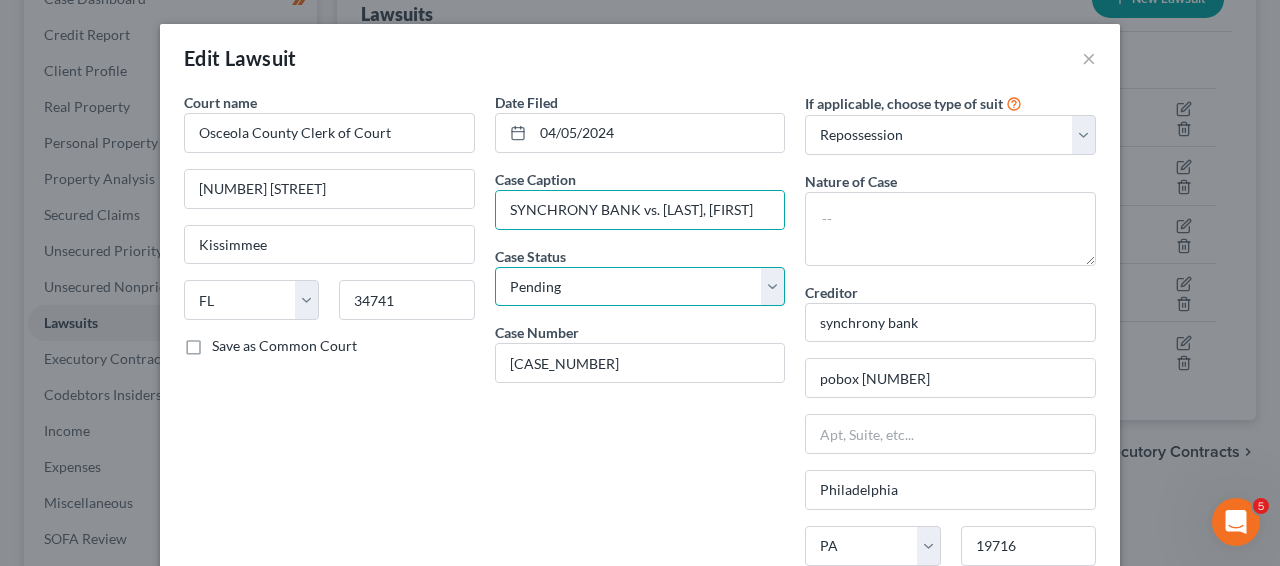 click on "Select Pending On Appeal Concluded" at bounding box center [640, 287] 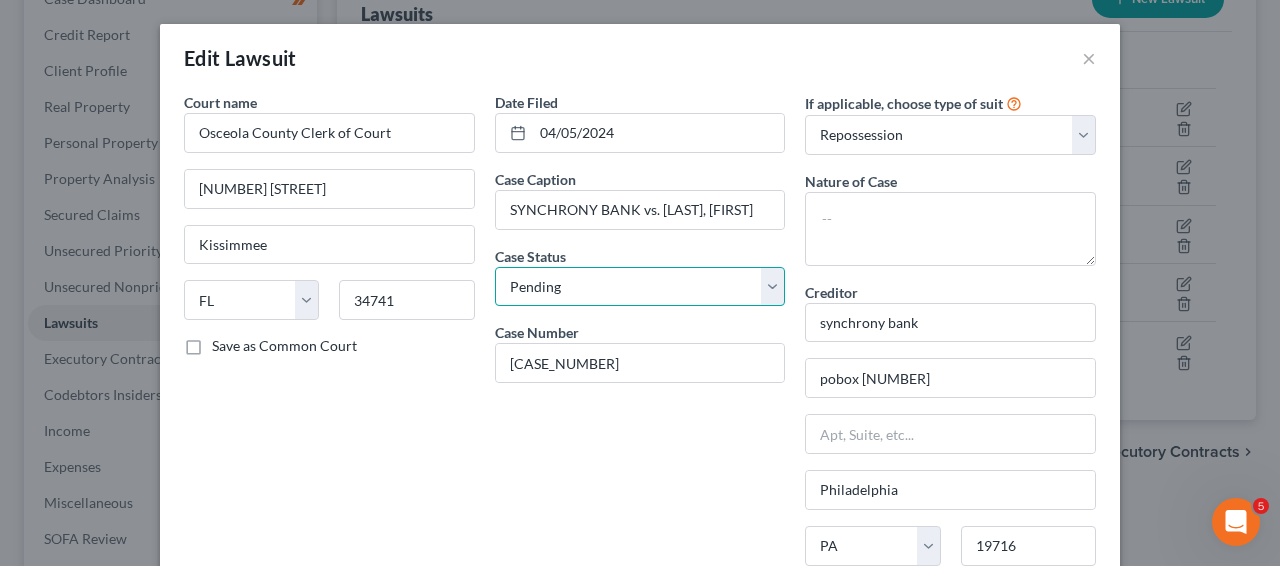 select on "2" 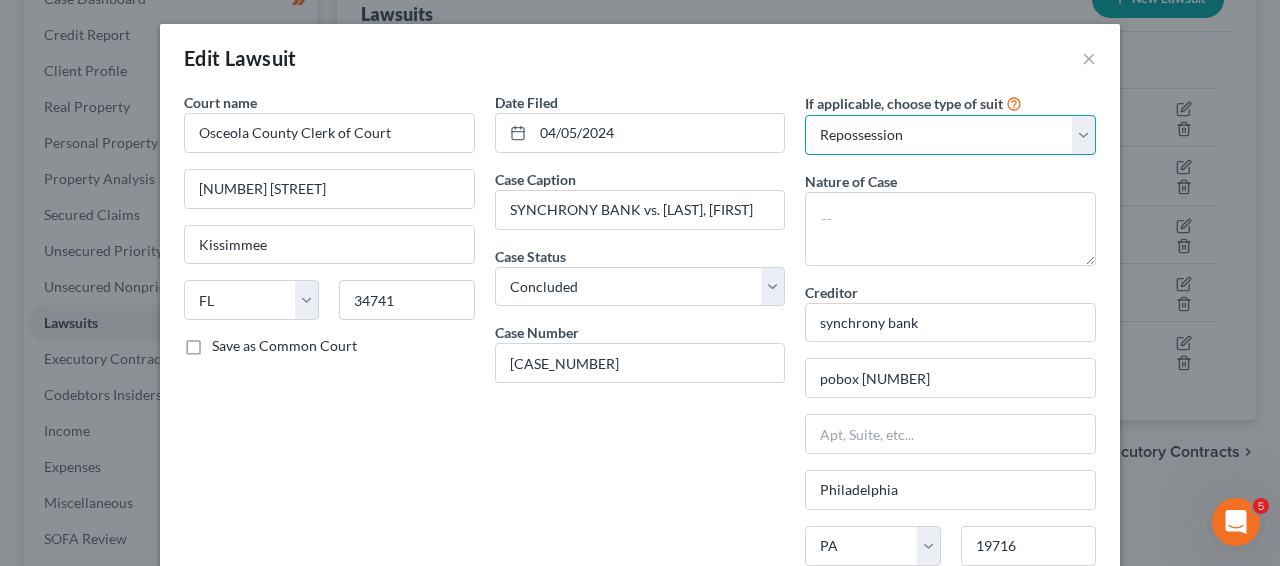 click on "Select Repossession Garnishment Foreclosure Attached, Seized, Or Levied Other" at bounding box center [950, 135] 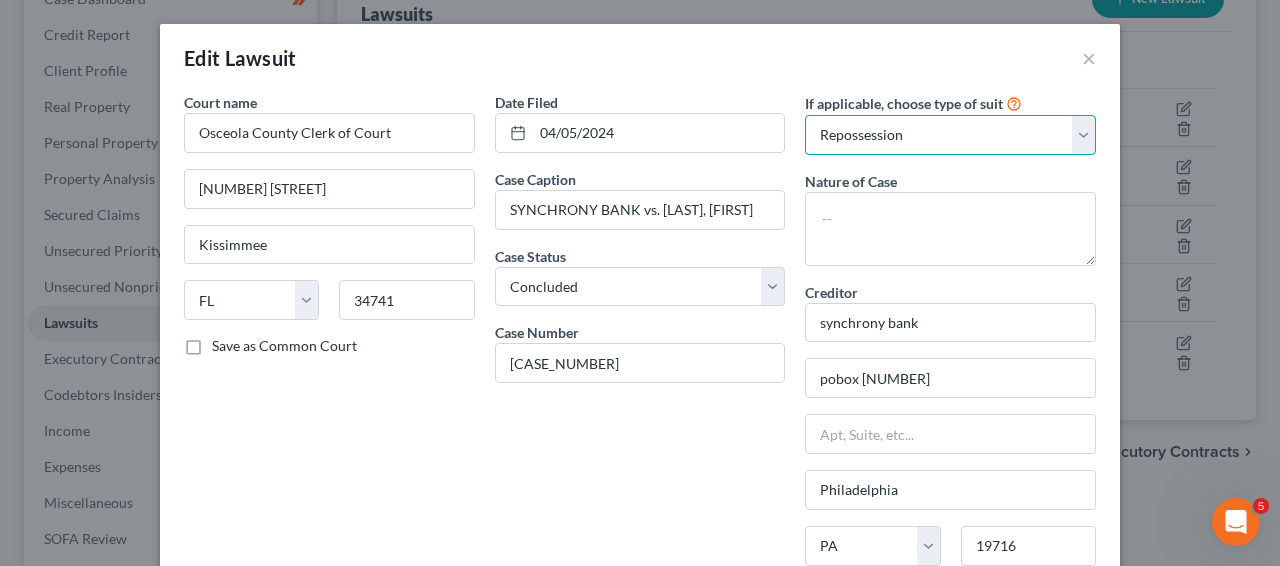select on "4" 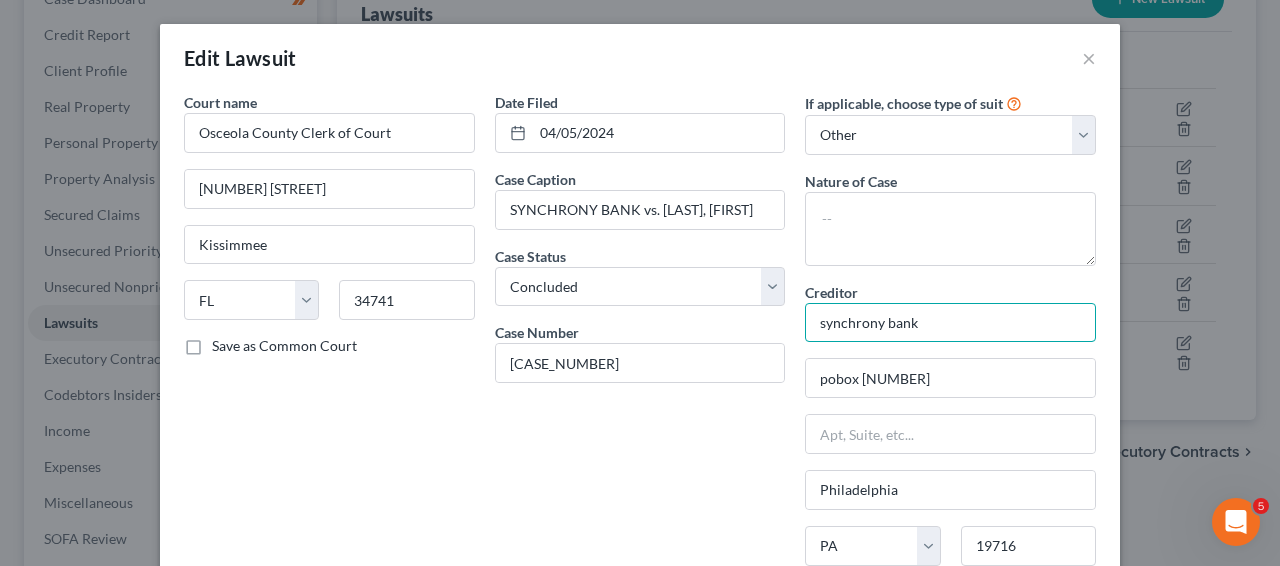 click on "synchrony bank" at bounding box center (950, 323) 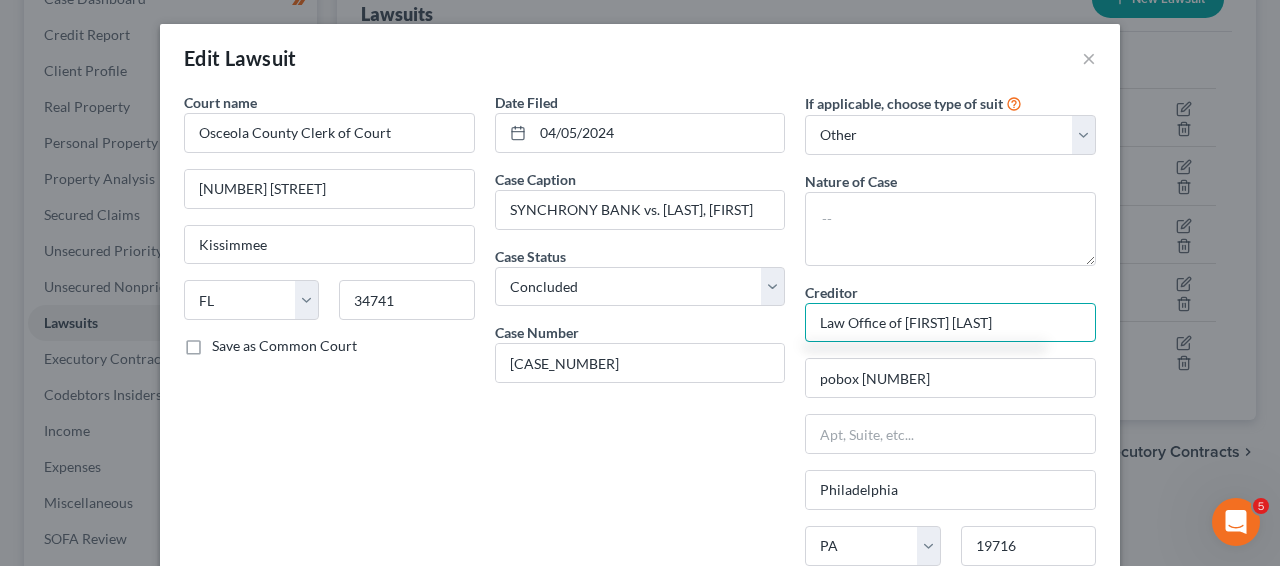 type on "Law Office of [FIRST] [LAST]" 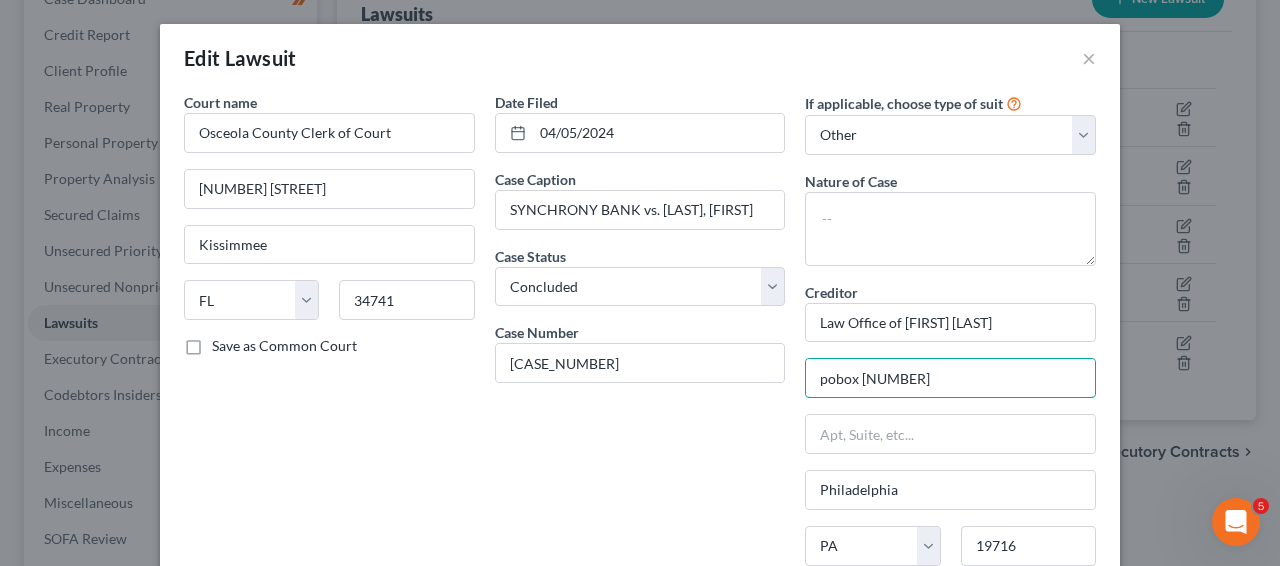 paste on "PO Box [NUMBER]" 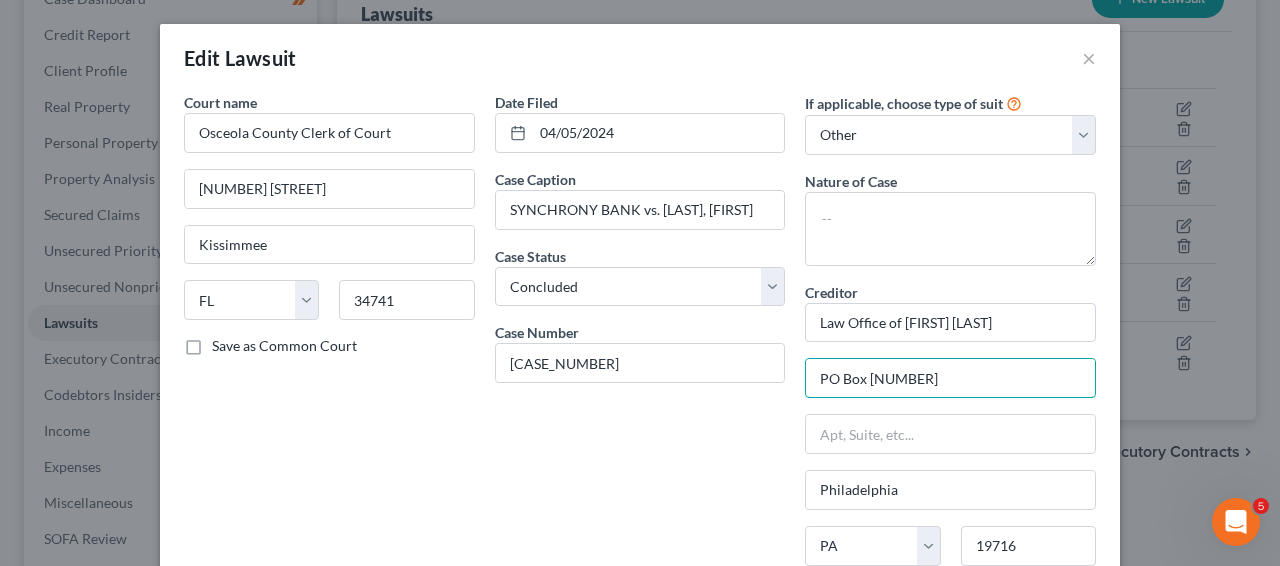 type on "PO Box [NUMBER]" 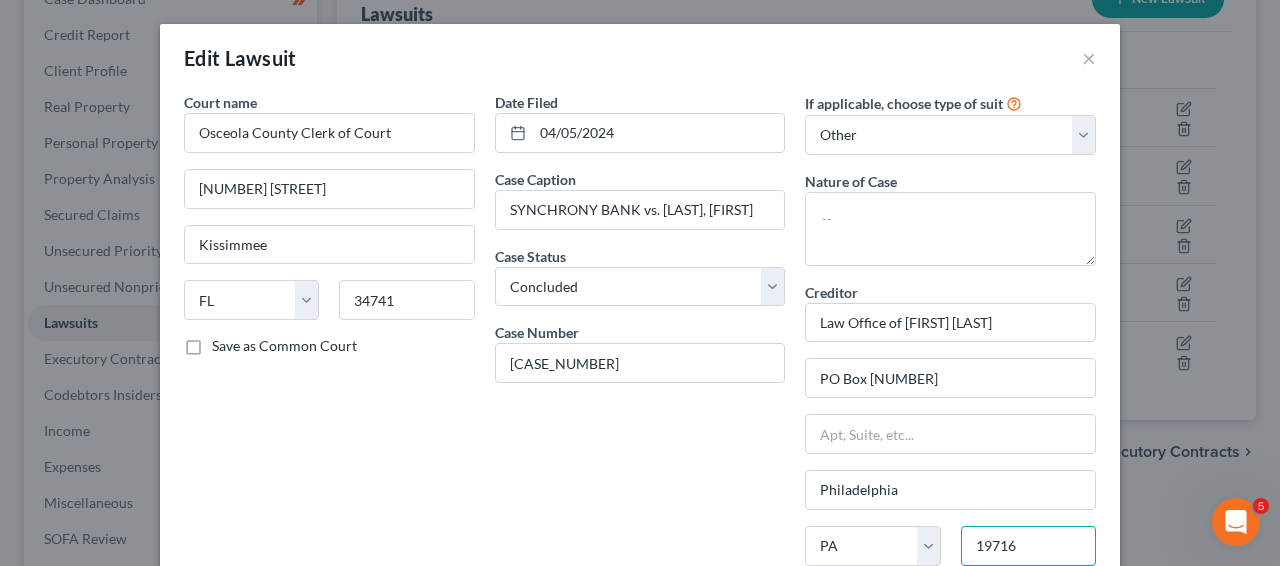 click on "19716" at bounding box center (1028, 546) 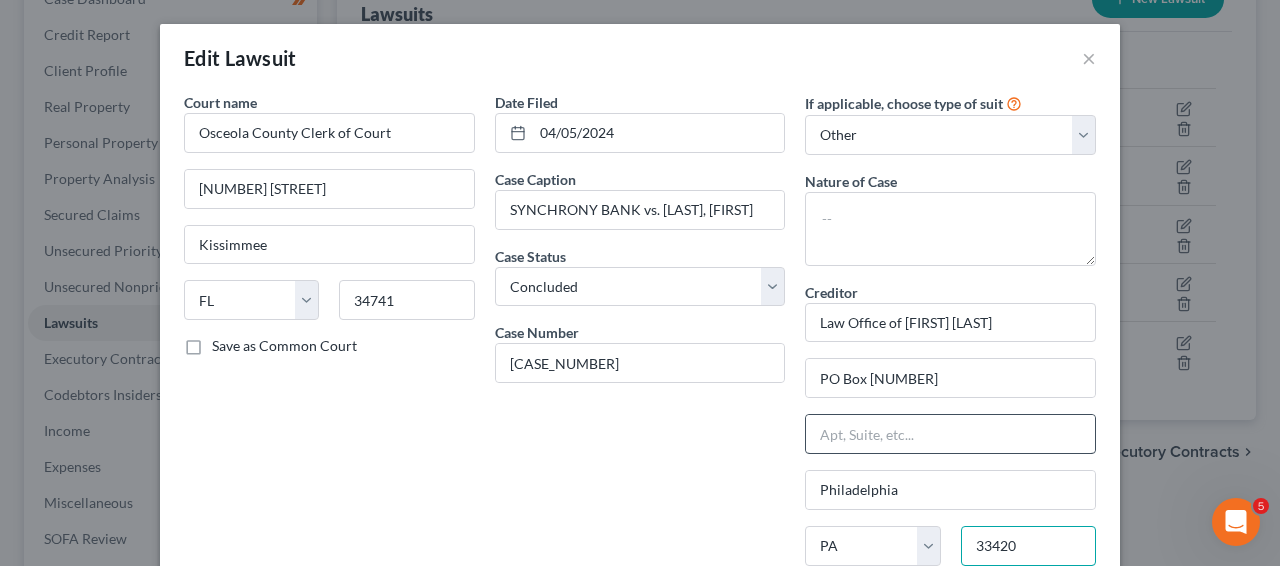 type on "33420" 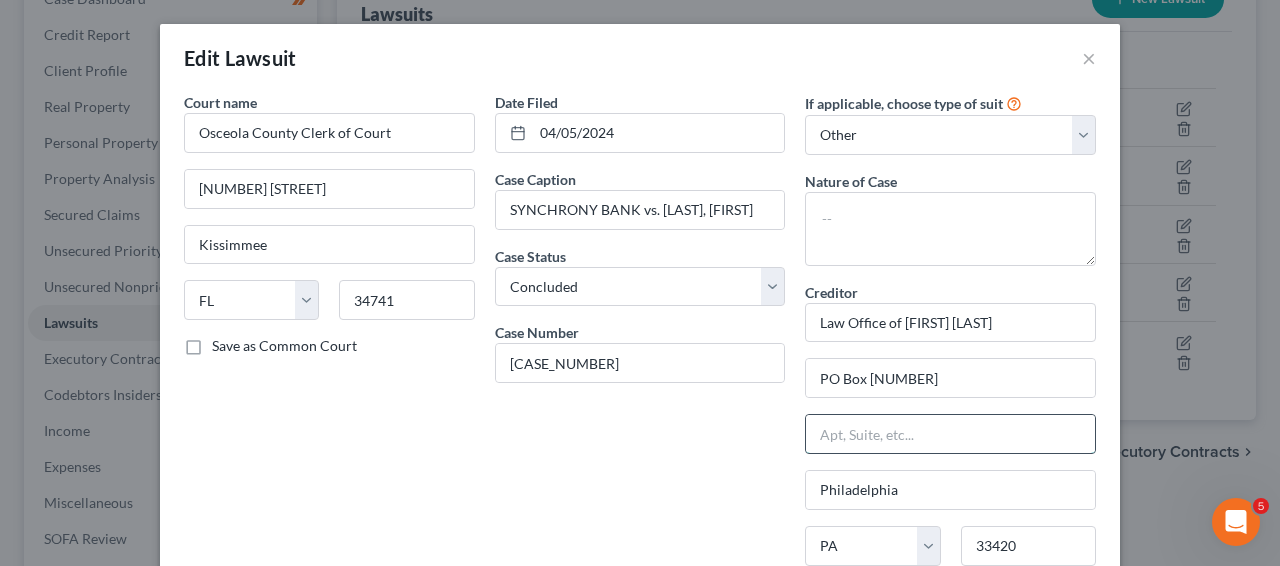 click at bounding box center [950, 434] 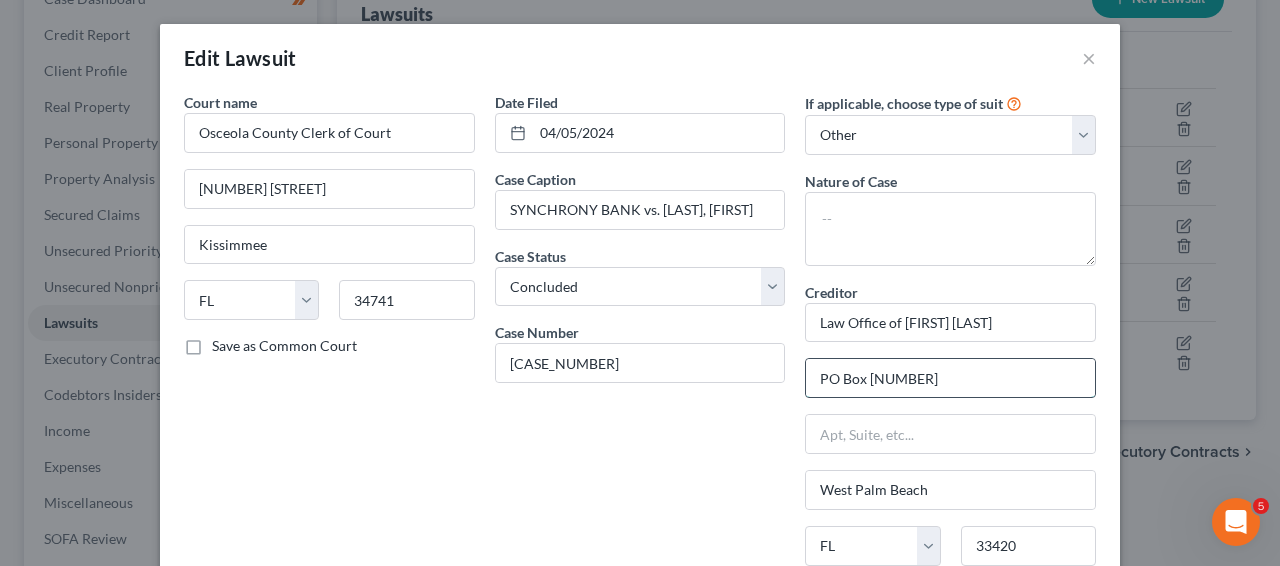 click on "PO Box [NUMBER]" at bounding box center [950, 378] 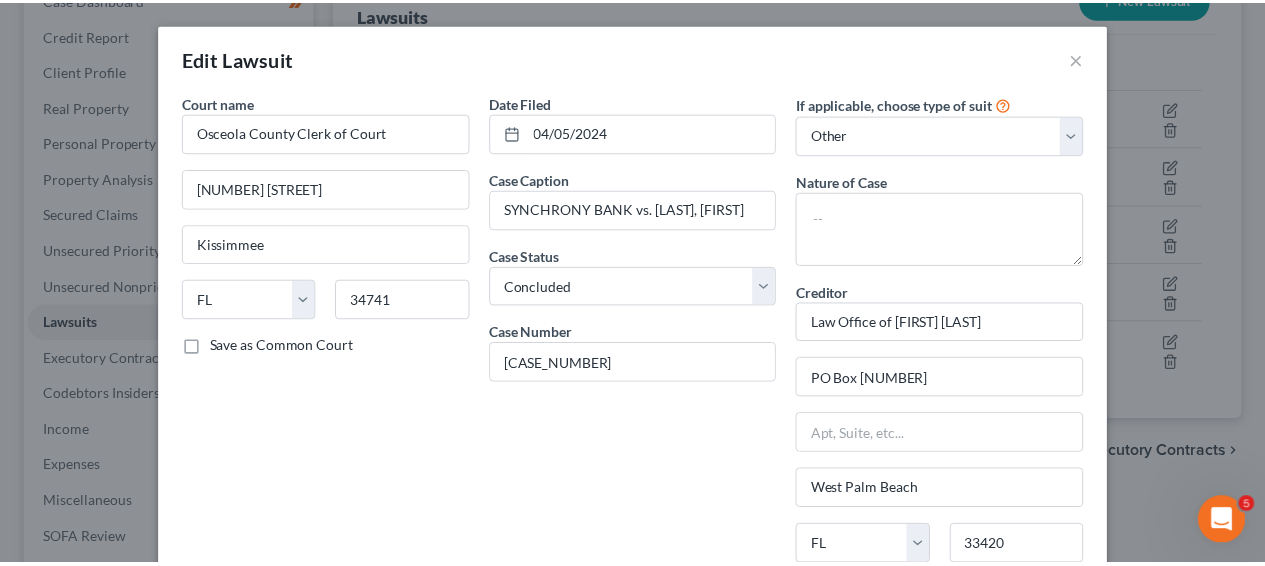 scroll, scrollTop: 266, scrollLeft: 0, axis: vertical 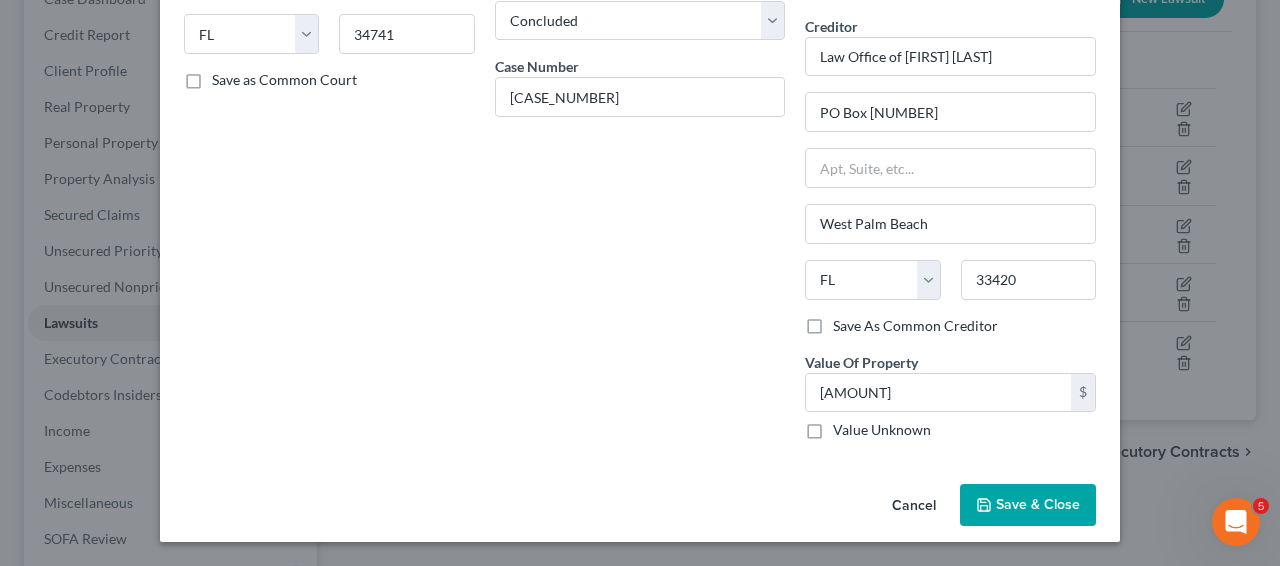 click on "Save & Close" at bounding box center (1038, 504) 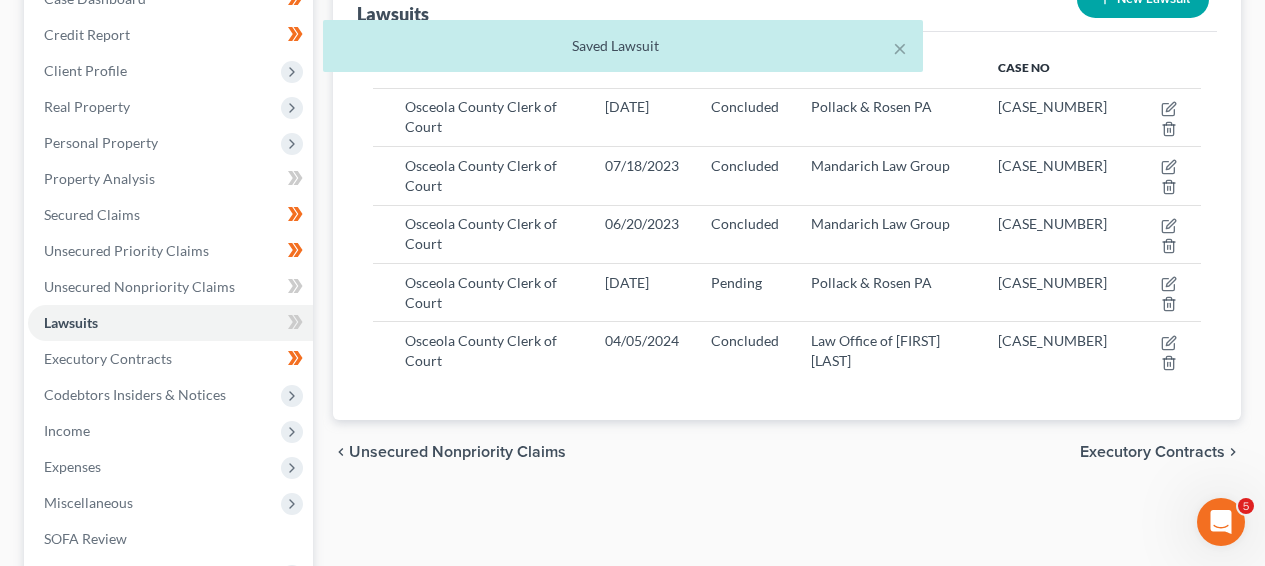 click on "Case Dashboard
Payments
Invoices
Payments
Payments
Credit Report
Client Profile" at bounding box center (168, 362) 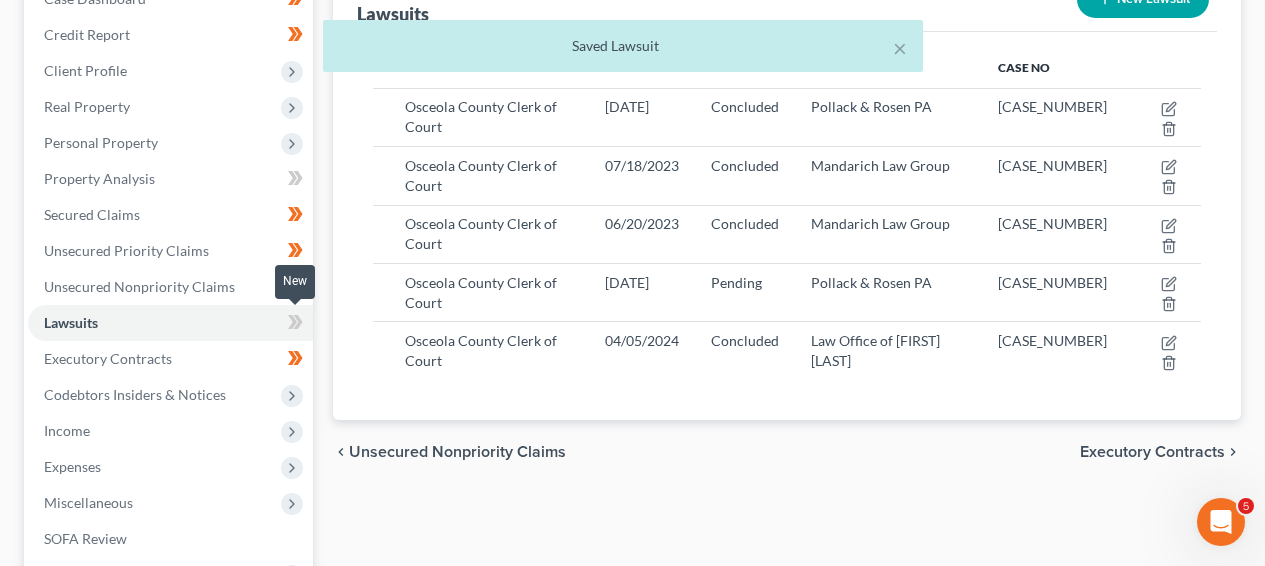 click at bounding box center (295, 325) 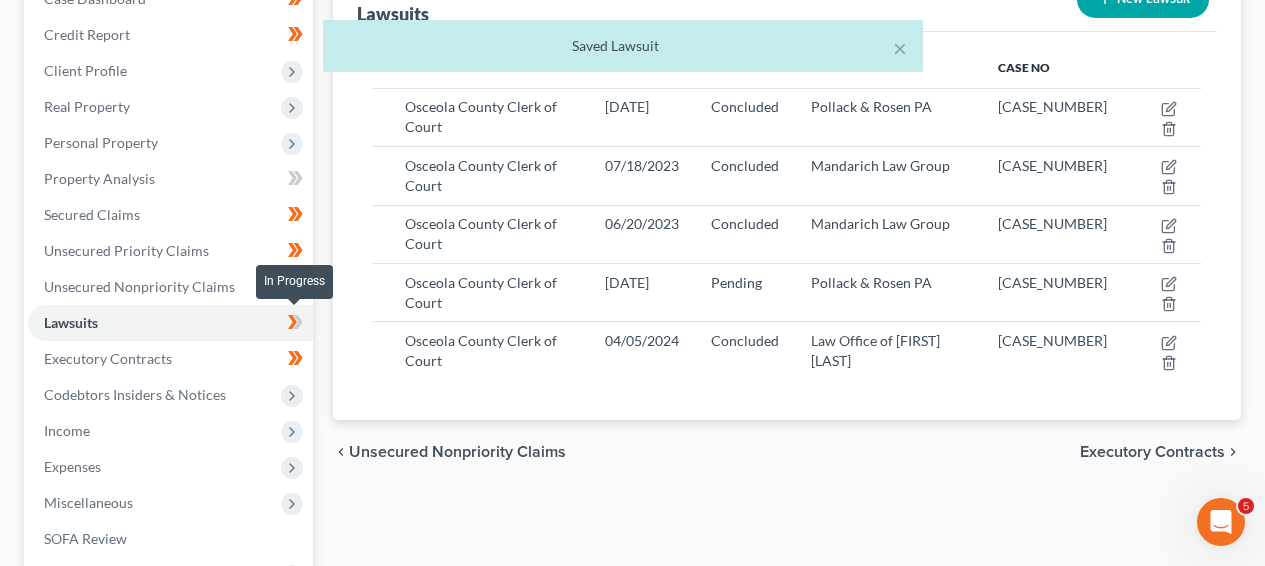 click at bounding box center (295, 325) 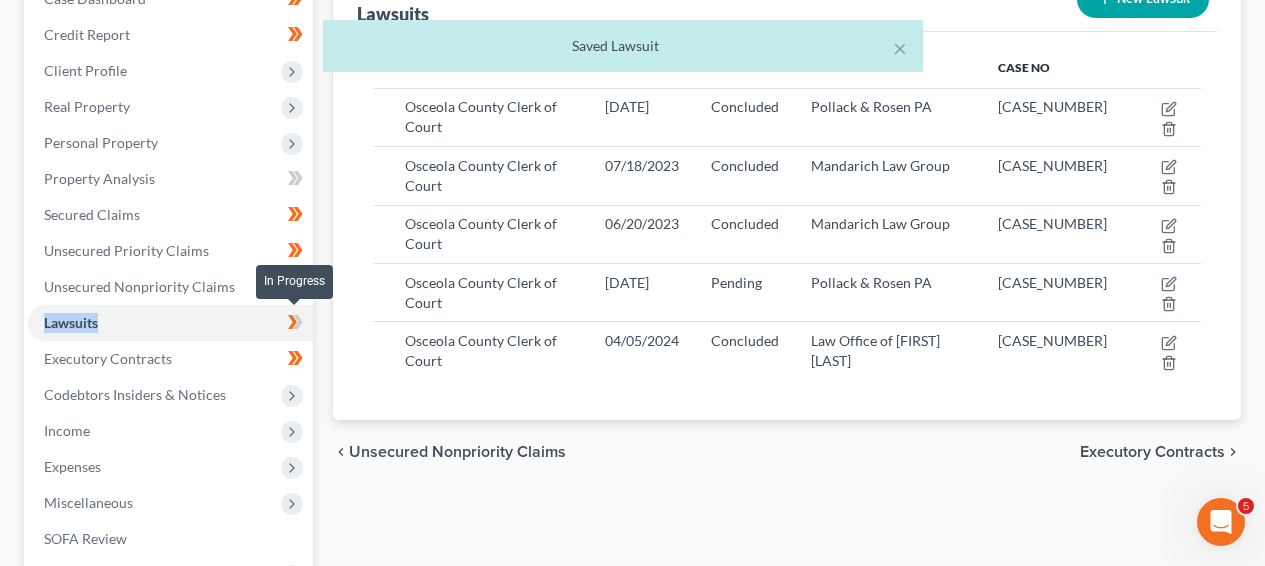 click at bounding box center [295, 325] 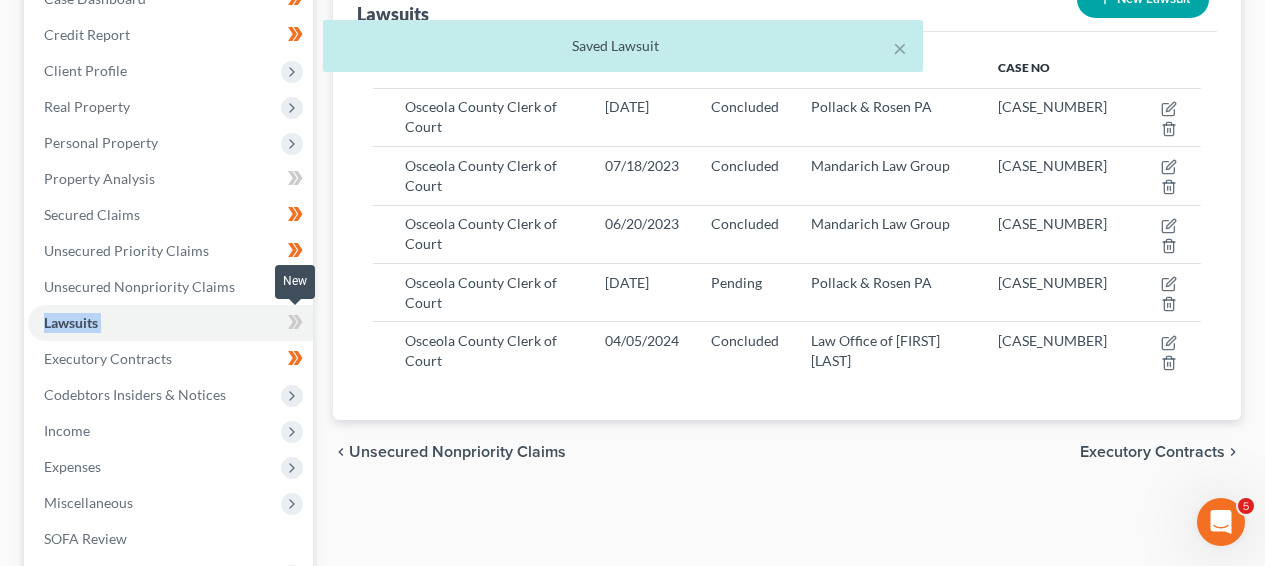 click at bounding box center [295, 325] 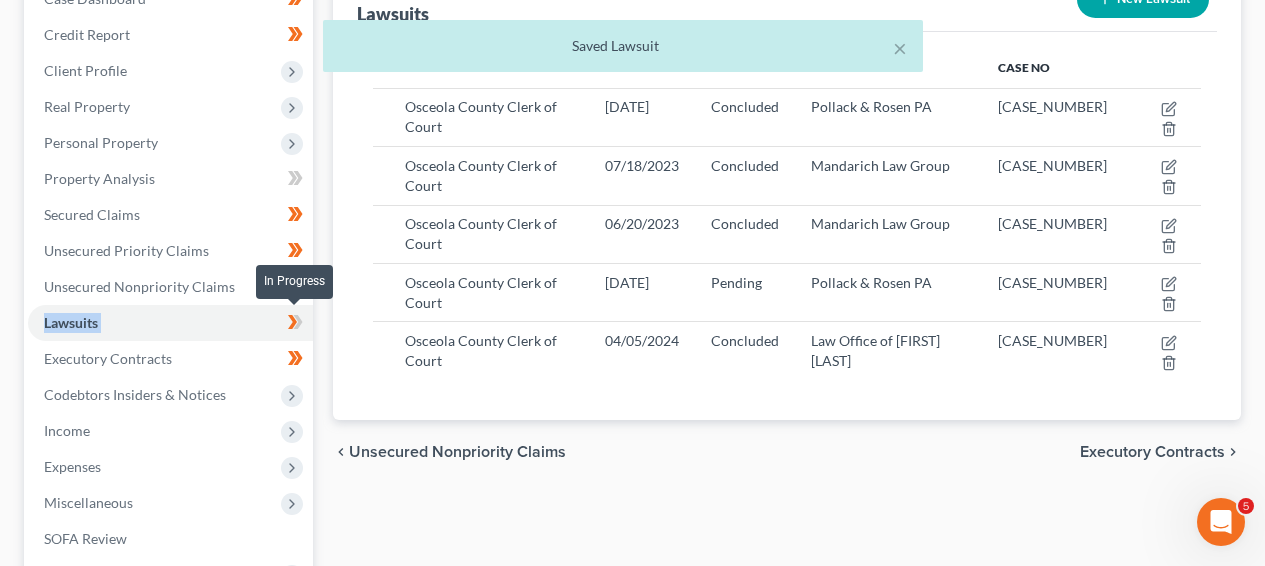 click at bounding box center [295, 325] 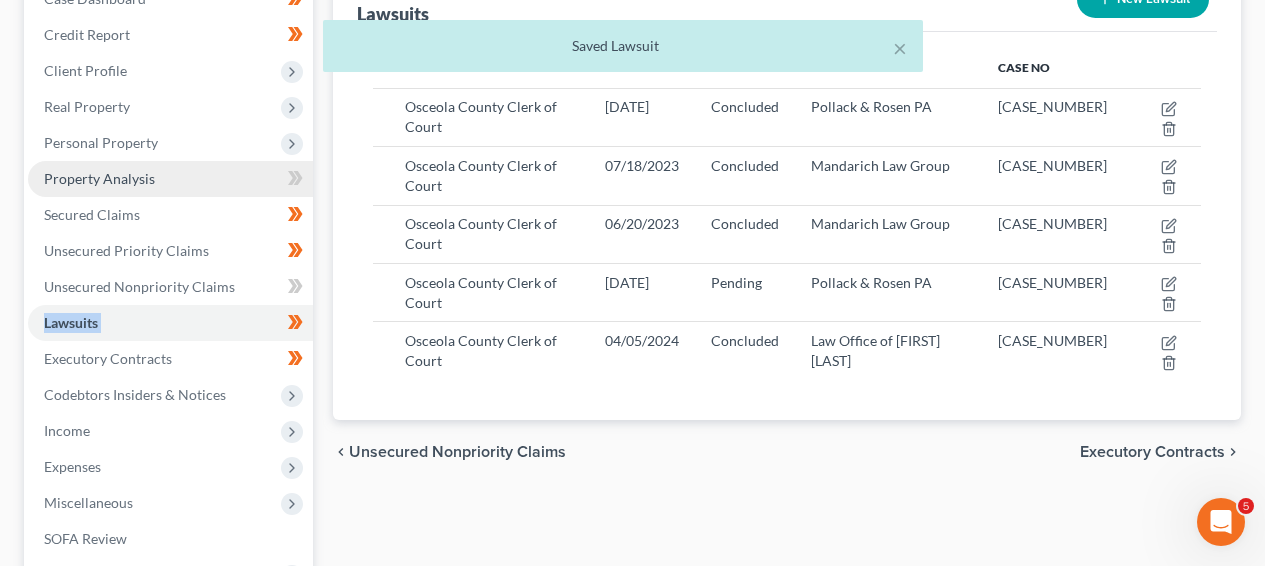 click on "Property Analysis" at bounding box center [170, 179] 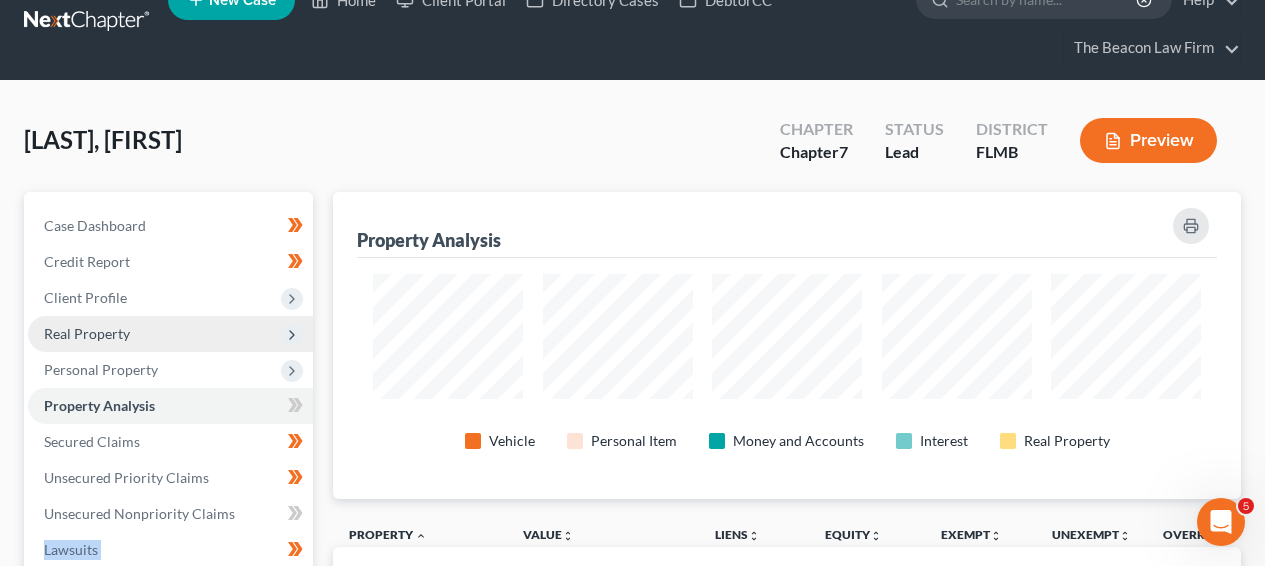 scroll, scrollTop: 0, scrollLeft: 0, axis: both 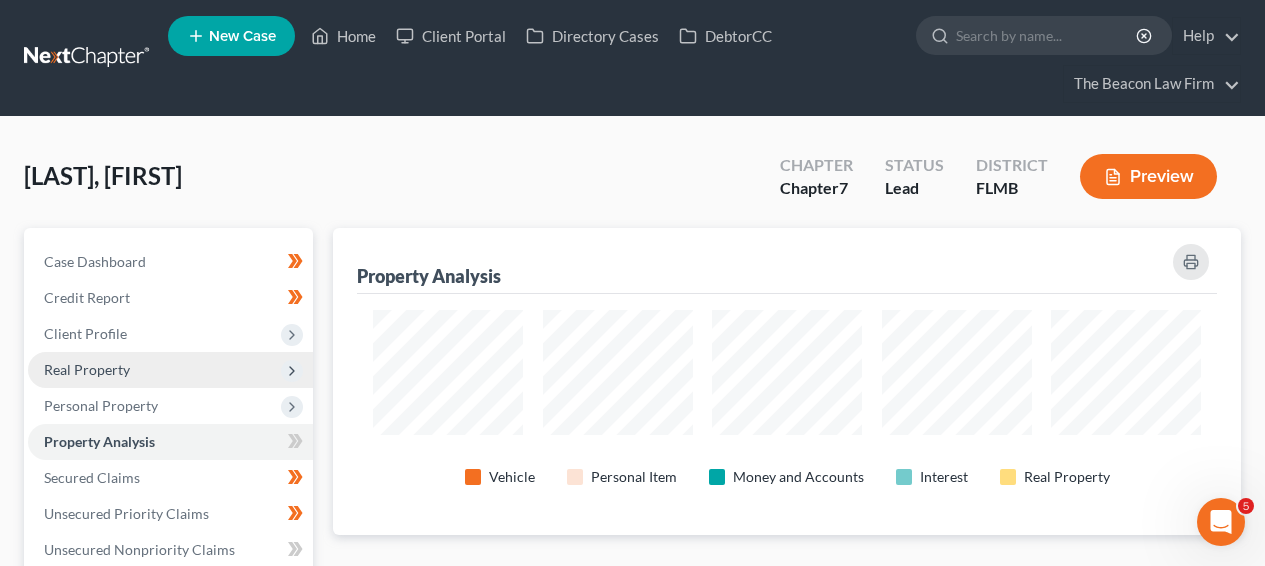 click on "Real Property" at bounding box center [170, 370] 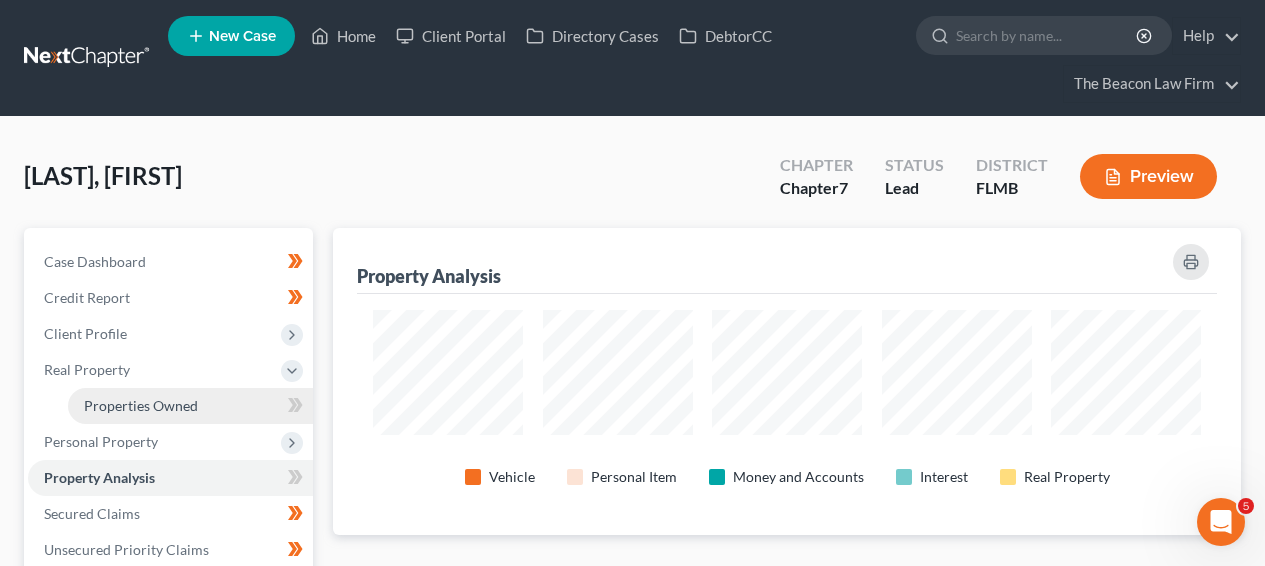 click on "Properties Owned" at bounding box center [141, 405] 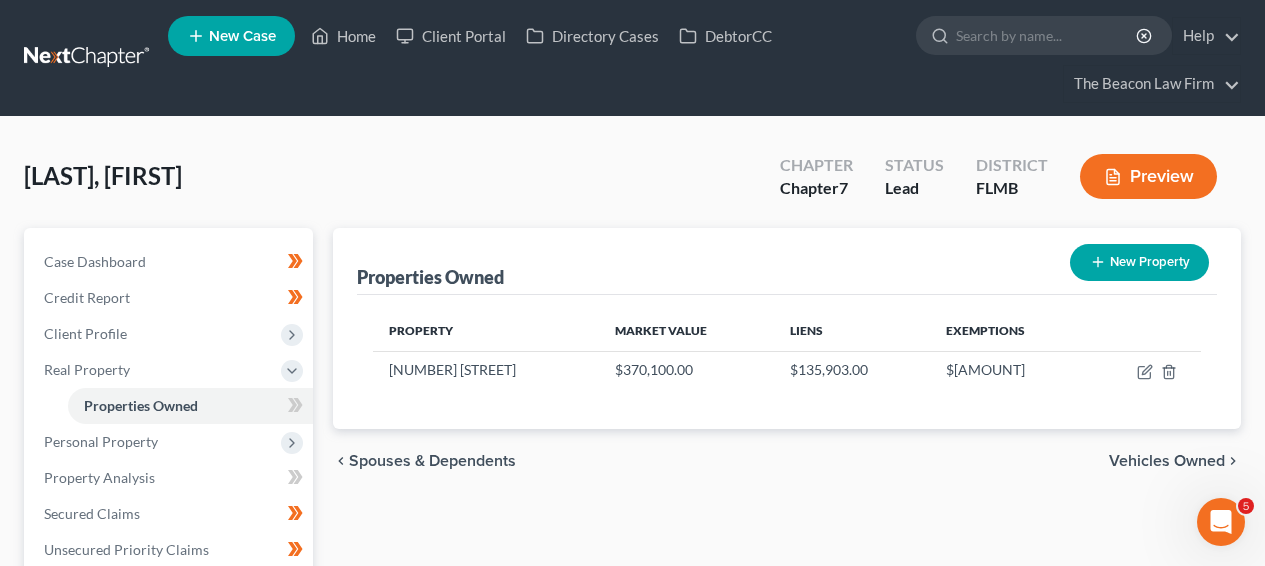 click on "New" at bounding box center [284, 391] 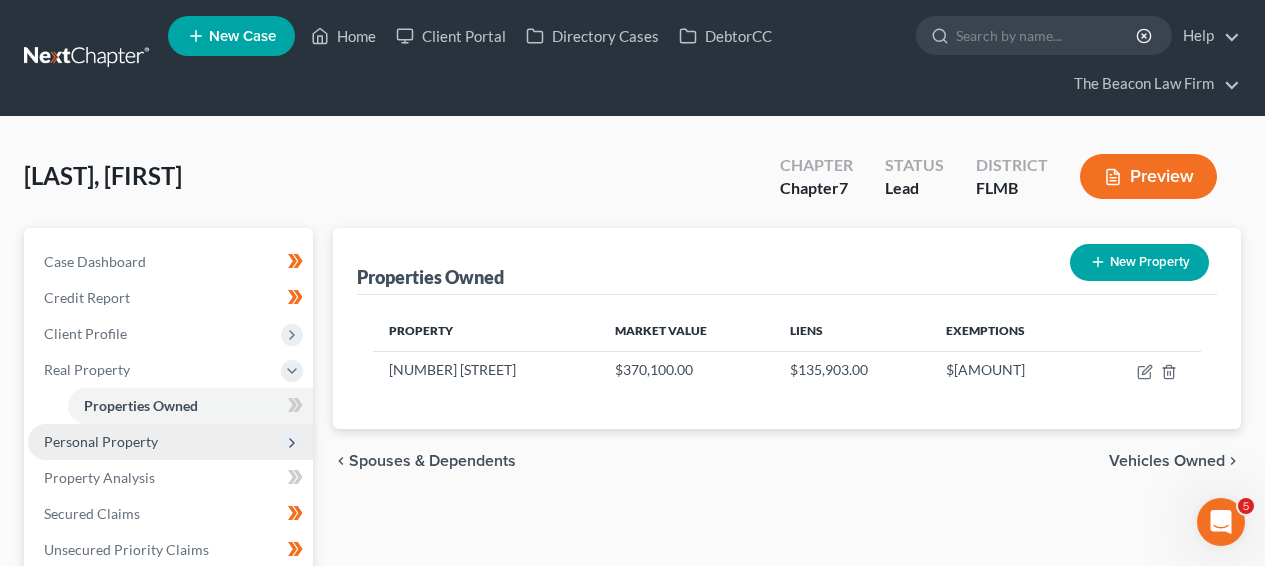 click on "Personal Property" at bounding box center (170, 442) 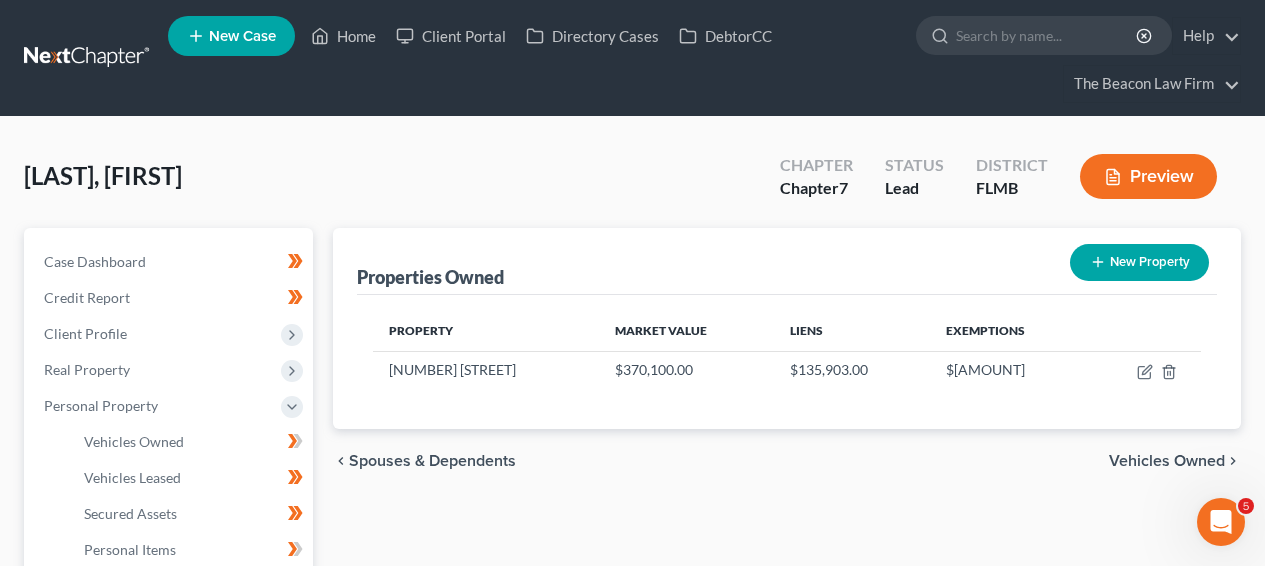 scroll, scrollTop: 546, scrollLeft: 0, axis: vertical 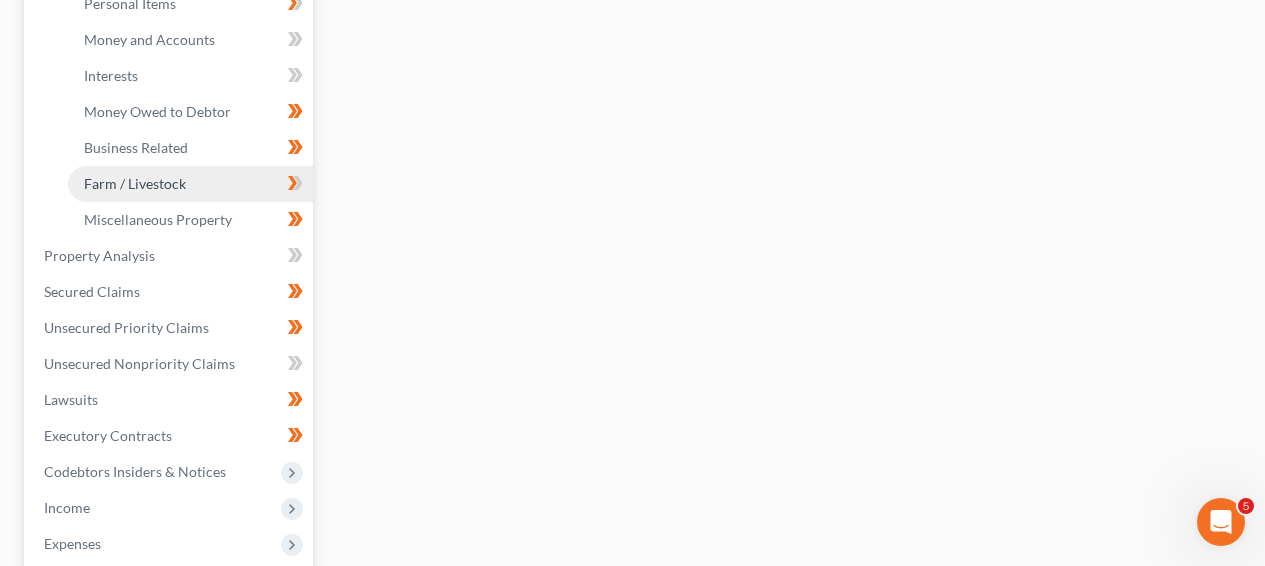 click on "Farm / Livestock" at bounding box center (190, 184) 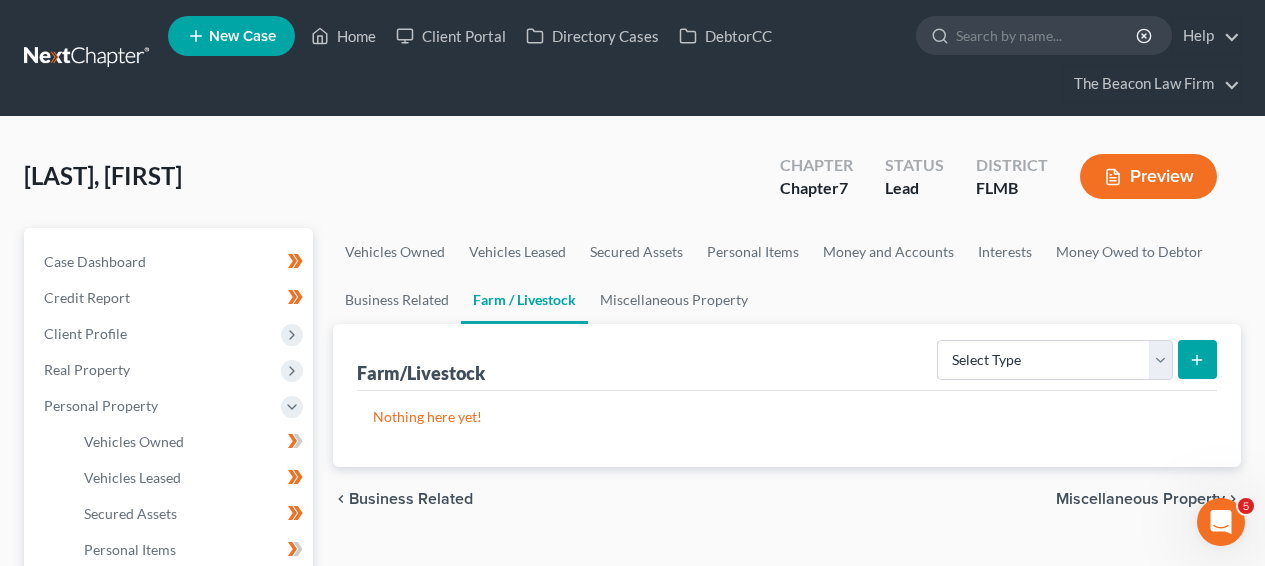 scroll, scrollTop: 546, scrollLeft: 0, axis: vertical 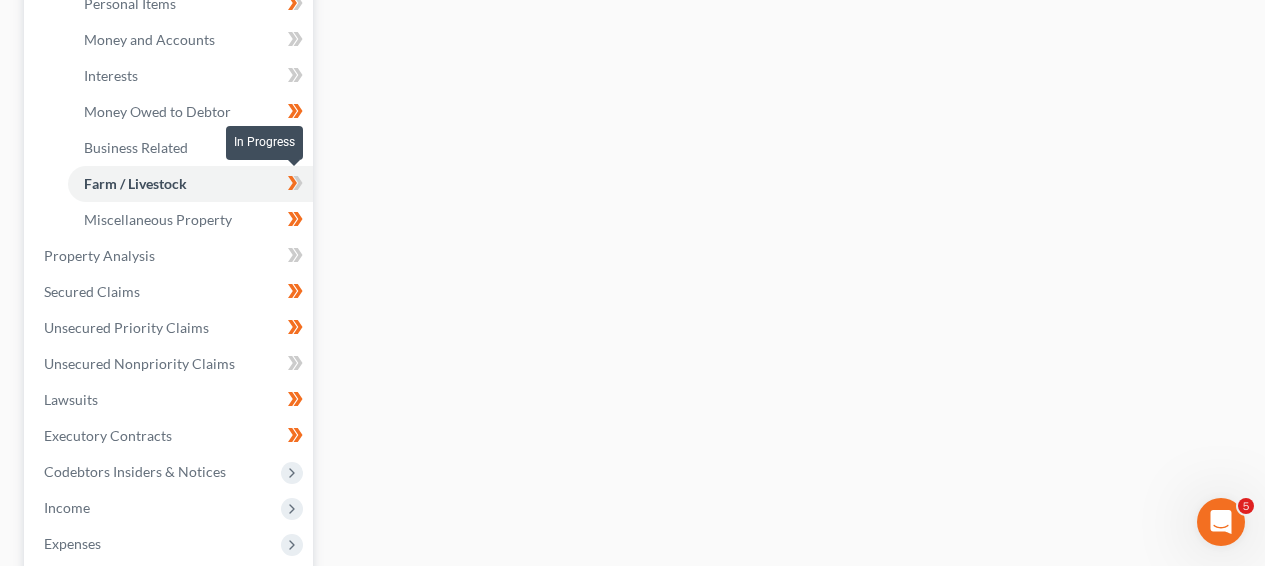 click 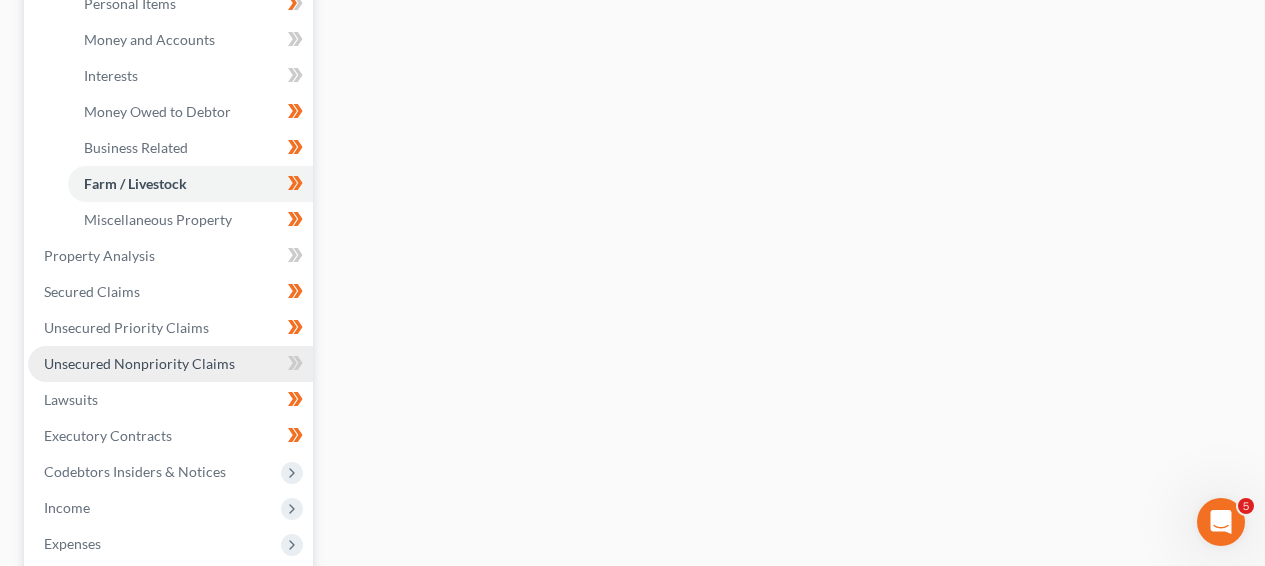 click on "Unsecured Nonpriority Claims" at bounding box center [139, 363] 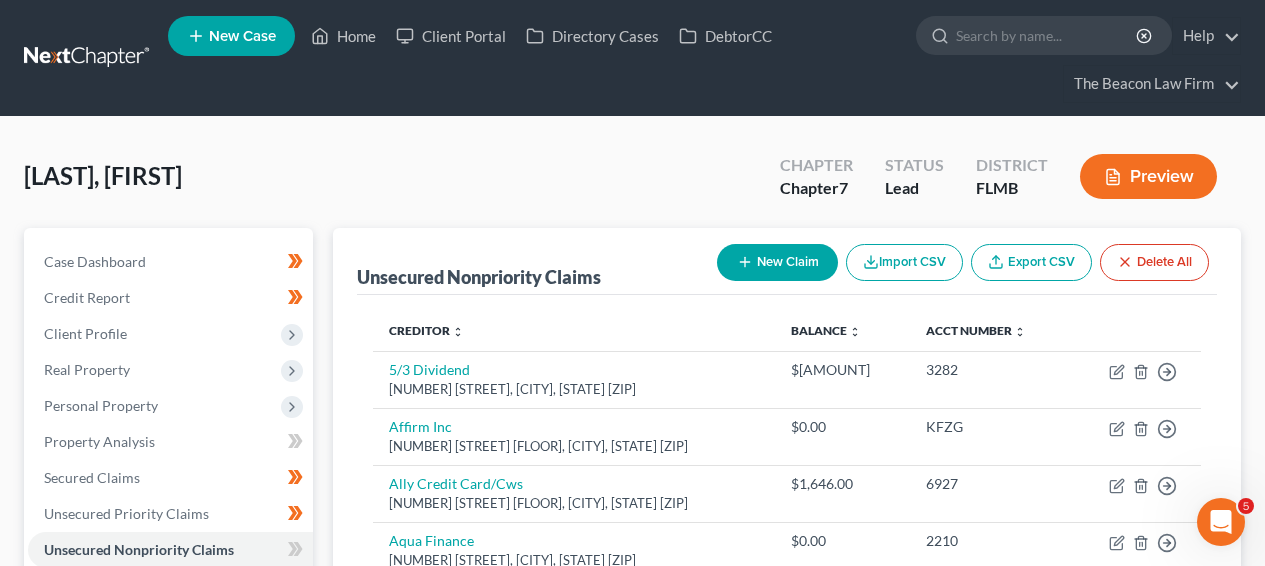 scroll, scrollTop: 546, scrollLeft: 0, axis: vertical 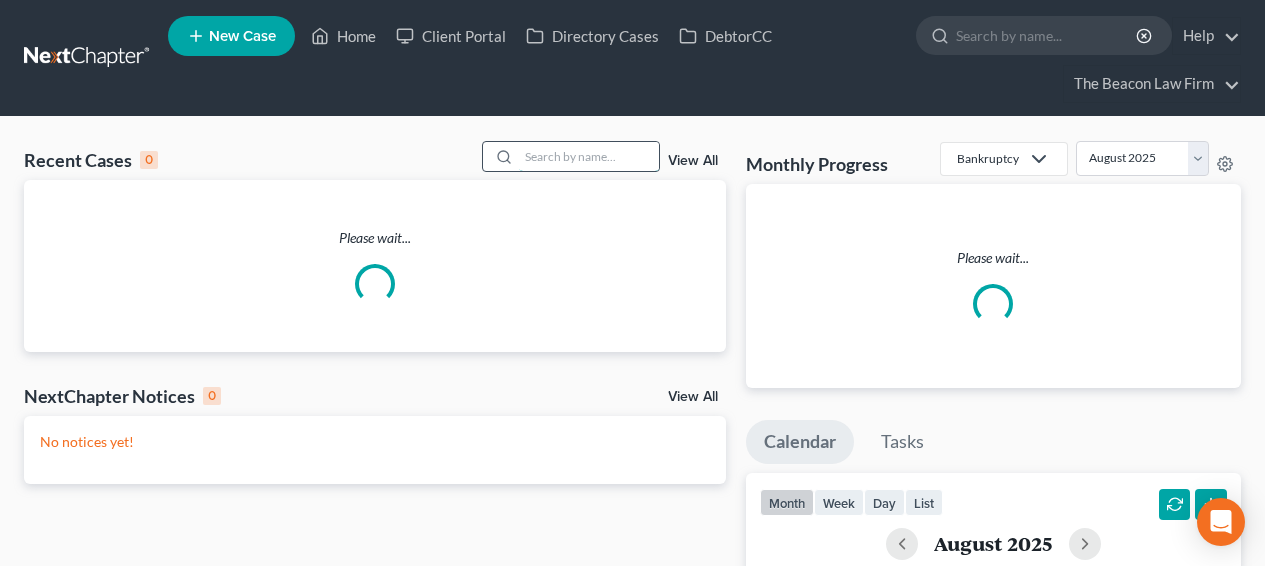 click at bounding box center (589, 156) 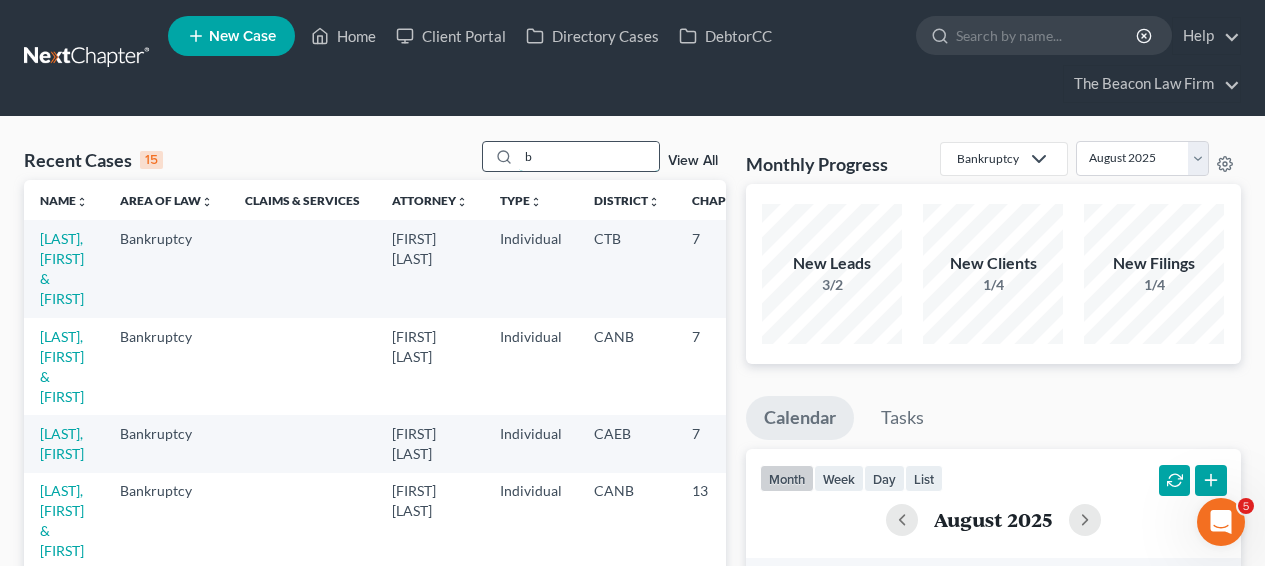 scroll, scrollTop: 0, scrollLeft: 0, axis: both 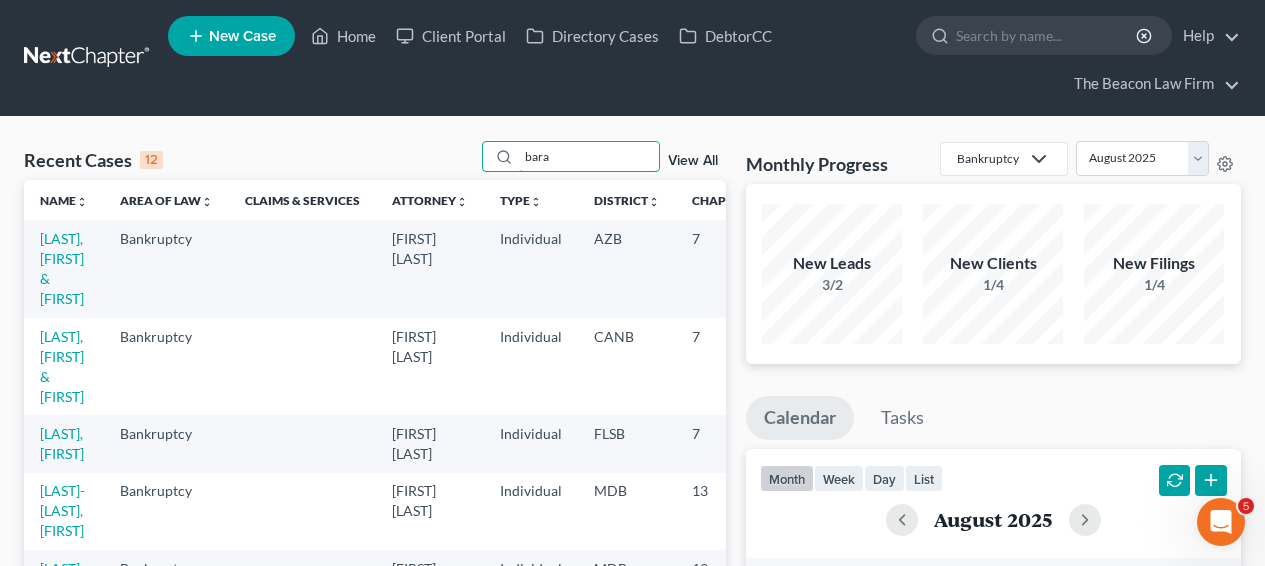 type on "bara" 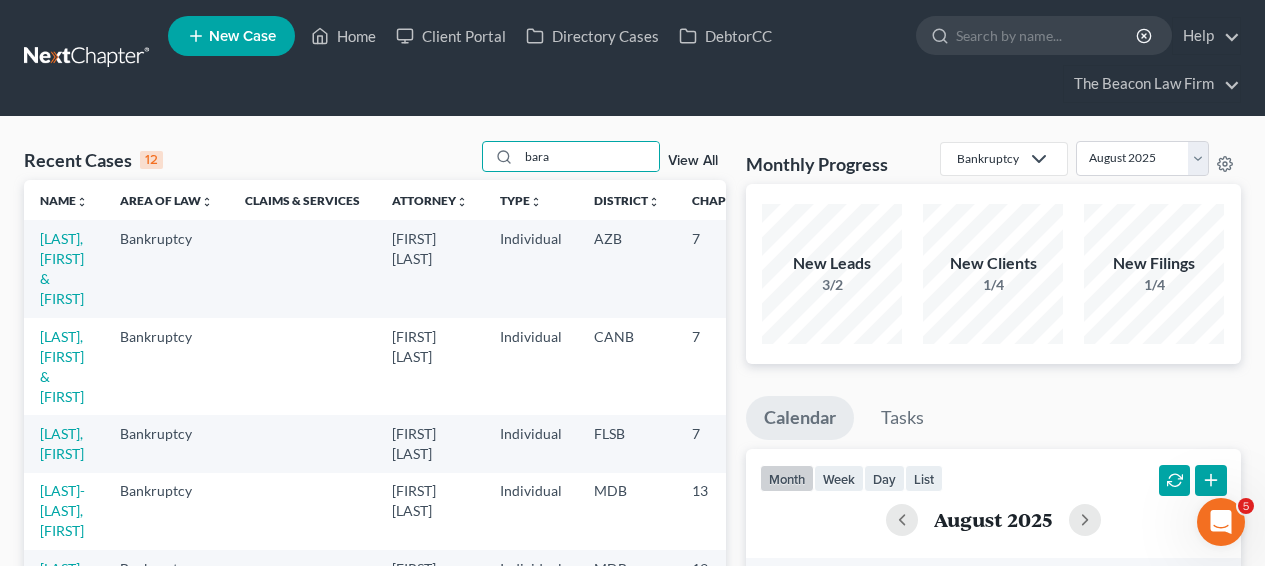 click on "[LAST], [FIRST] & [FIRST]" at bounding box center (64, 268) 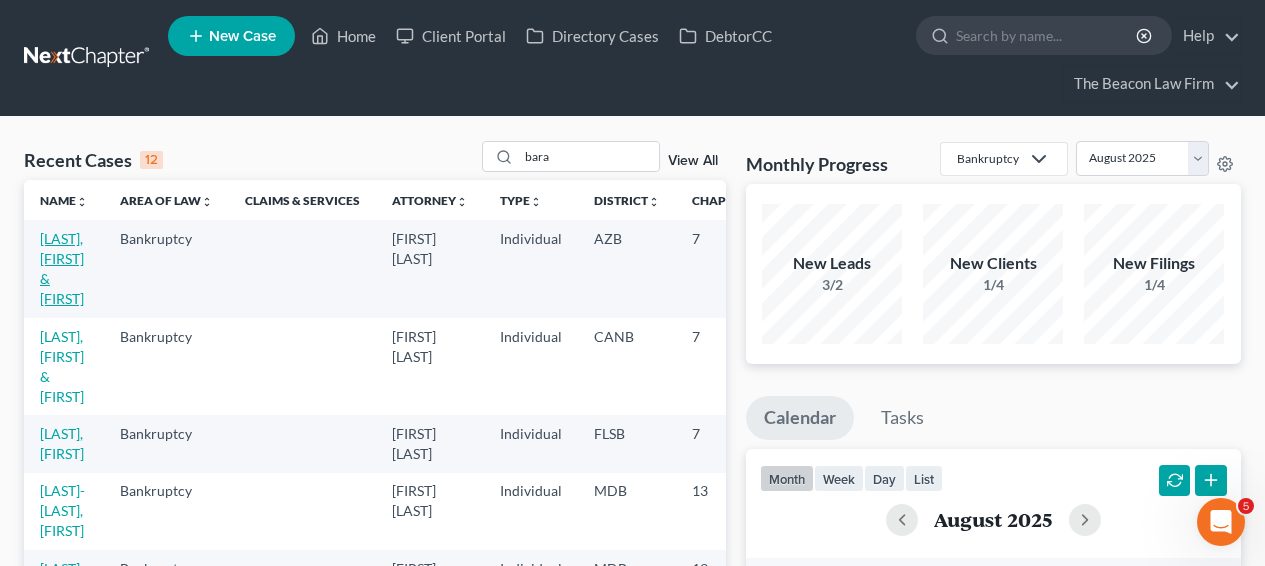 click on "Baran, John & Rhodora" at bounding box center (62, 268) 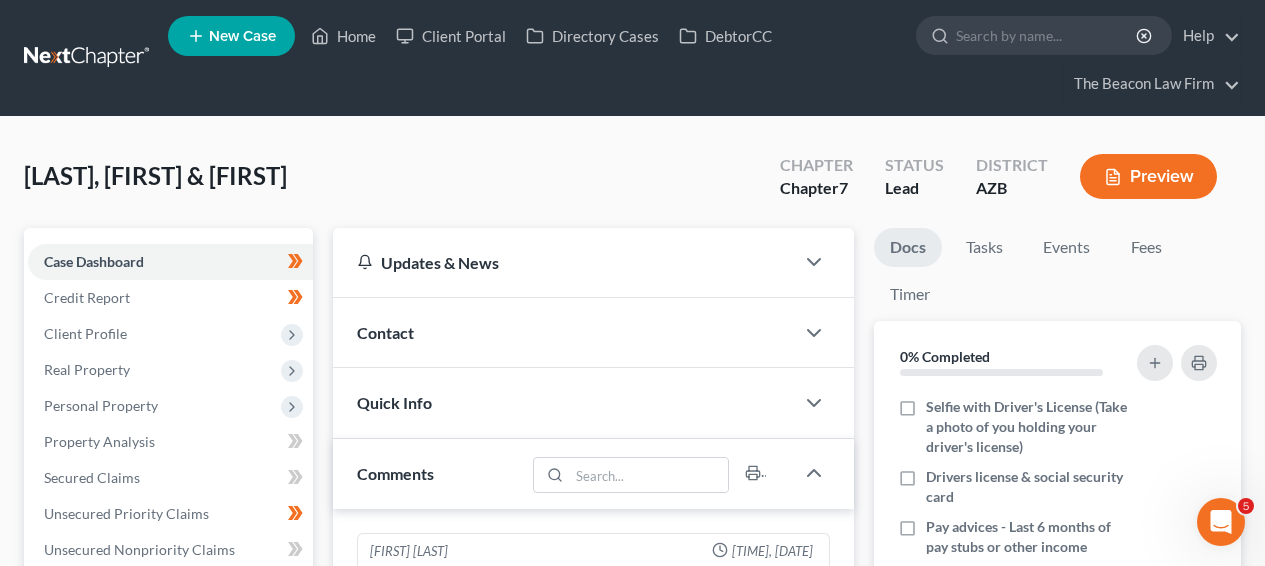 scroll, scrollTop: 495, scrollLeft: 0, axis: vertical 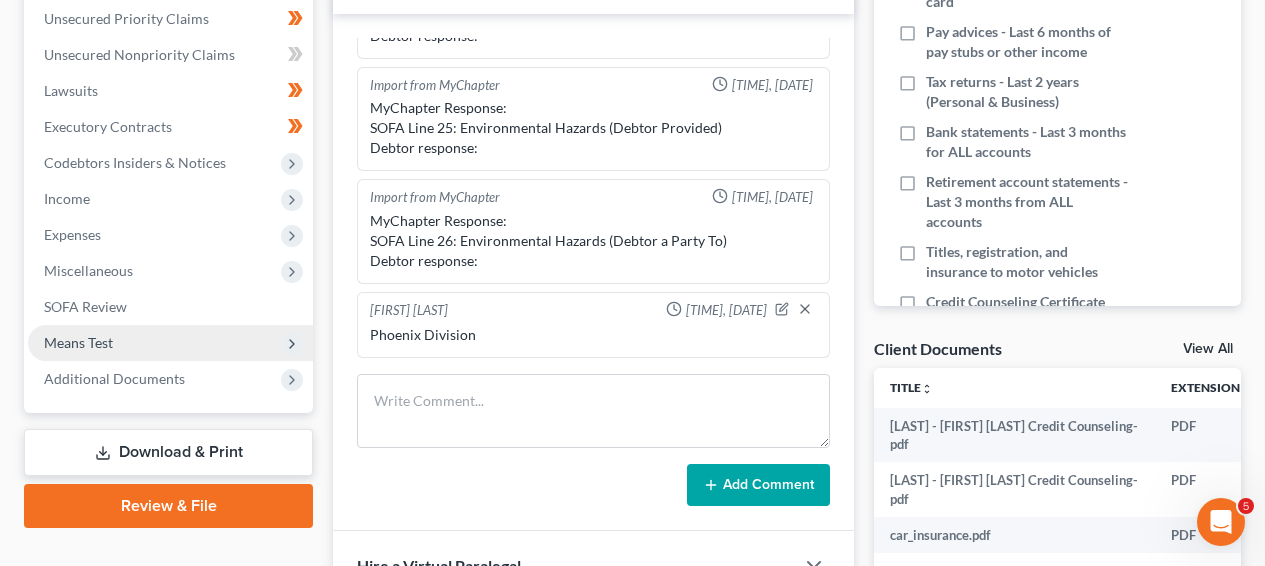 click on "Means Test" at bounding box center [170, 343] 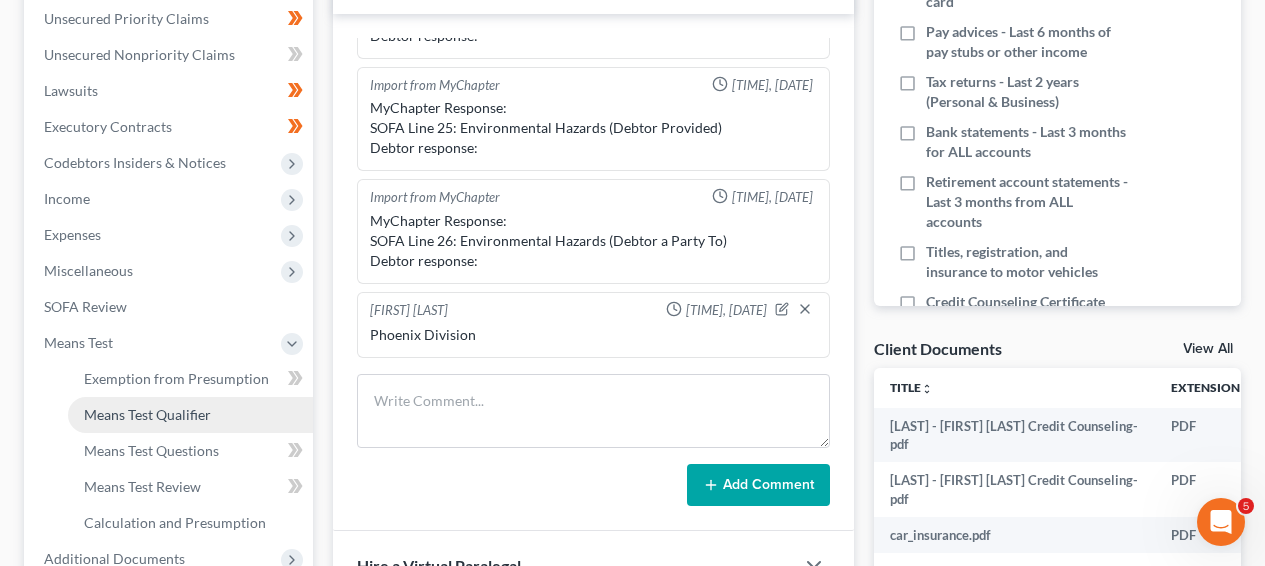 click on "Means Test Qualifier" at bounding box center (190, 415) 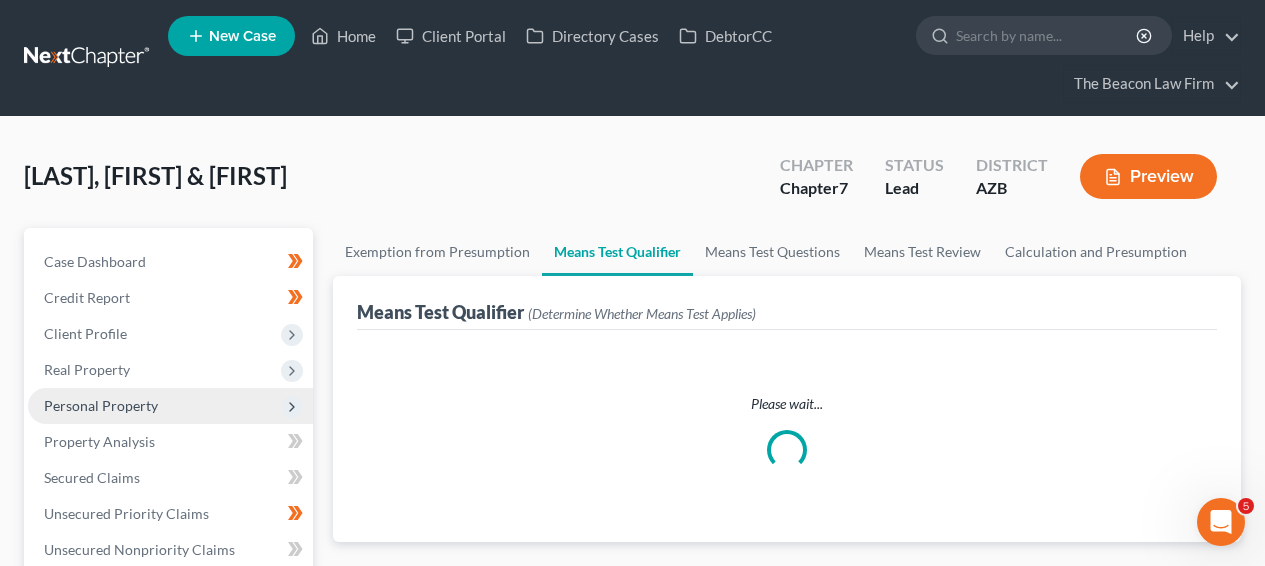 scroll, scrollTop: 0, scrollLeft: 0, axis: both 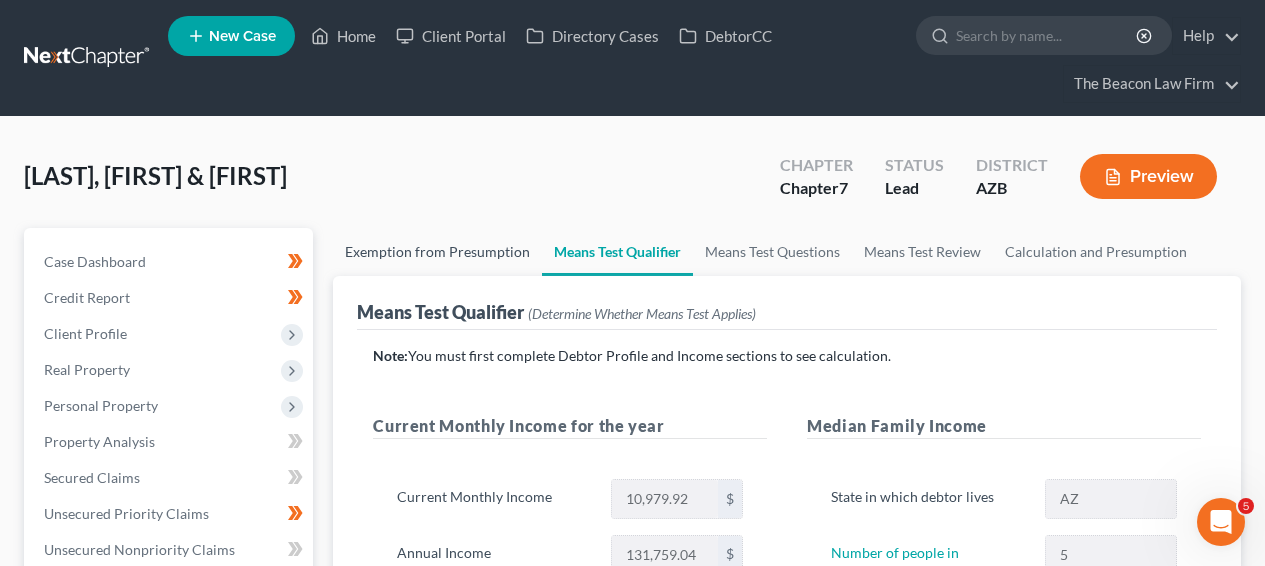click on "Exemption from Presumption" at bounding box center (437, 252) 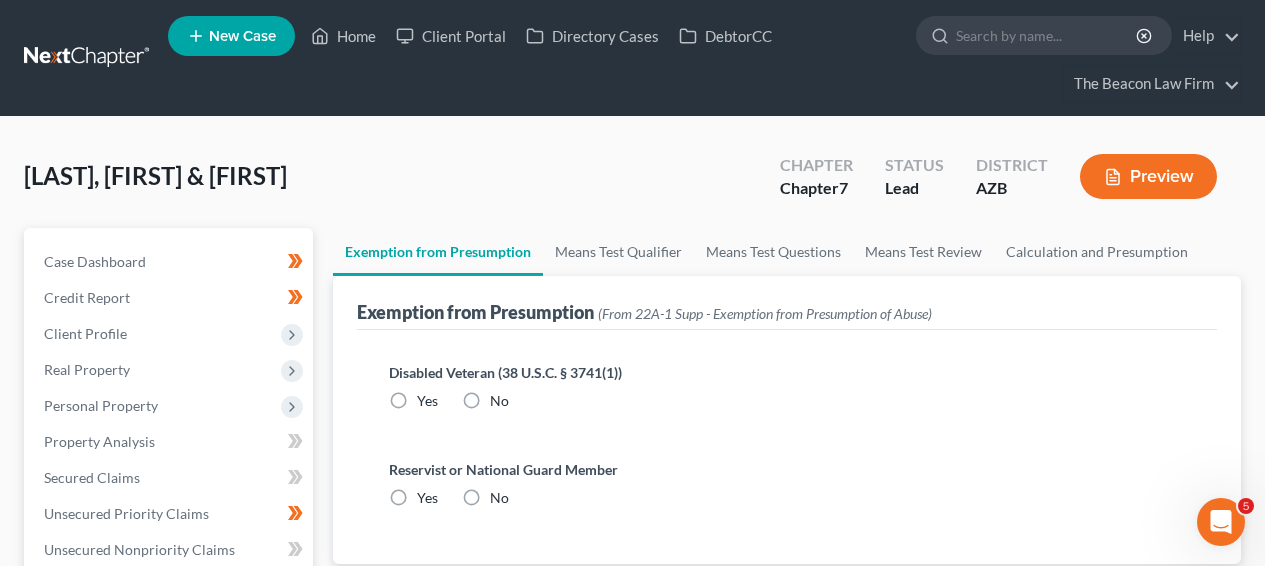 radio on "true" 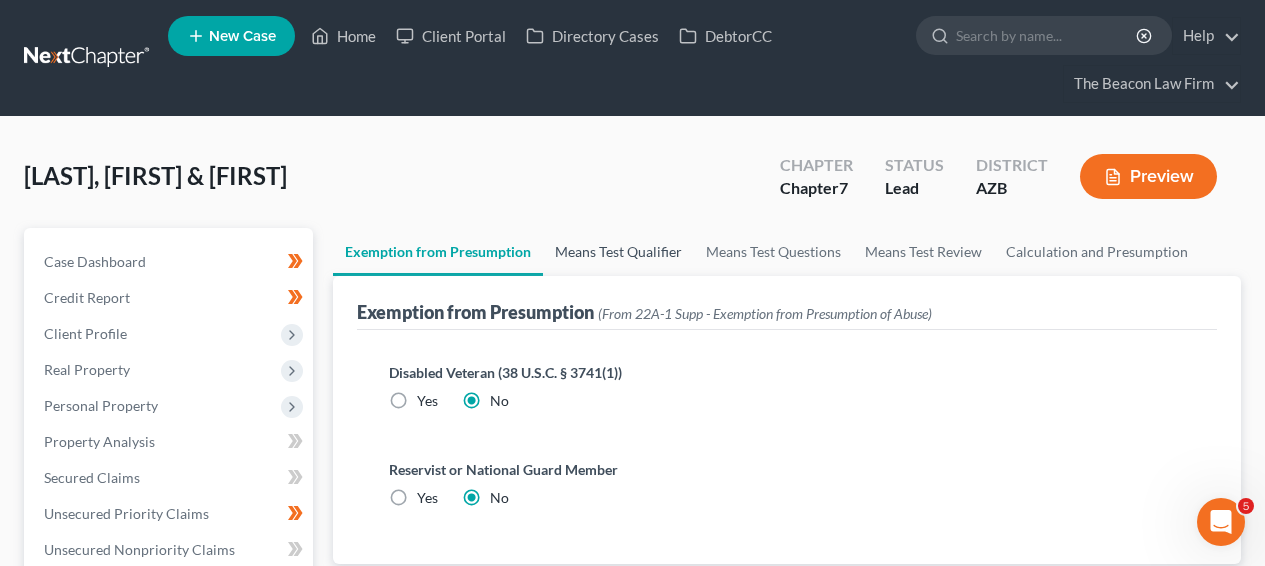 click on "Means Test Qualifier" at bounding box center (618, 252) 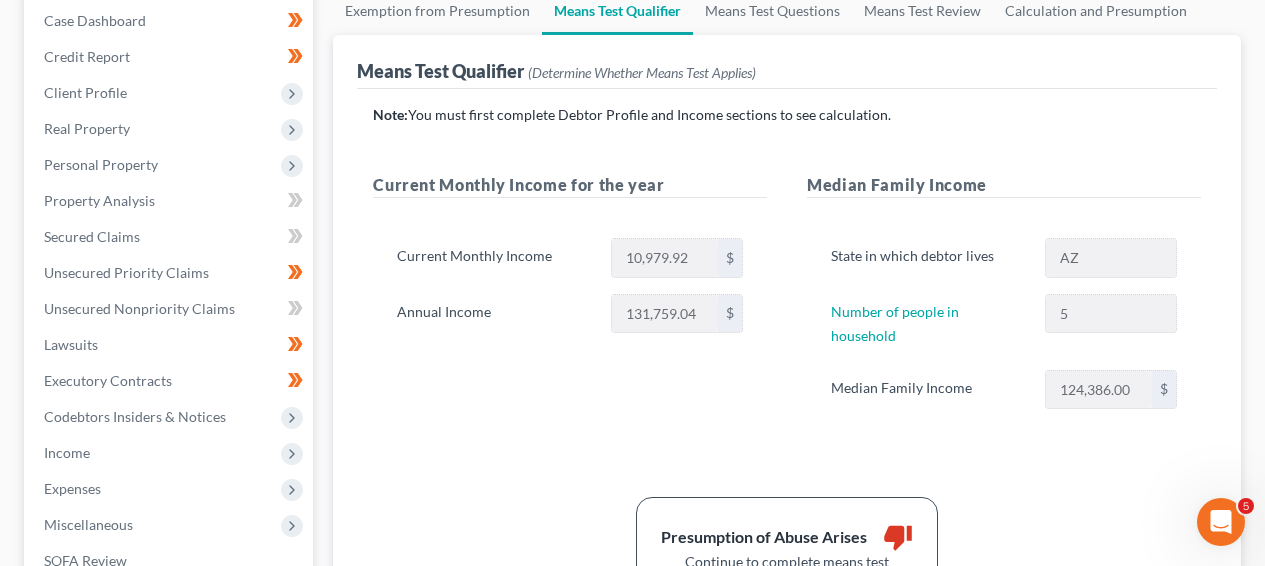 scroll, scrollTop: 307, scrollLeft: 0, axis: vertical 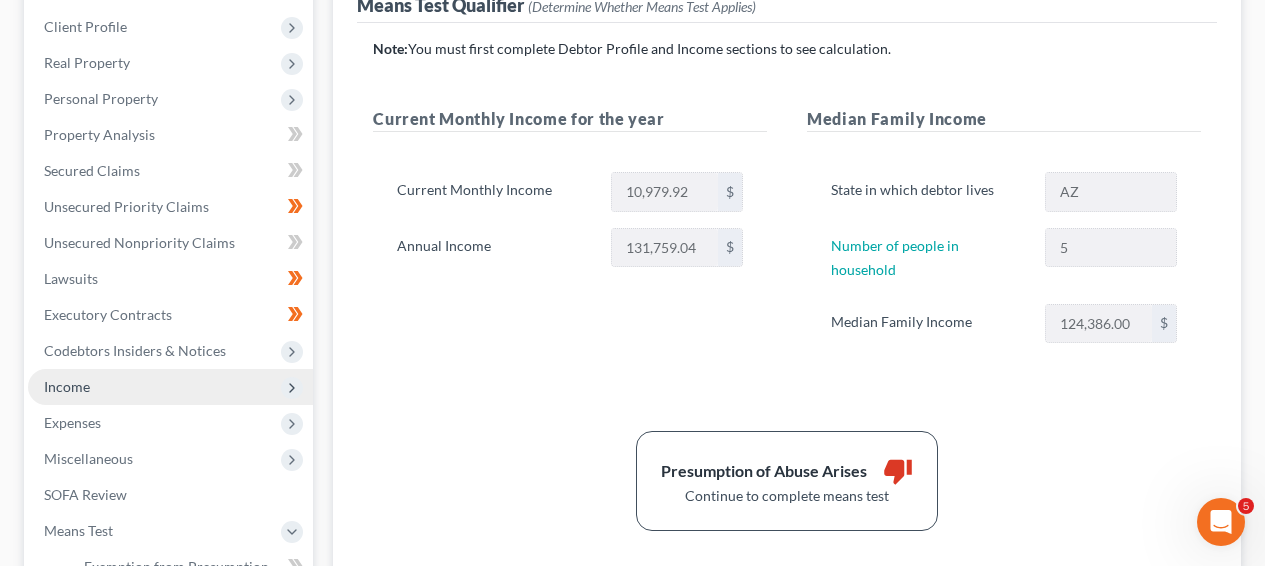 click on "Income" at bounding box center (170, 387) 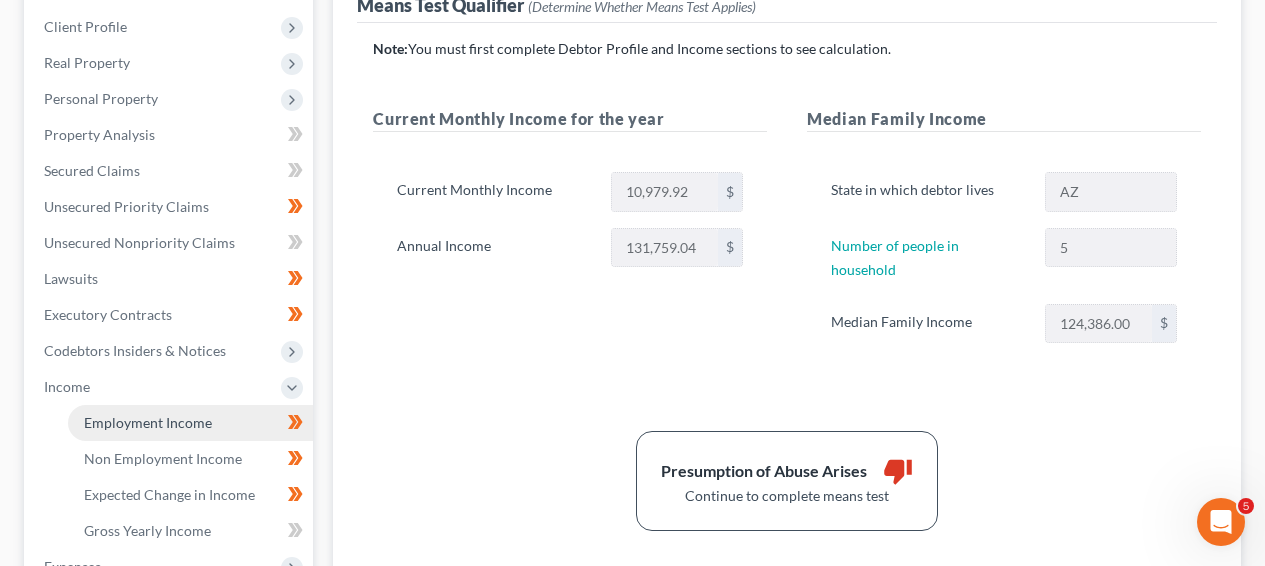 click on "Employment Income" at bounding box center (148, 422) 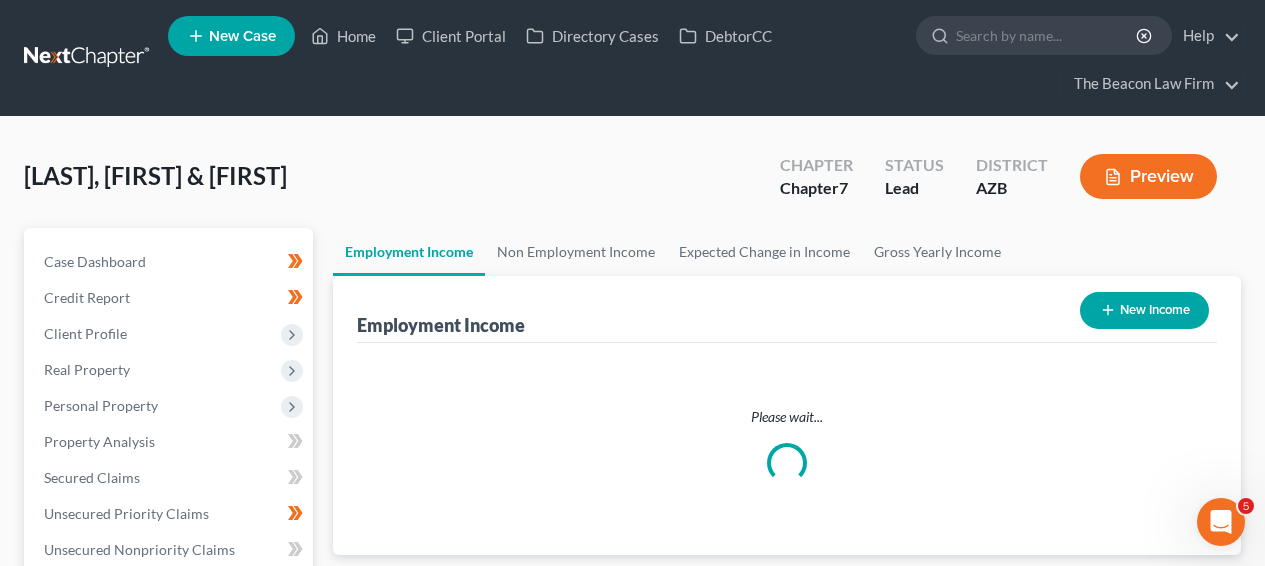scroll, scrollTop: 0, scrollLeft: 0, axis: both 